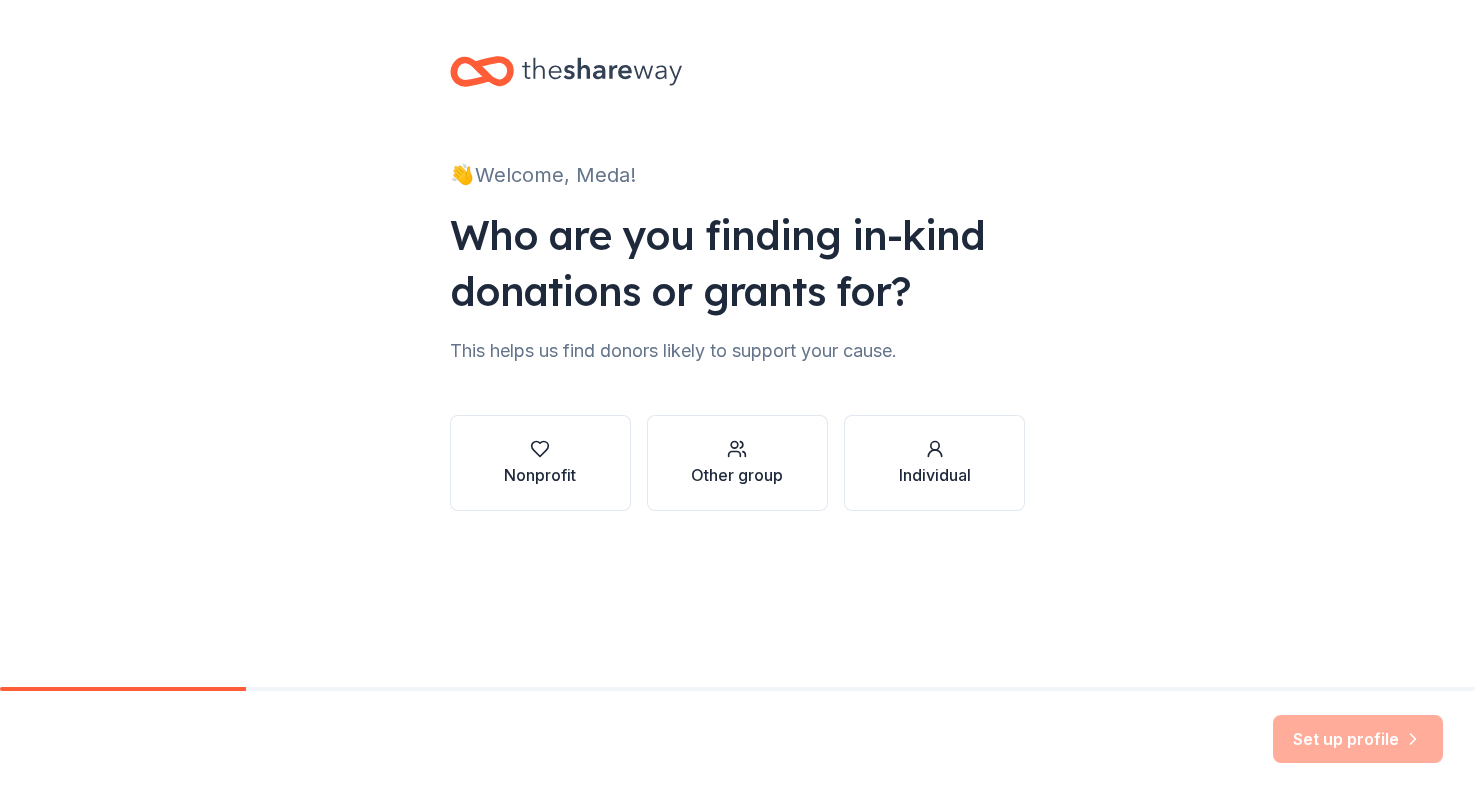 scroll, scrollTop: 0, scrollLeft: 0, axis: both 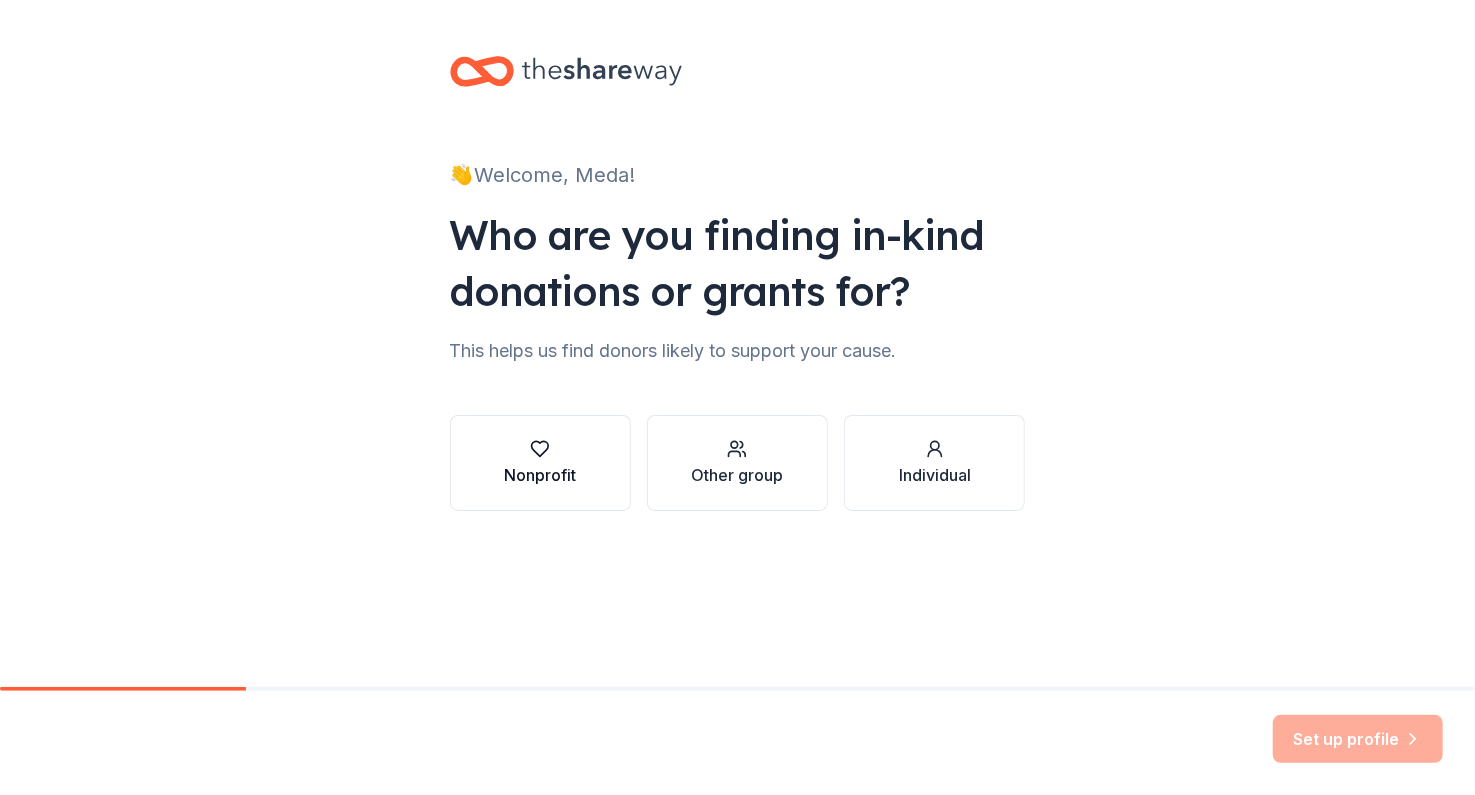 click on "Nonprofit" at bounding box center (540, 475) 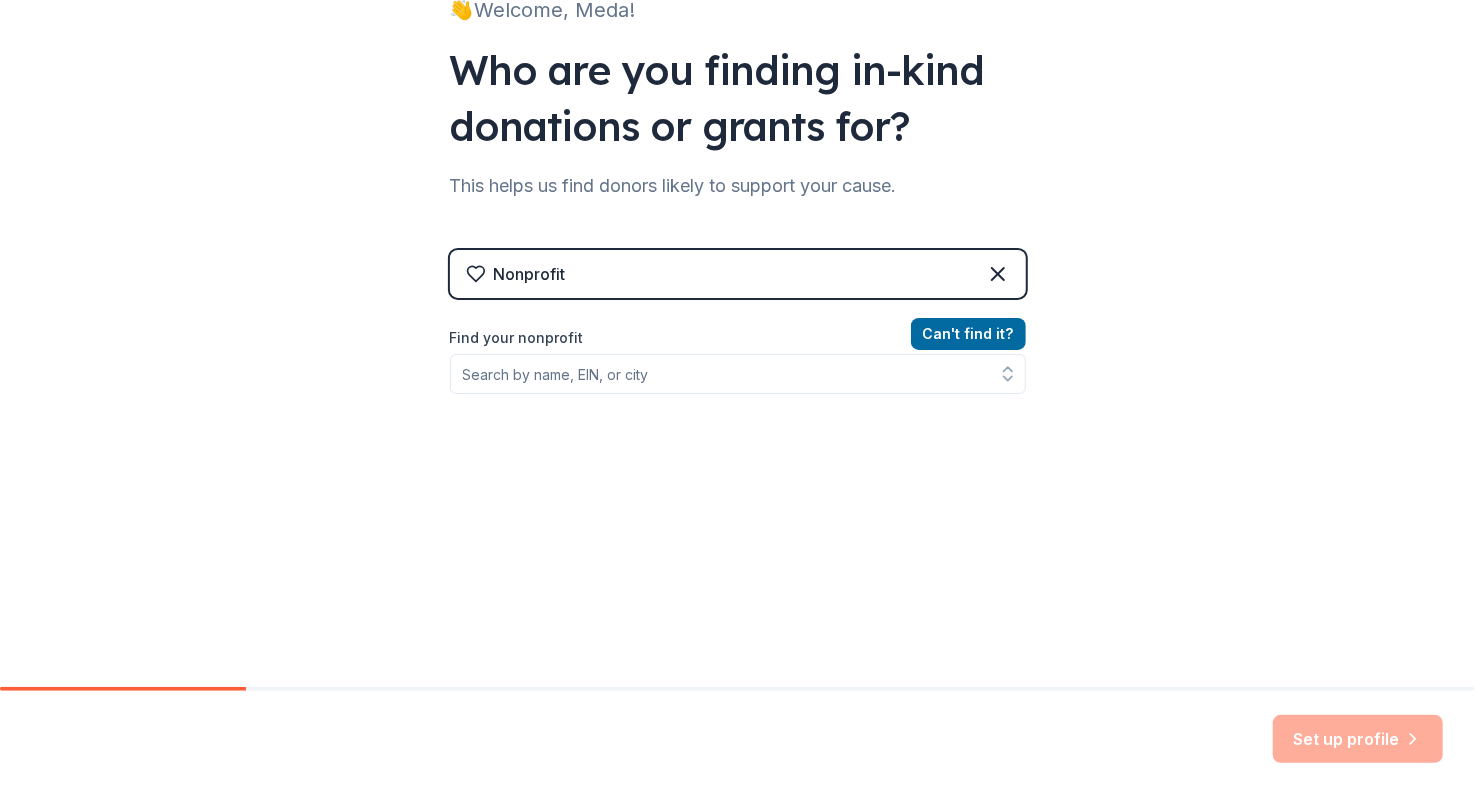 scroll, scrollTop: 169, scrollLeft: 0, axis: vertical 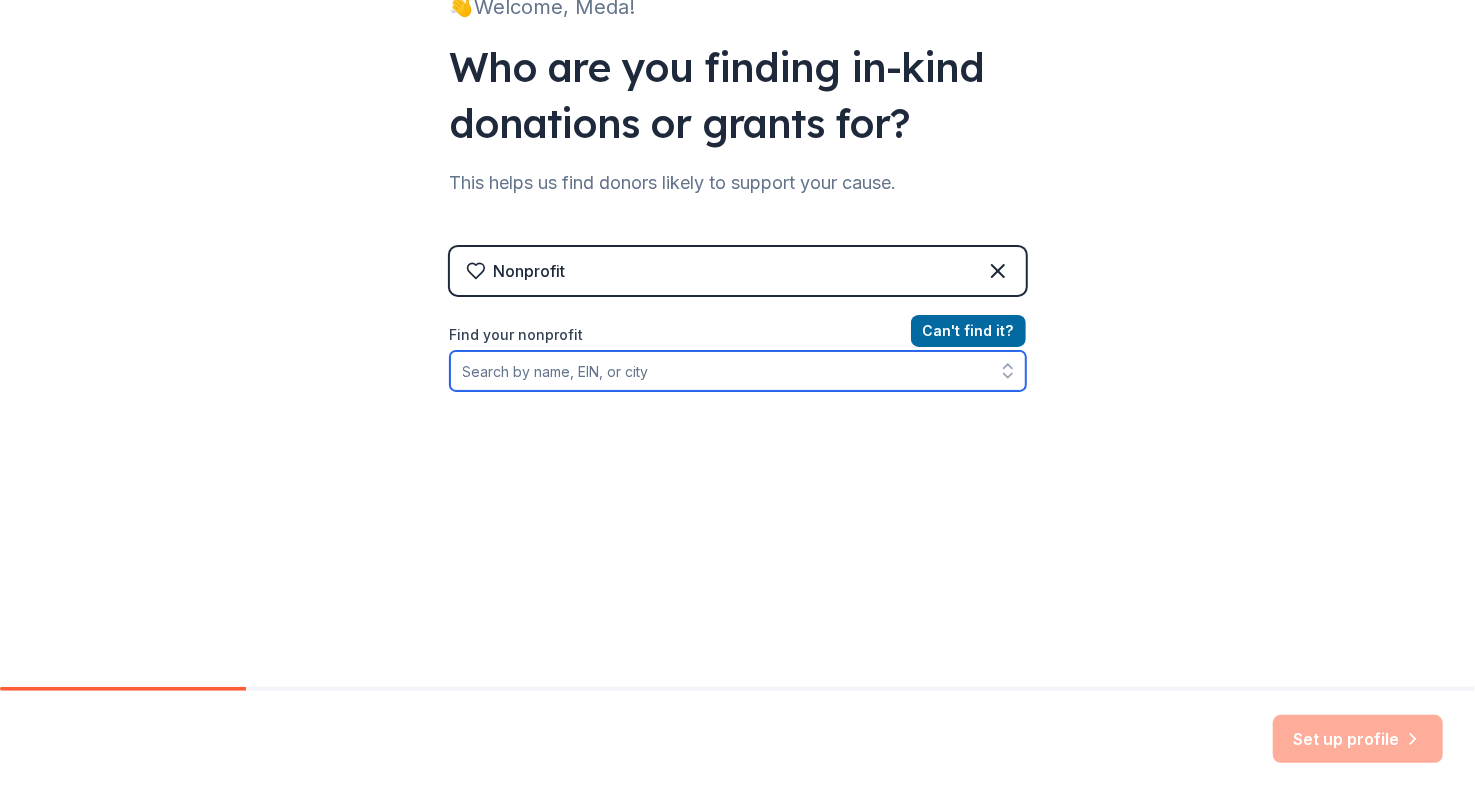 click on "Find your nonprofit" at bounding box center (738, 371) 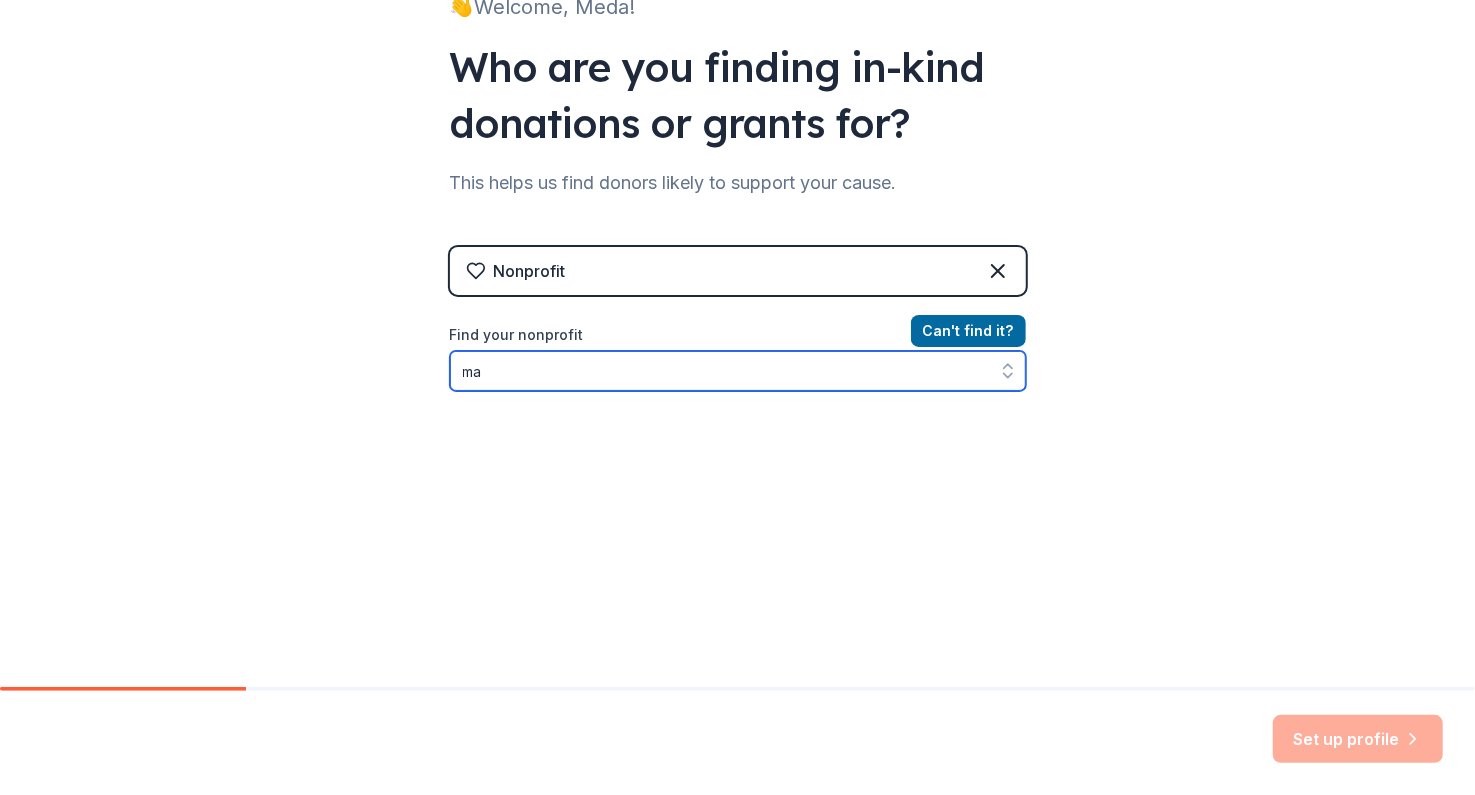 type on "m" 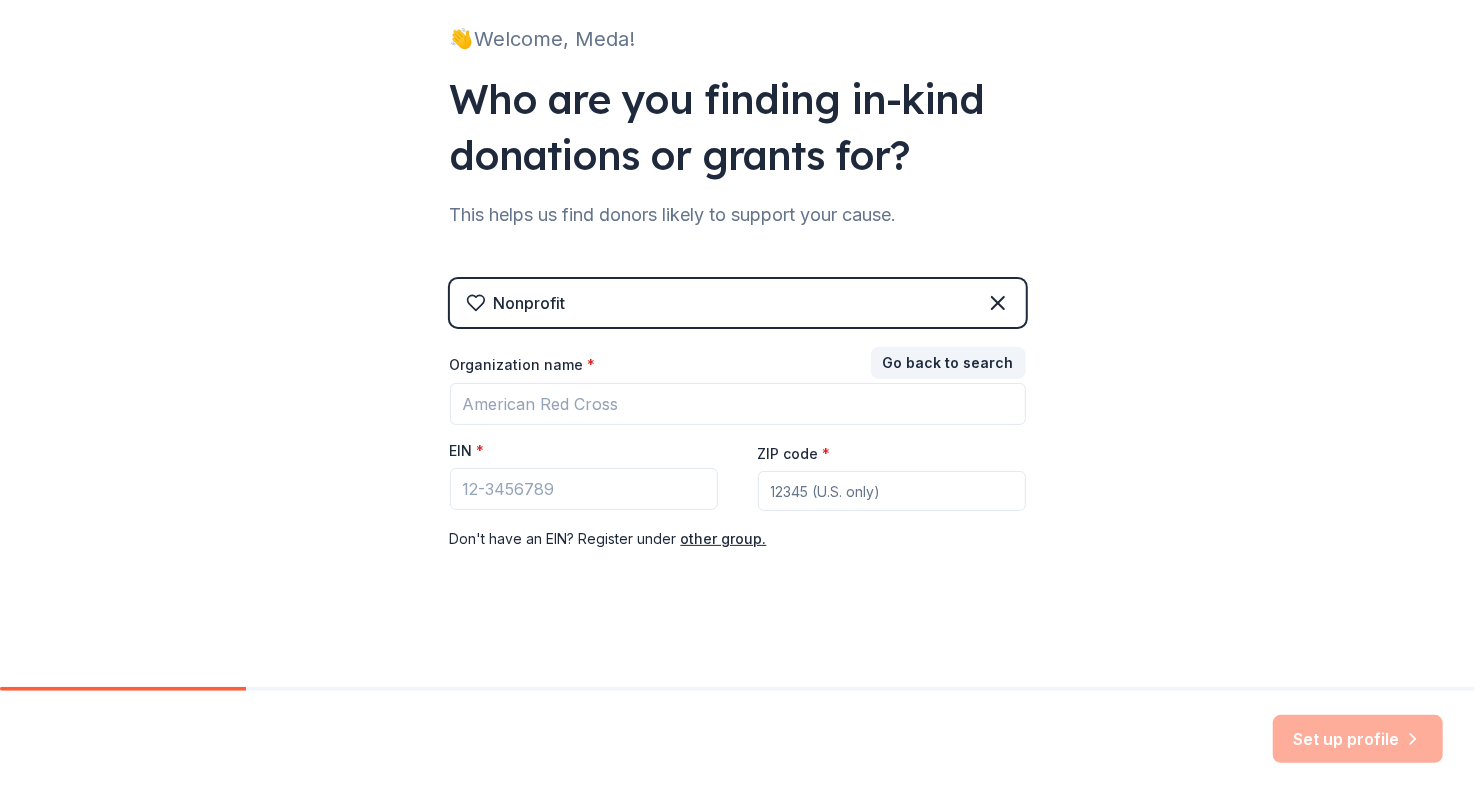 scroll, scrollTop: 136, scrollLeft: 0, axis: vertical 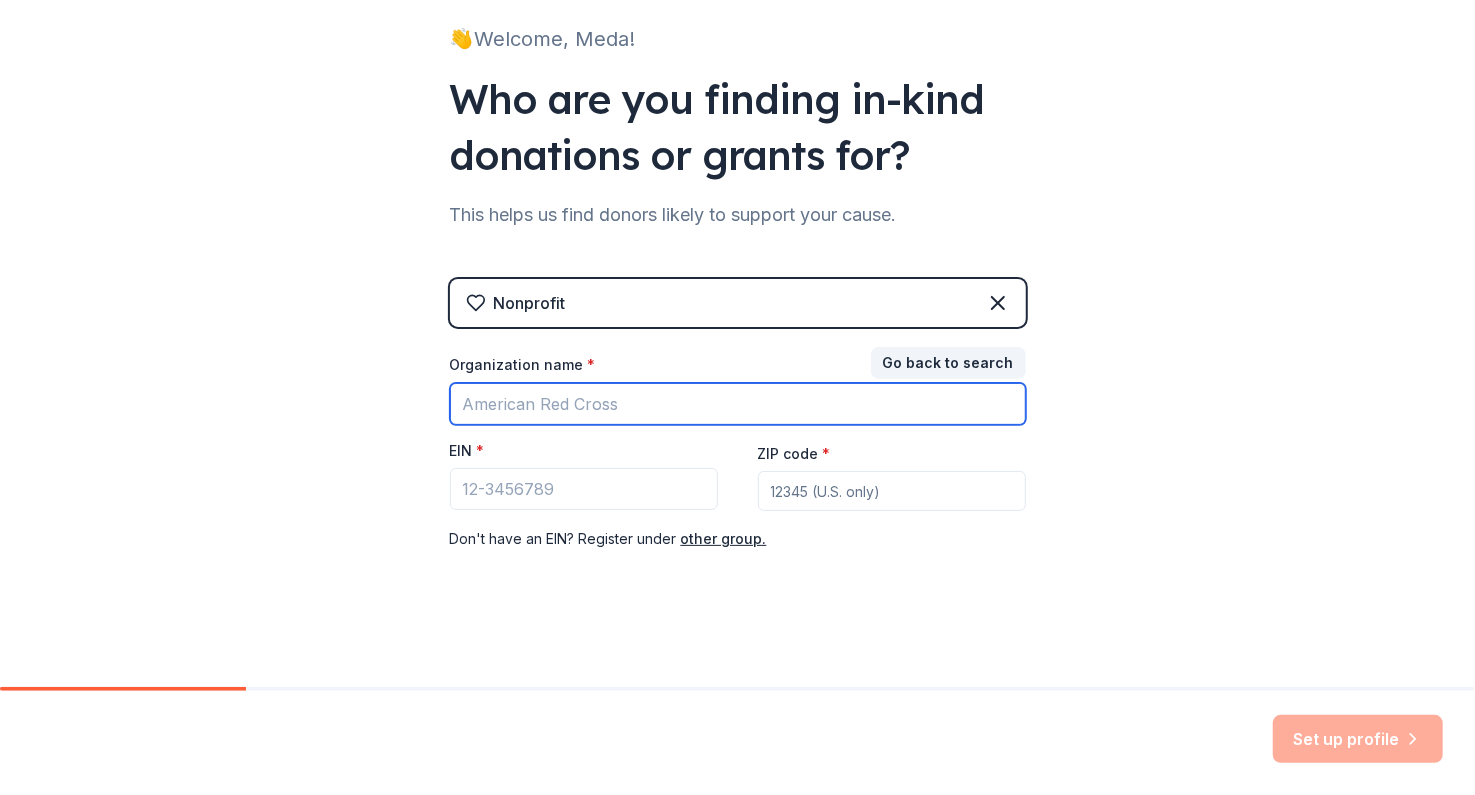 click on "Organization name *" at bounding box center [738, 404] 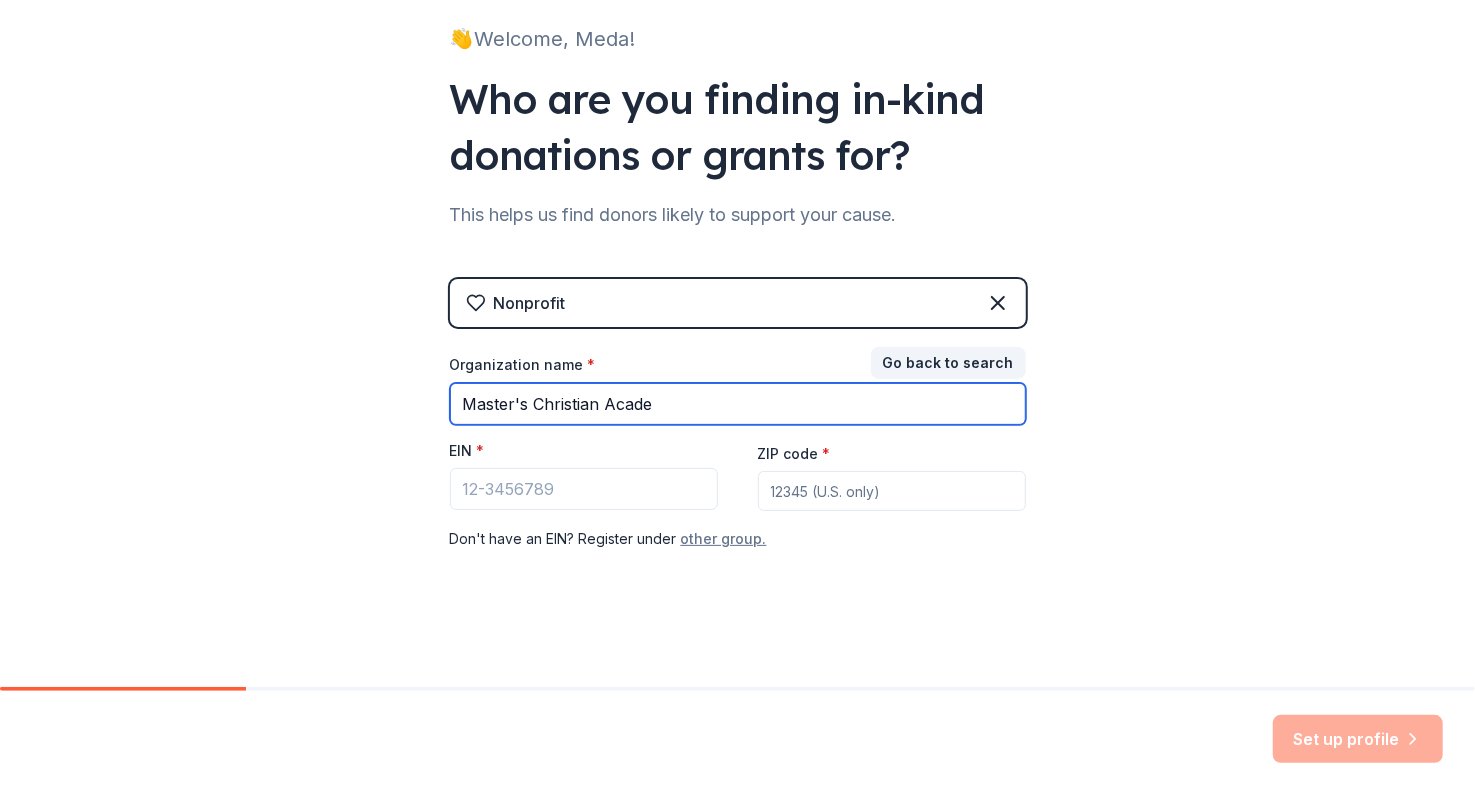 type on "Master's Christian Acade" 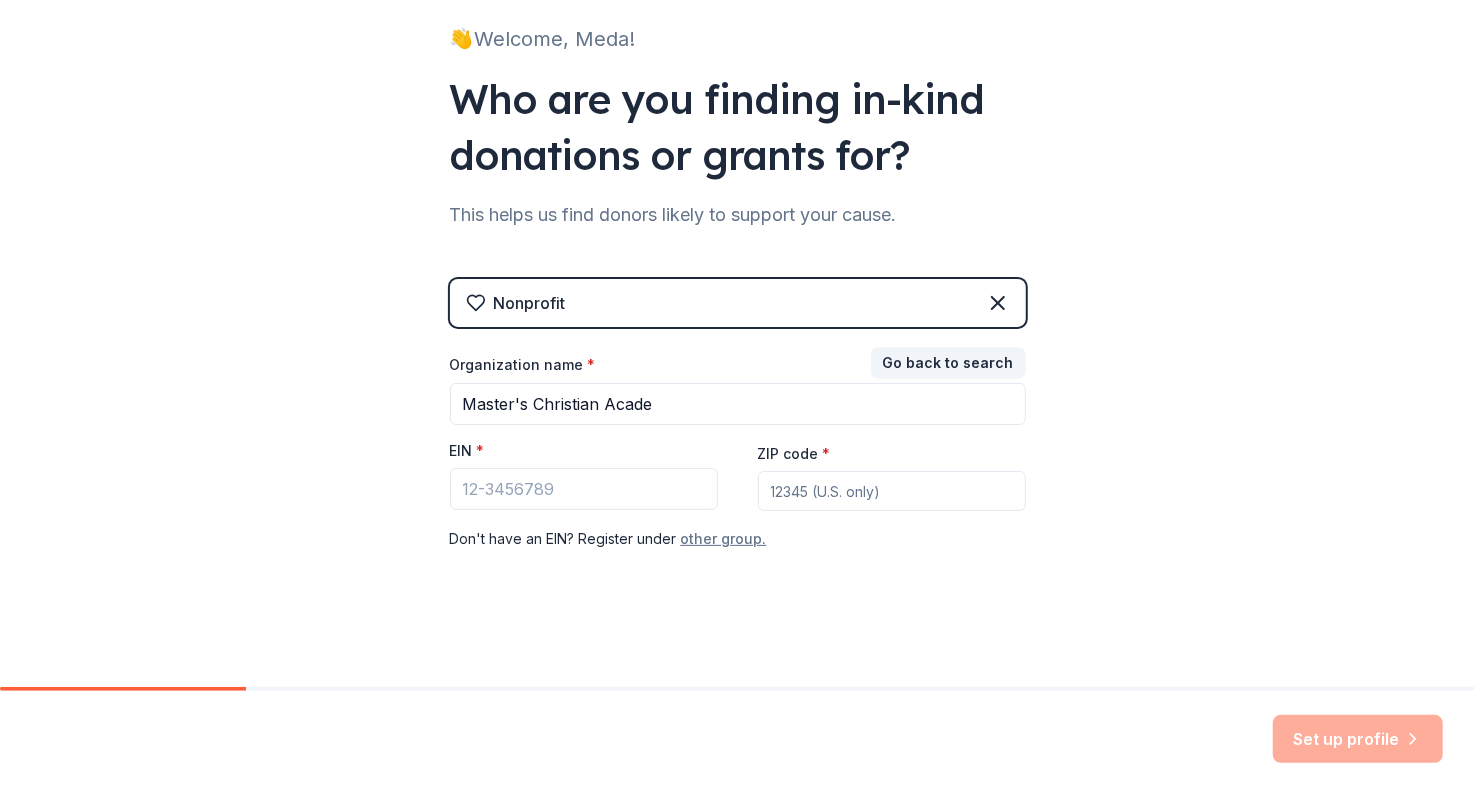 click on "other group." at bounding box center [724, 539] 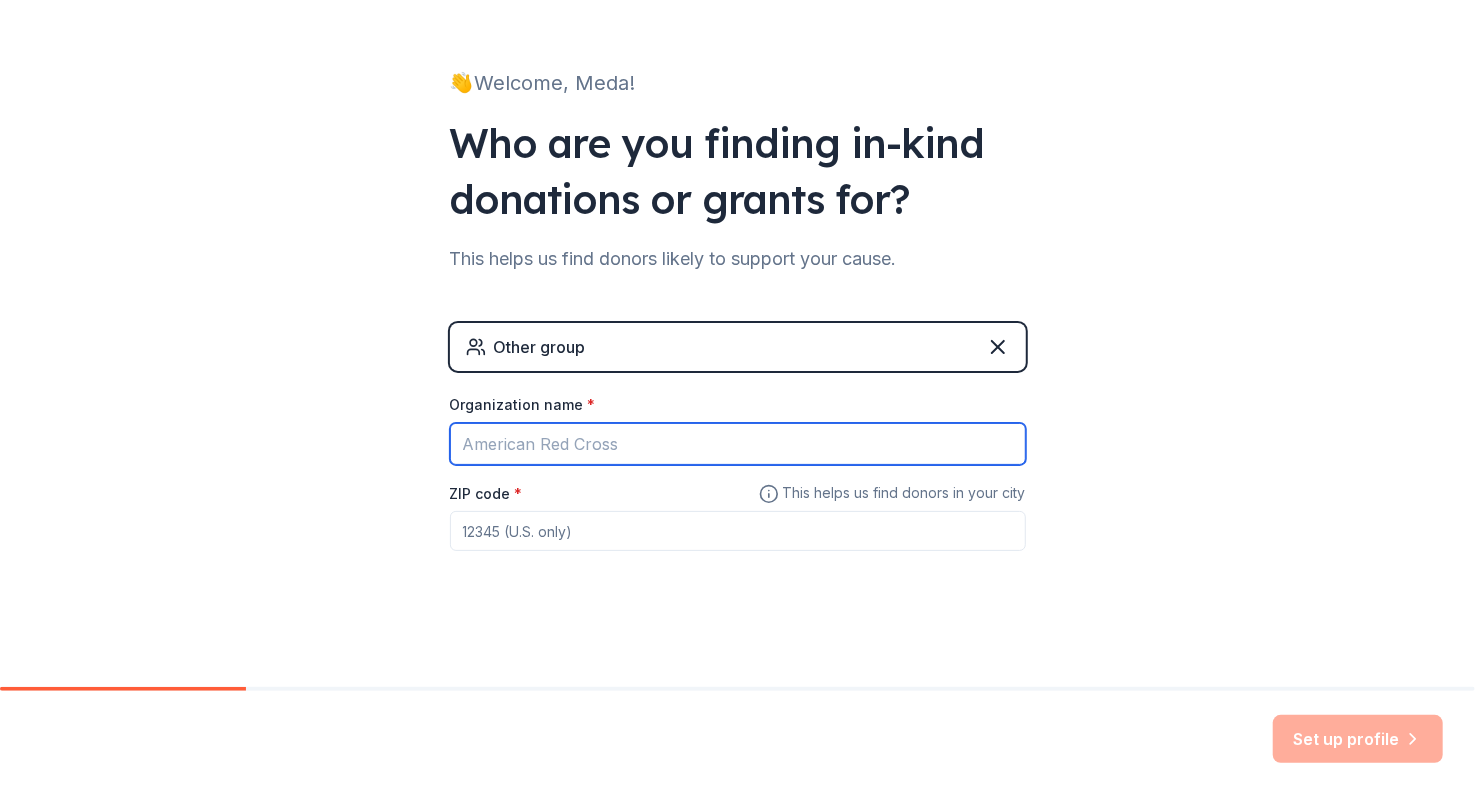 click on "Organization name *" at bounding box center [738, 444] 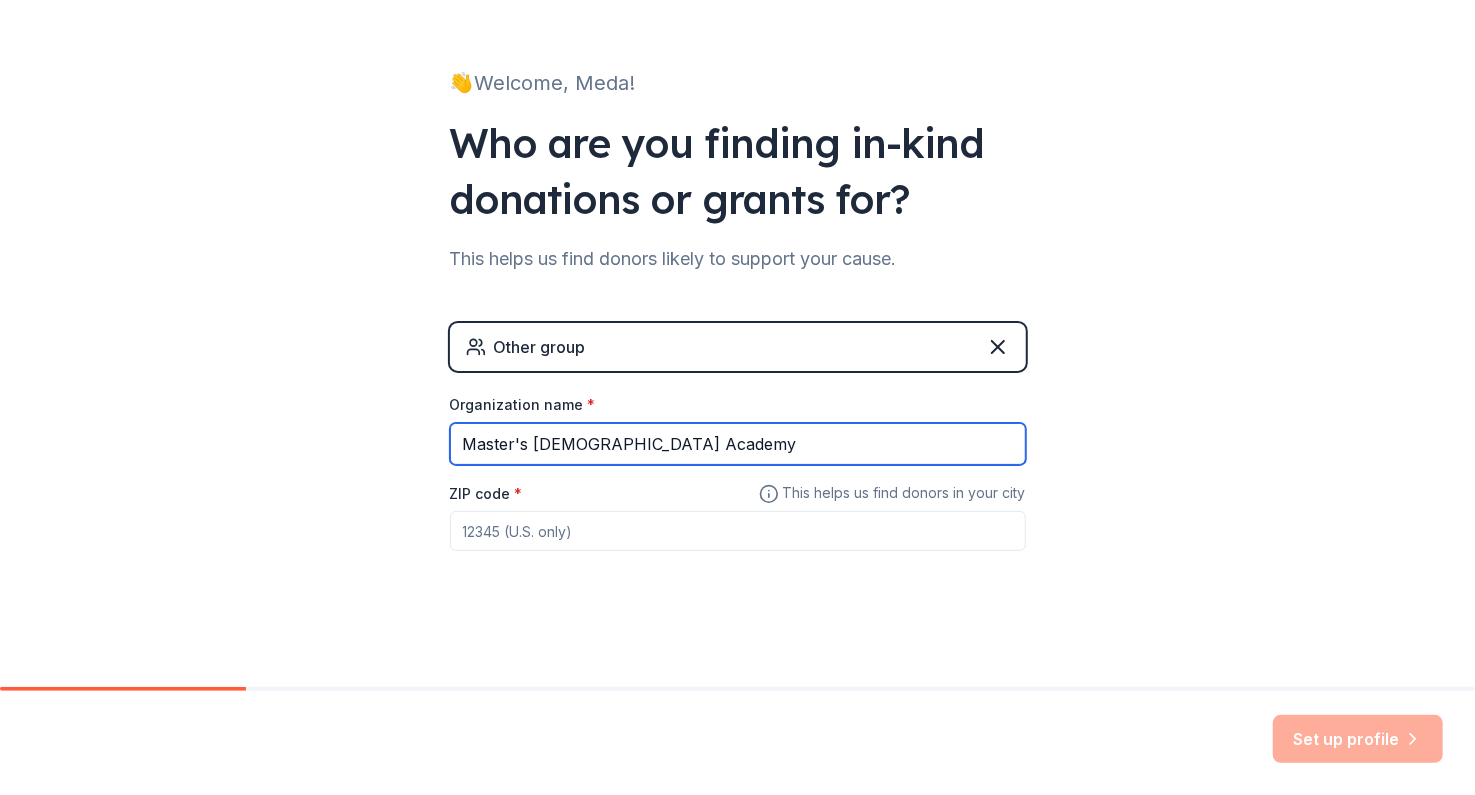 type on "Master's Christian Academy" 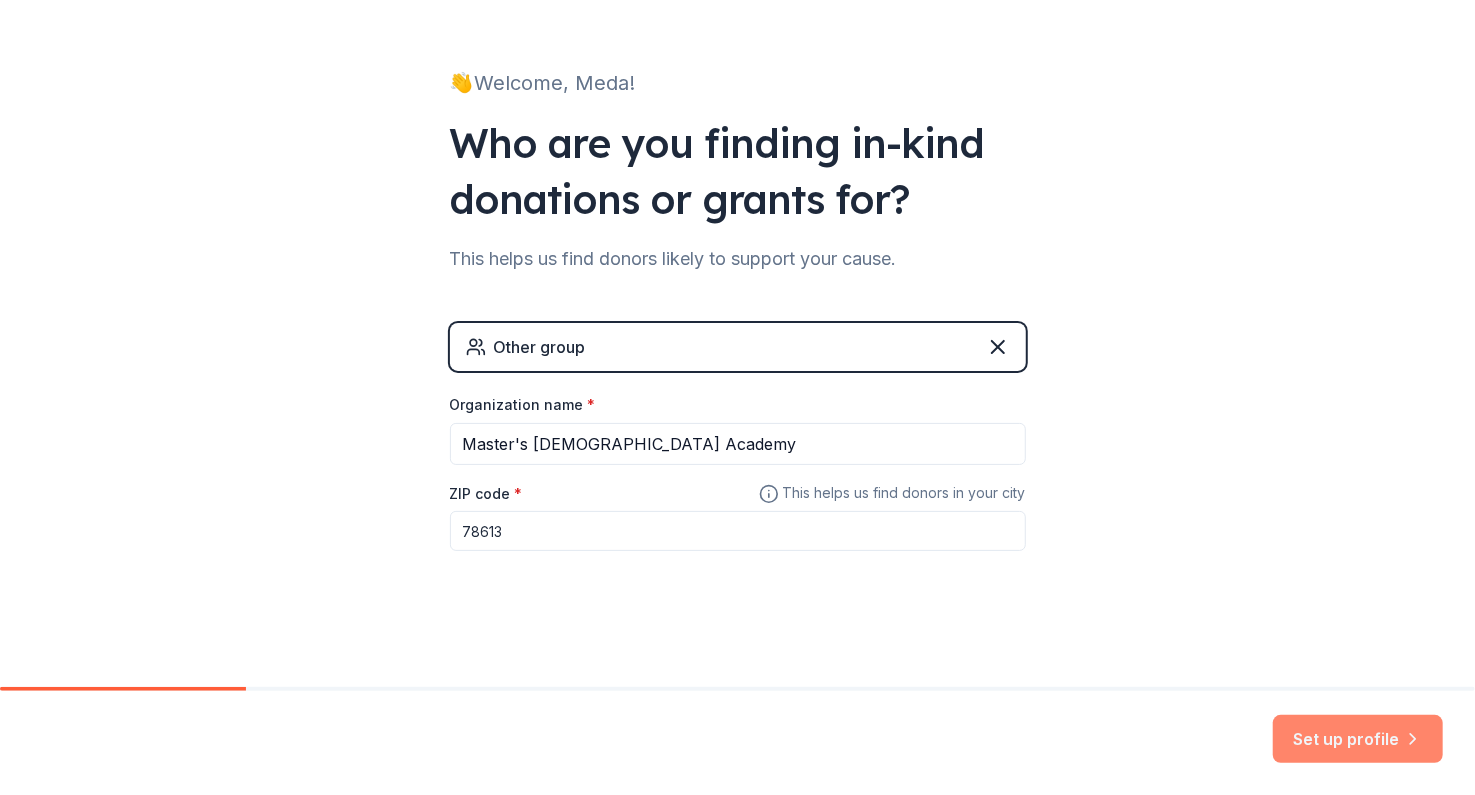 type on "78613" 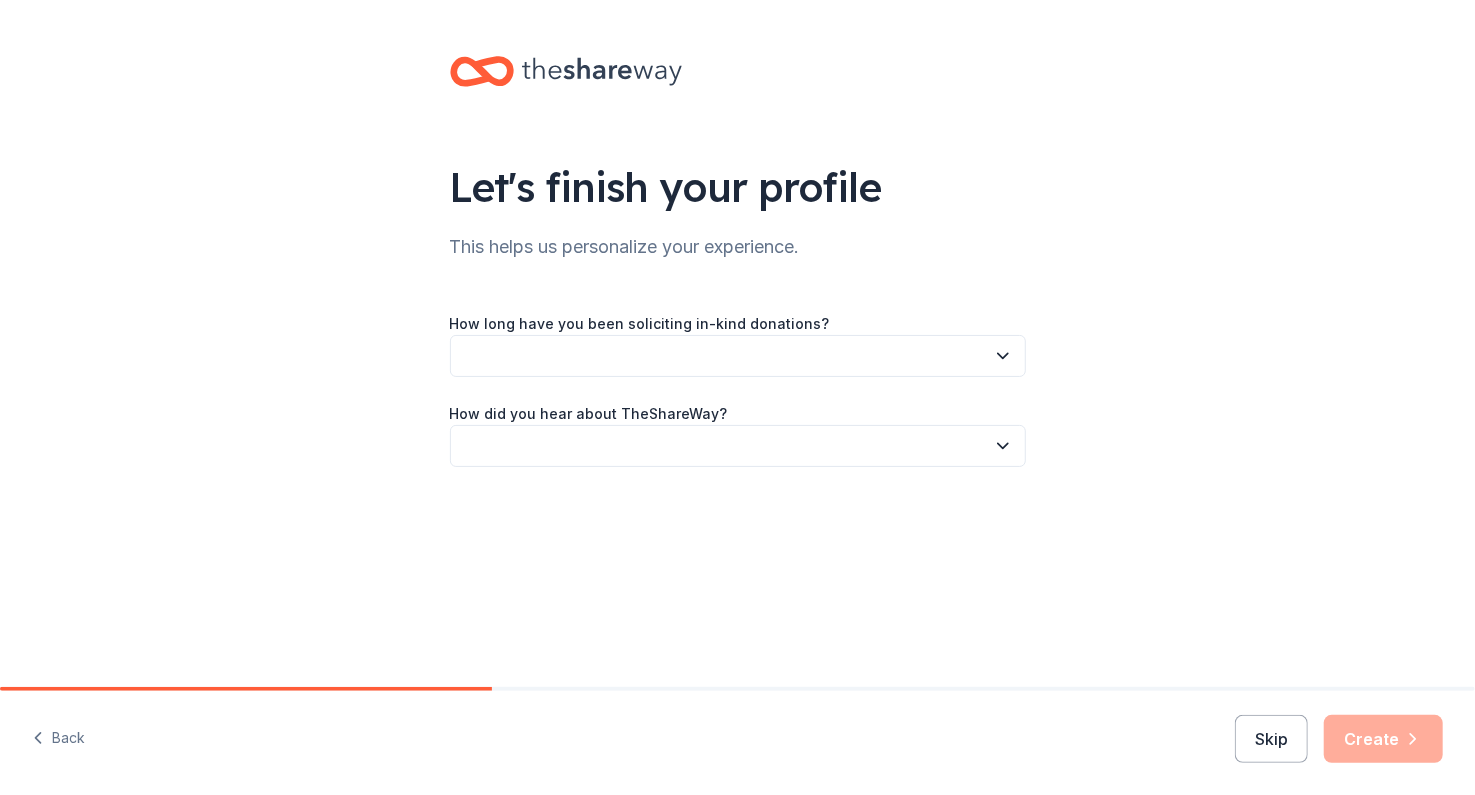 click at bounding box center [738, 356] 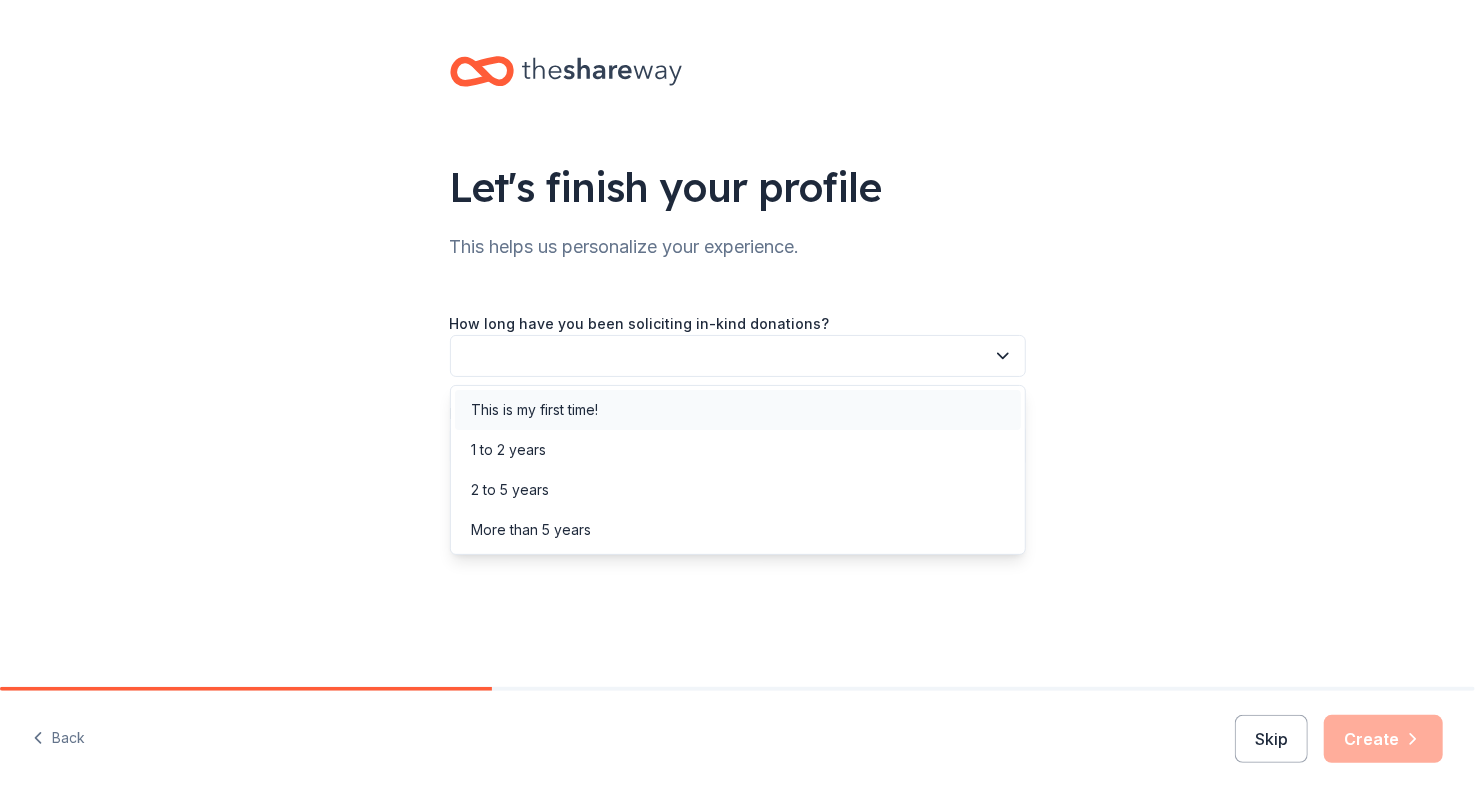 click on "This is my first time!" at bounding box center [738, 410] 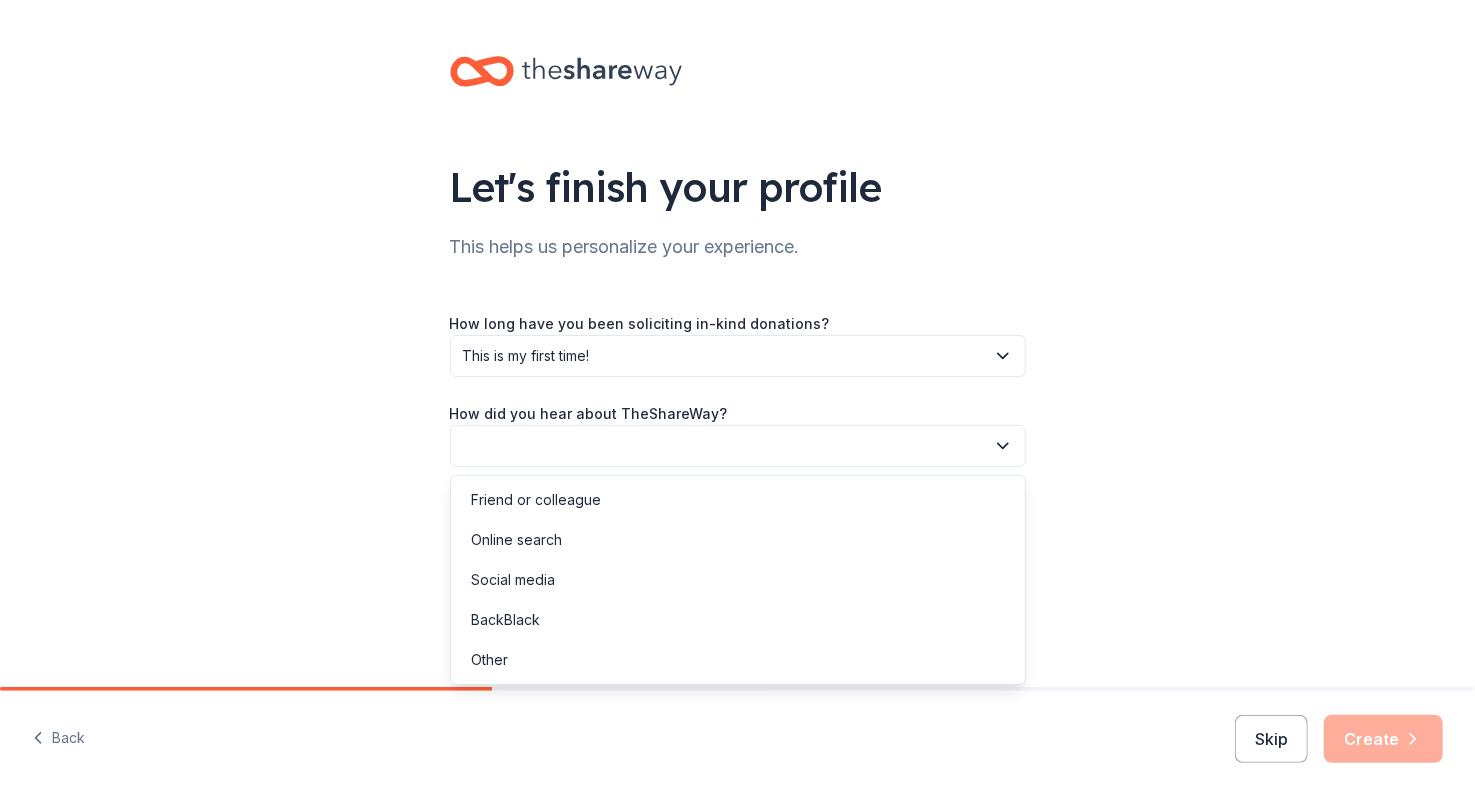 click at bounding box center (738, 446) 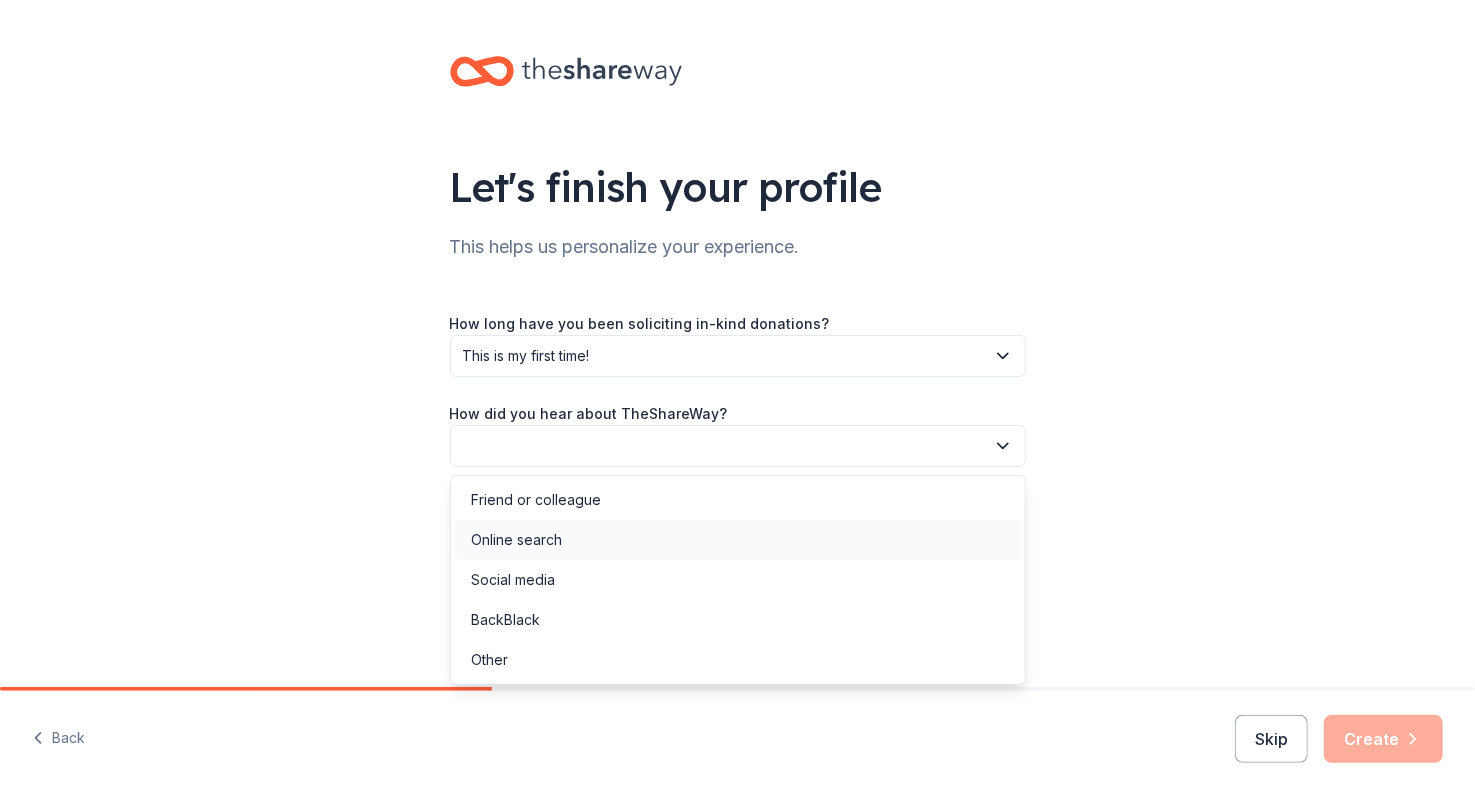 click on "Online search" at bounding box center [738, 540] 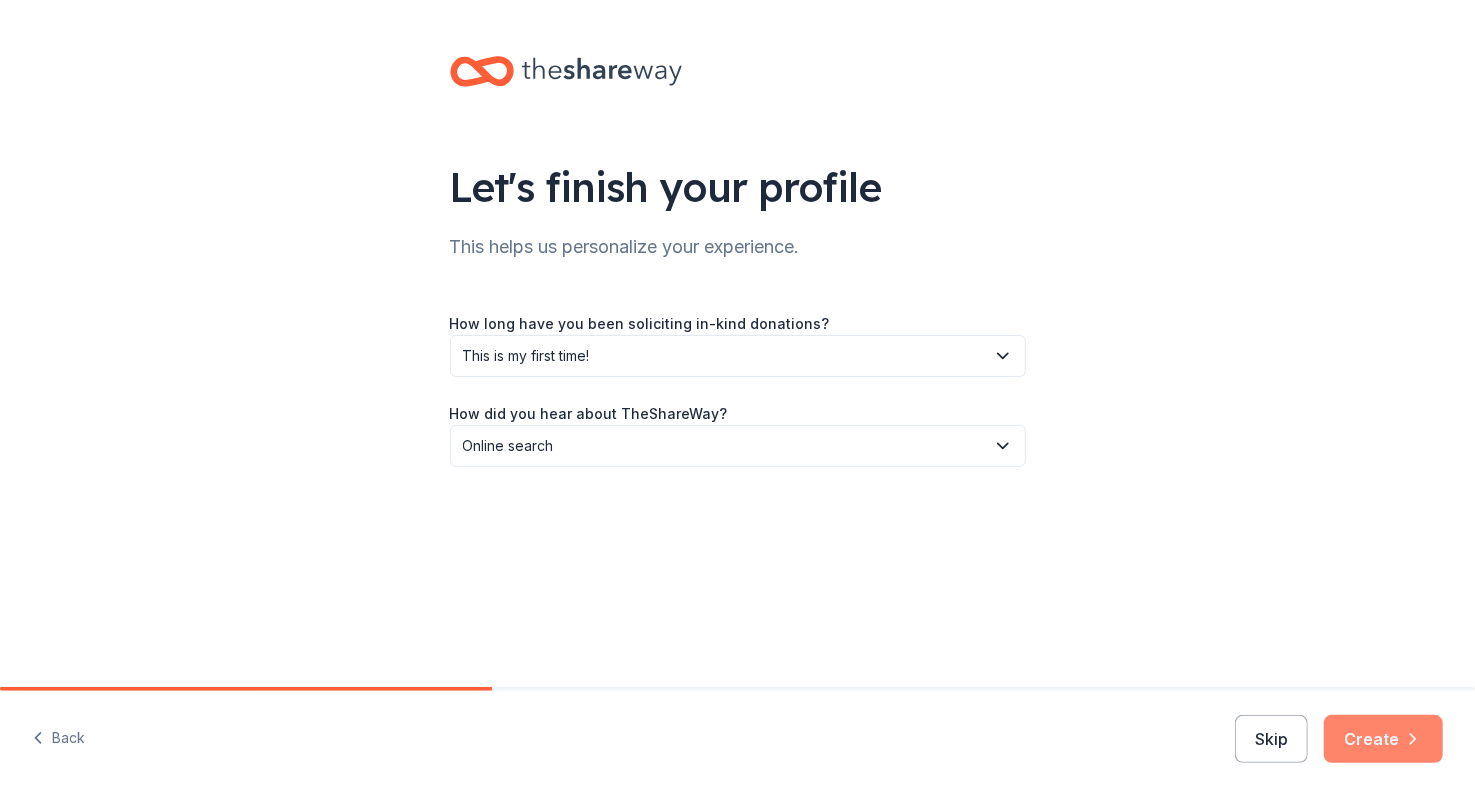 click on "Create" at bounding box center (1383, 739) 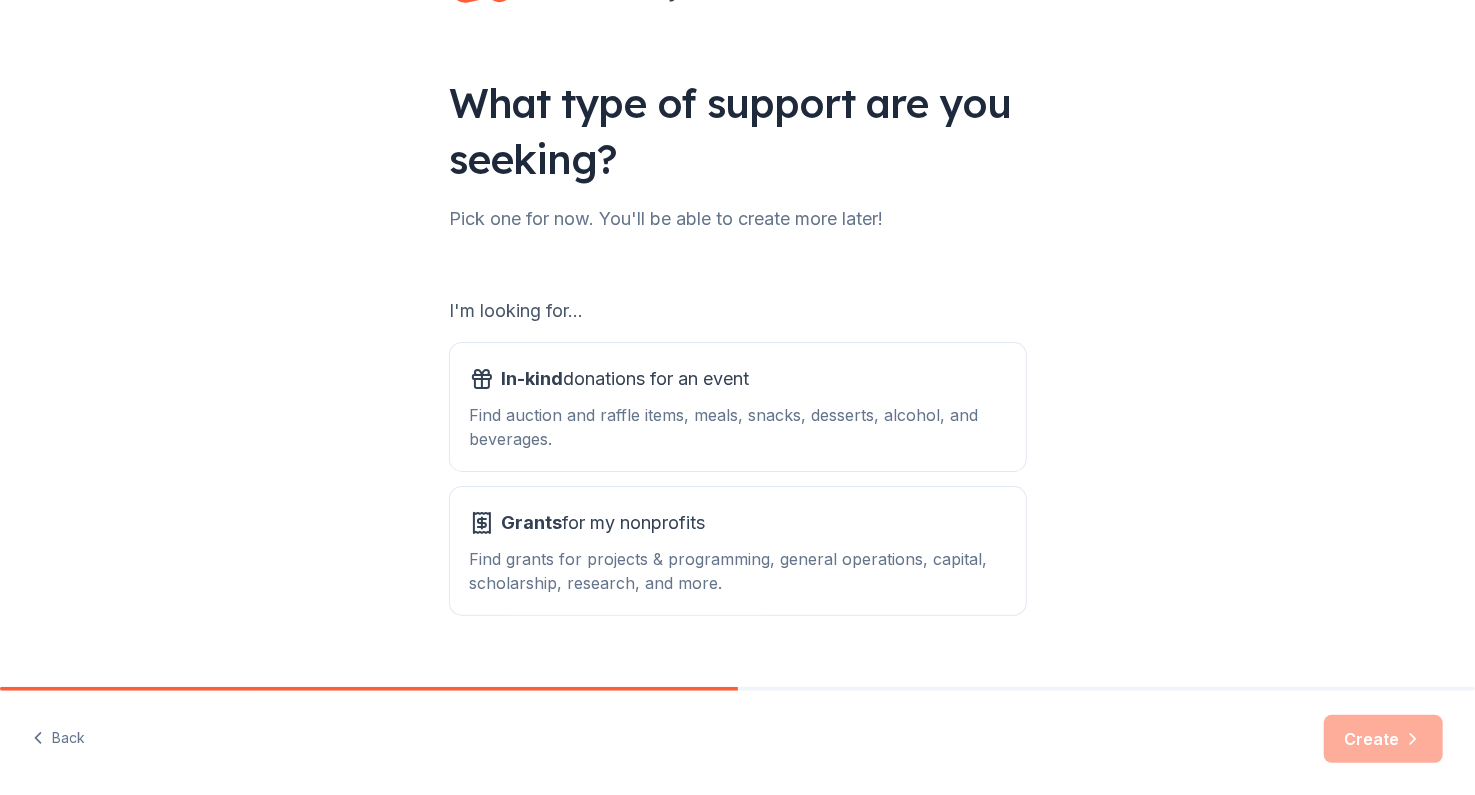 scroll, scrollTop: 121, scrollLeft: 0, axis: vertical 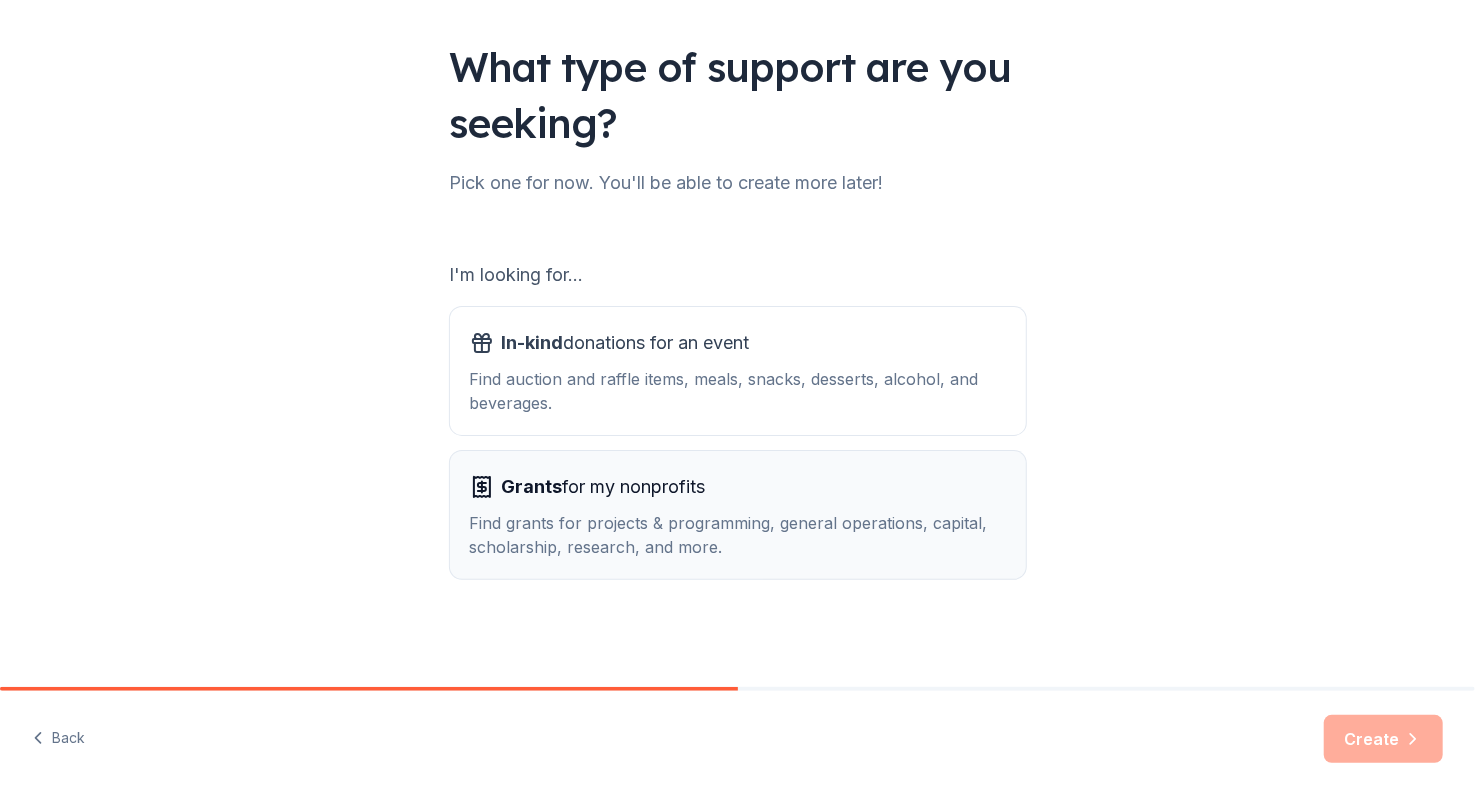 click on "Grants  for my nonprofits" at bounding box center [604, 487] 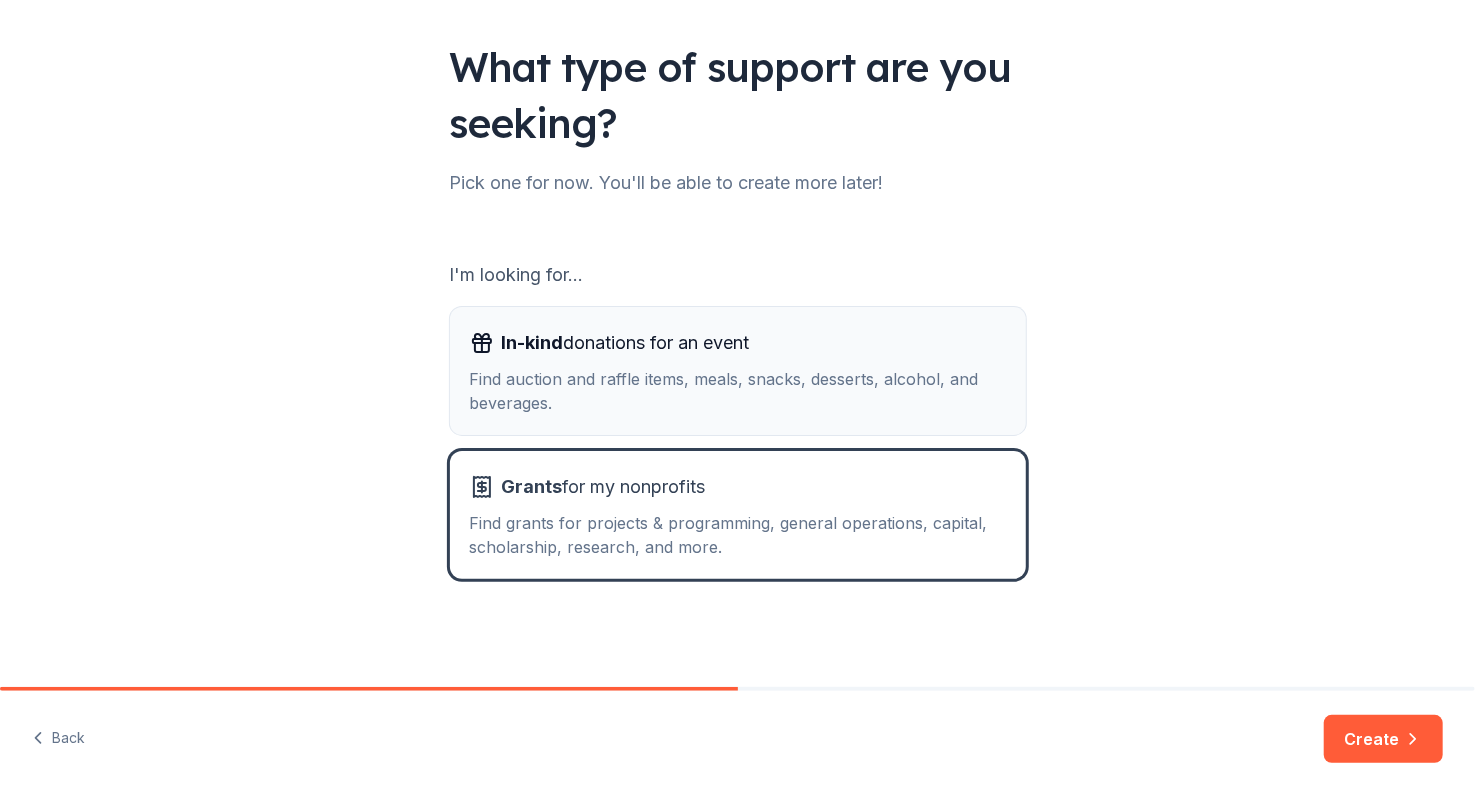 click on "Find auction and raffle items, meals, snacks, desserts, alcohol, and beverages." at bounding box center (738, 391) 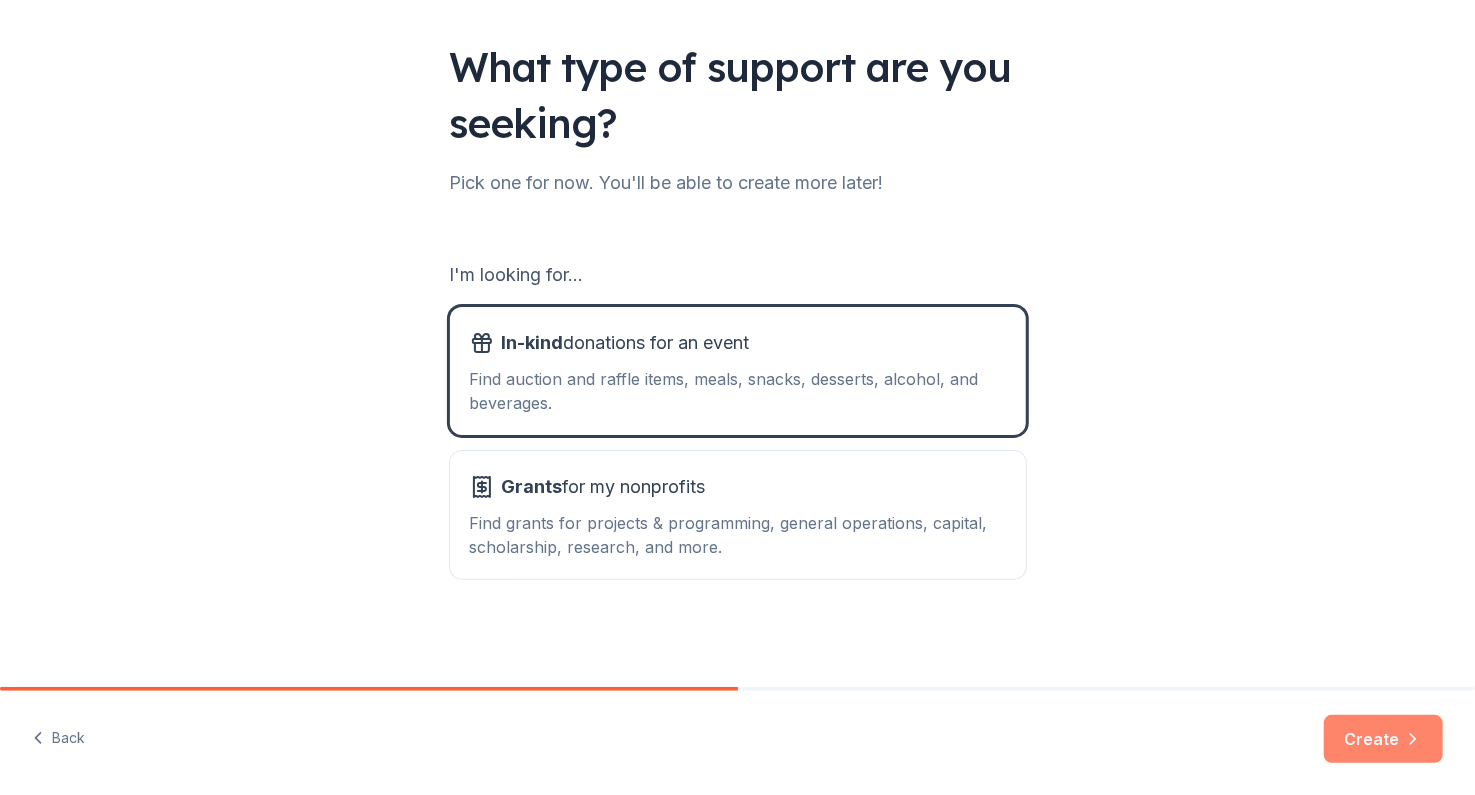 click on "Create" at bounding box center (1383, 739) 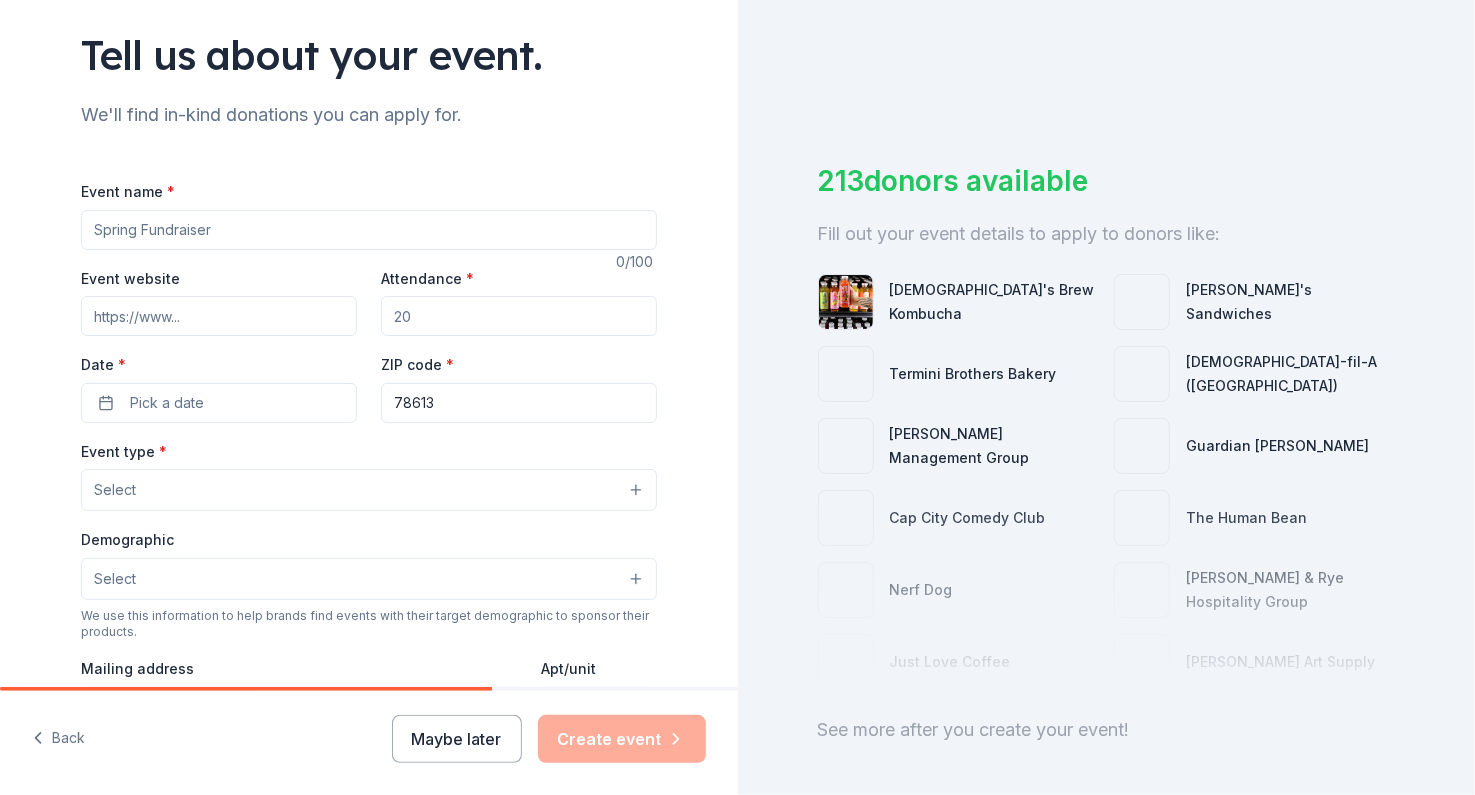 scroll, scrollTop: 232, scrollLeft: 0, axis: vertical 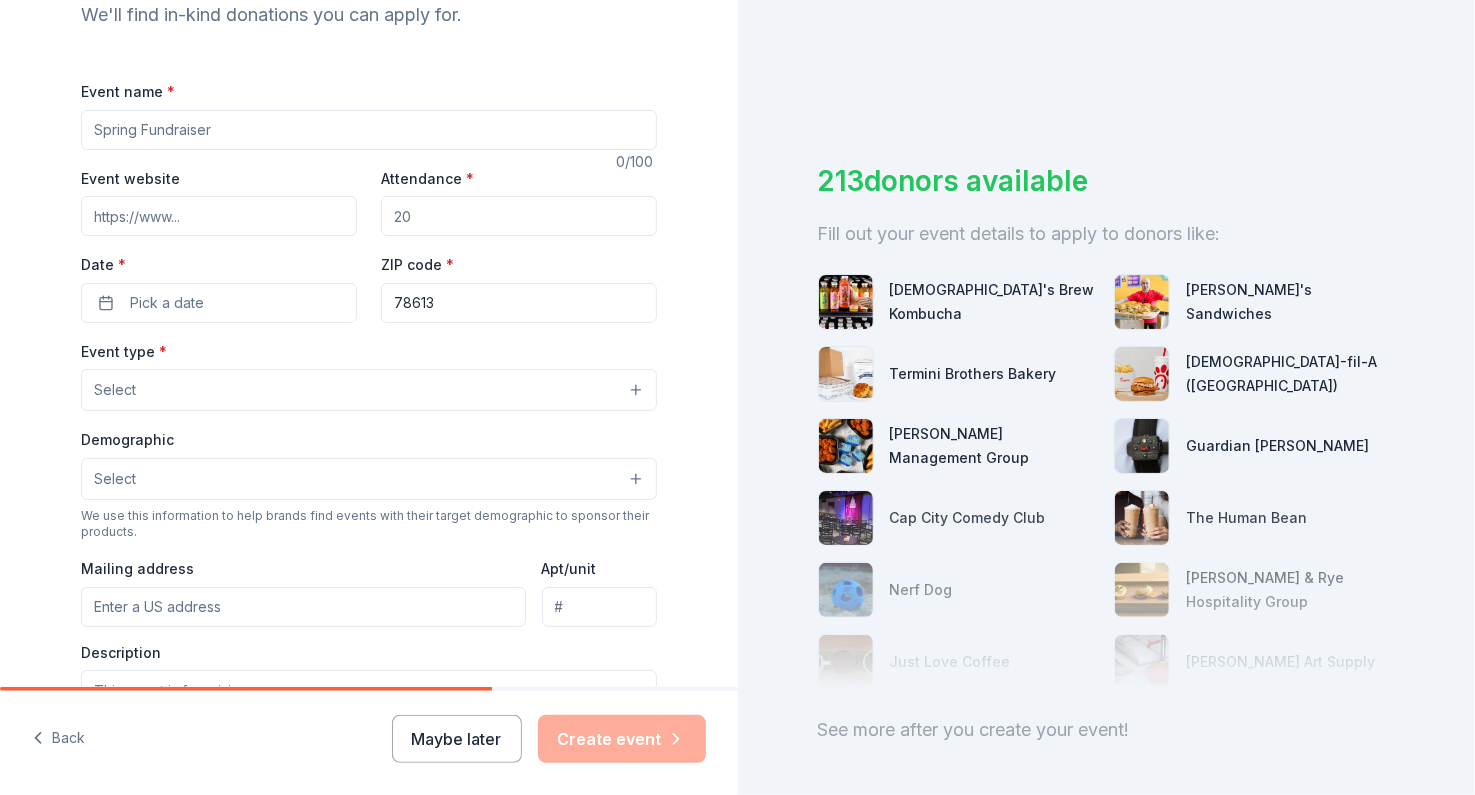 drag, startPoint x: 167, startPoint y: 126, endPoint x: 695, endPoint y: 126, distance: 528 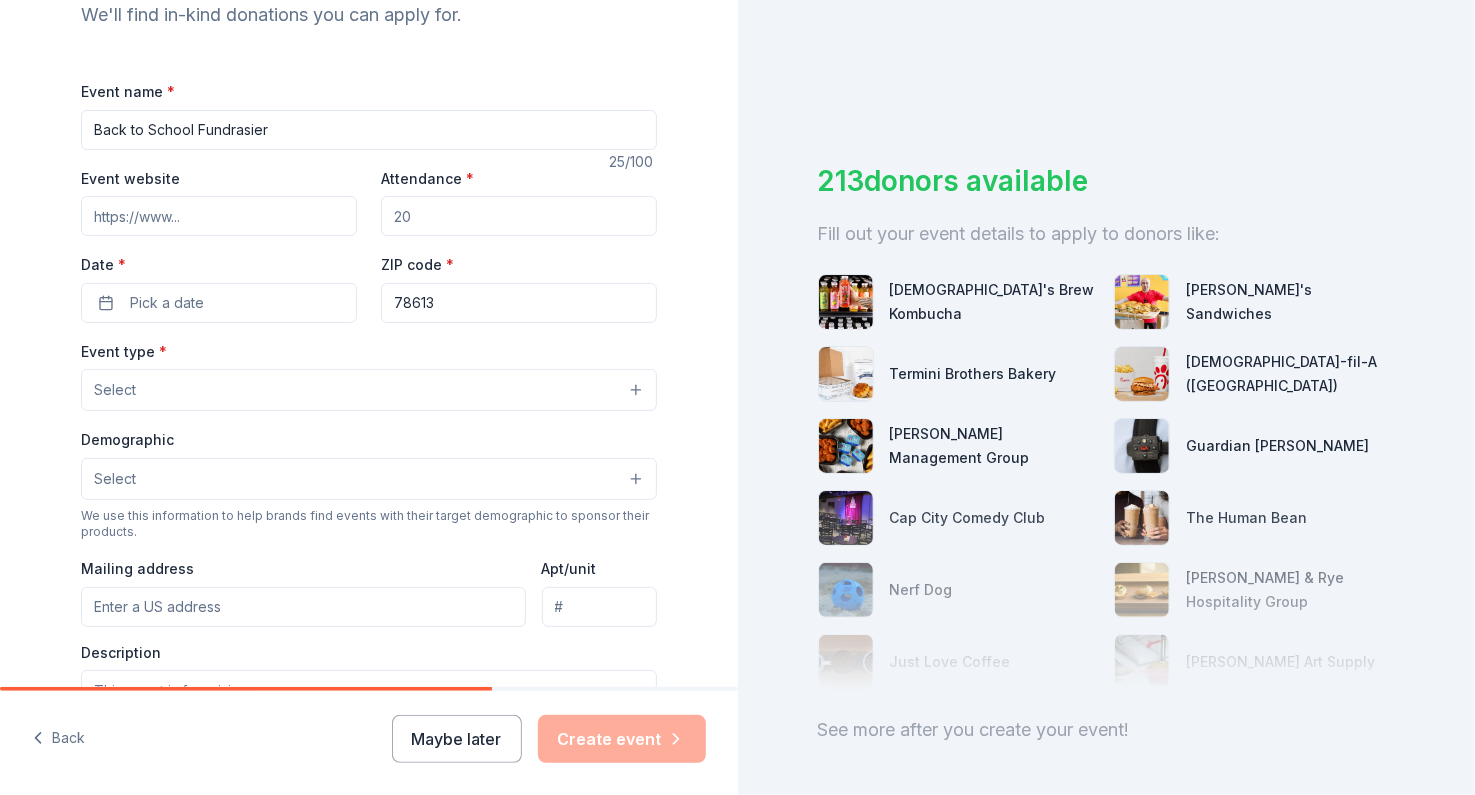 type on "Back to School Fundrasier" 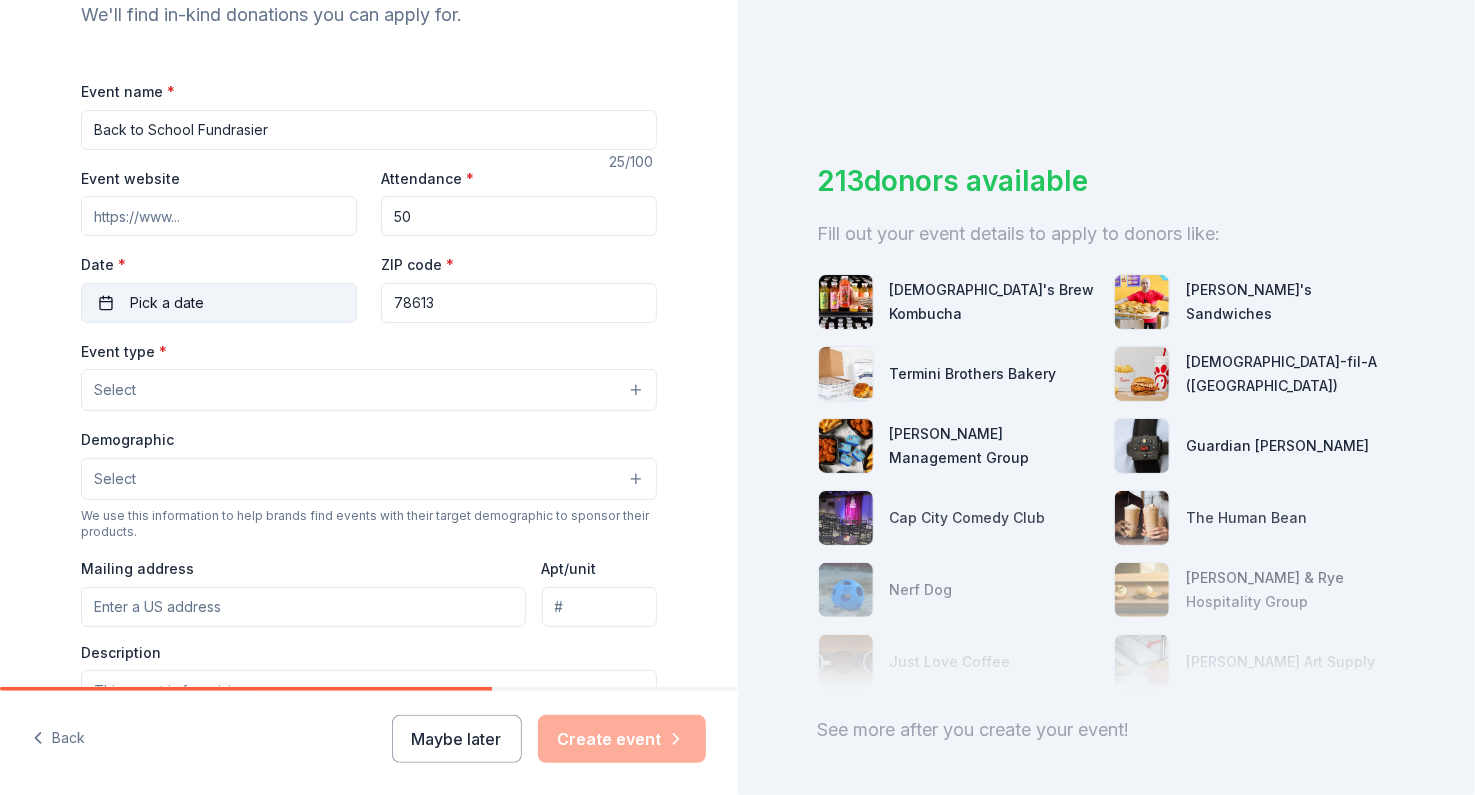 type on "50" 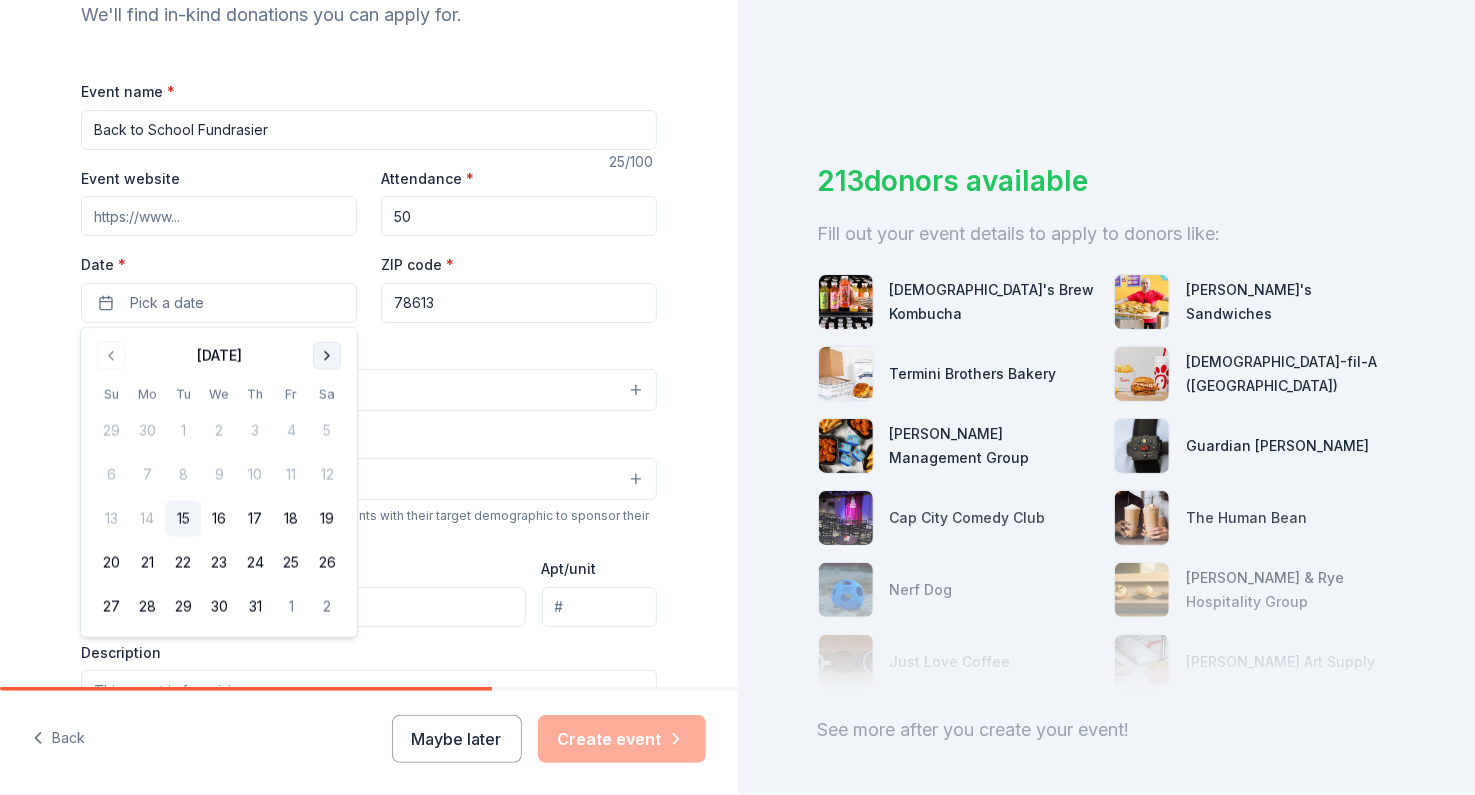 click at bounding box center [327, 356] 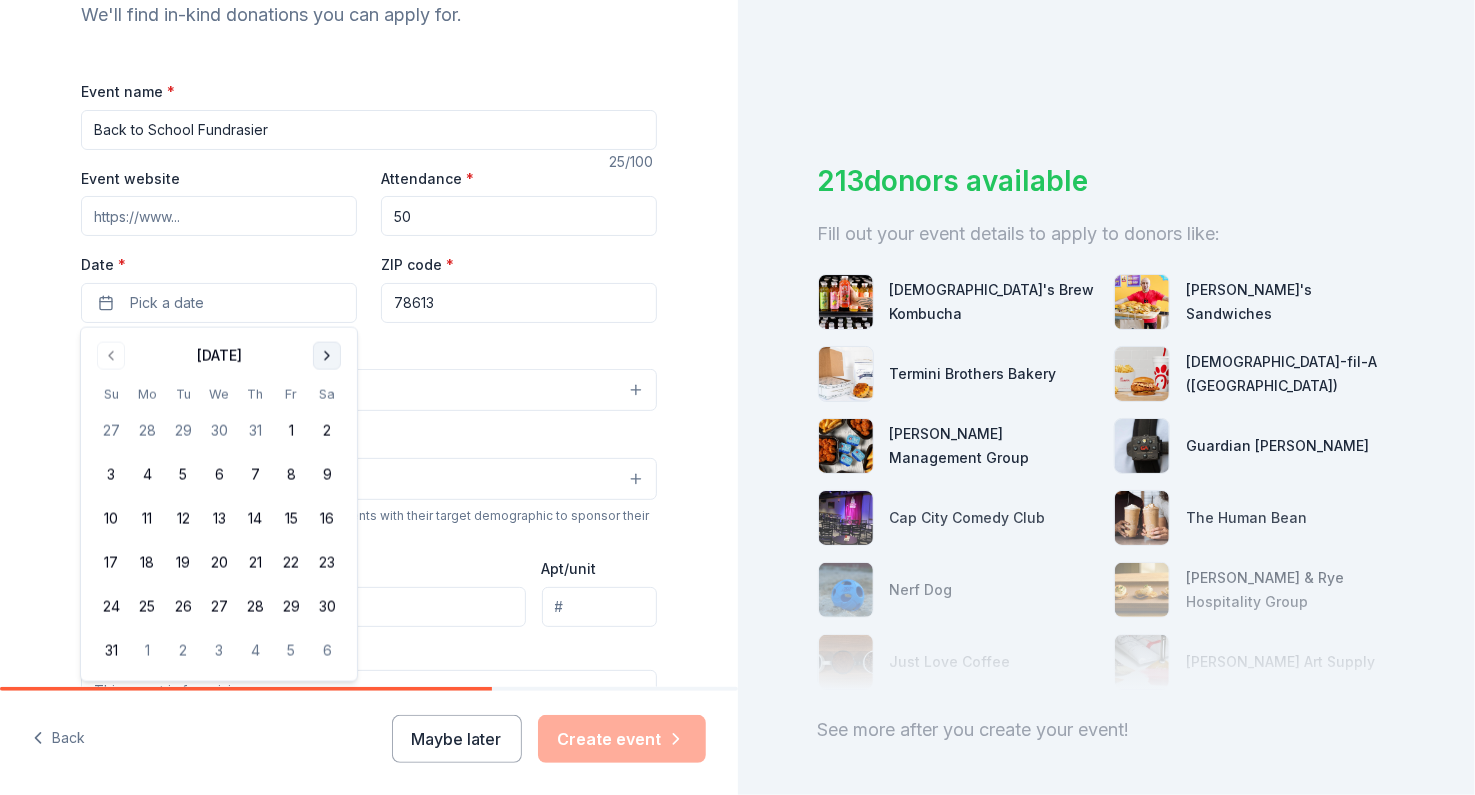click at bounding box center (327, 356) 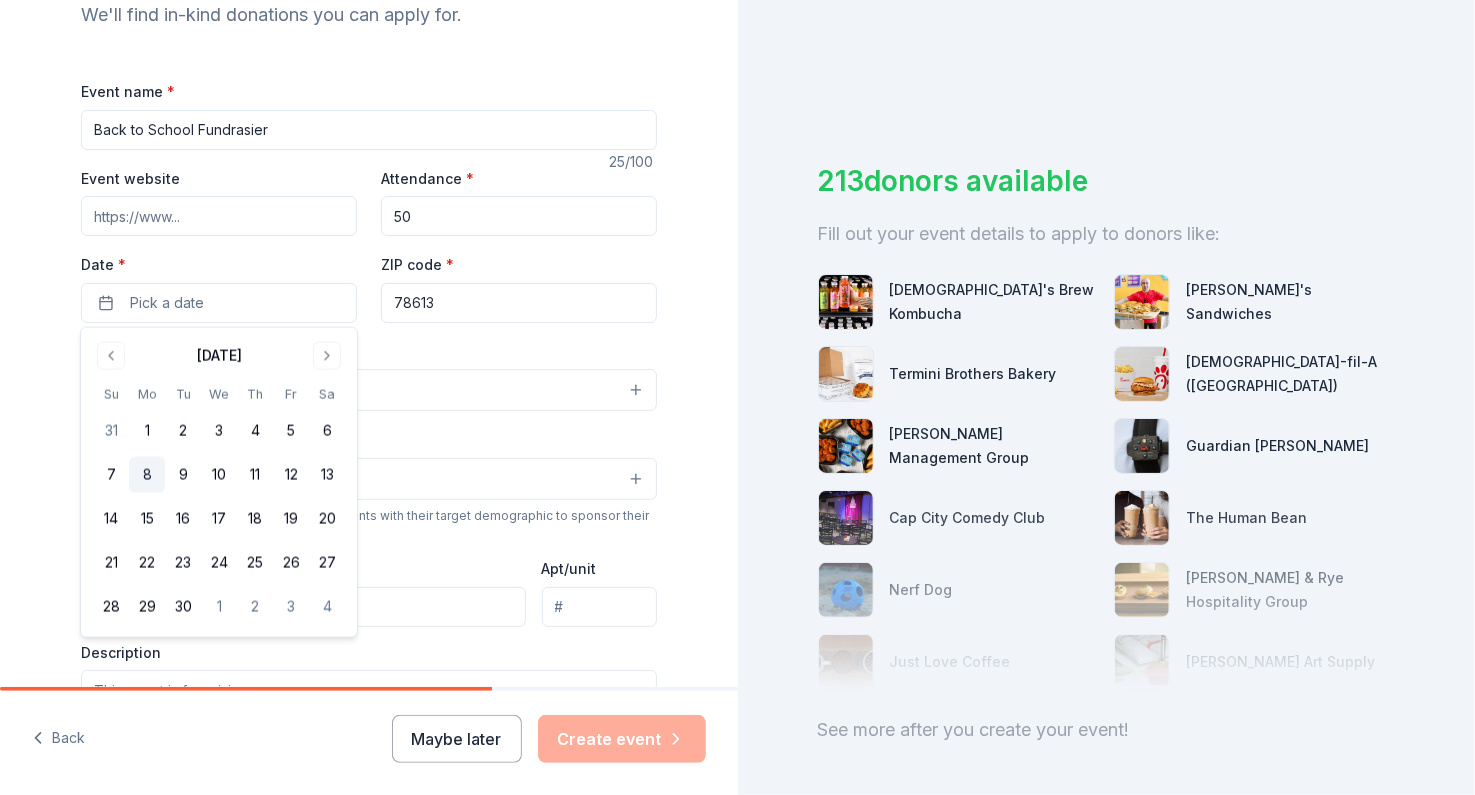 click on "8" at bounding box center [147, 475] 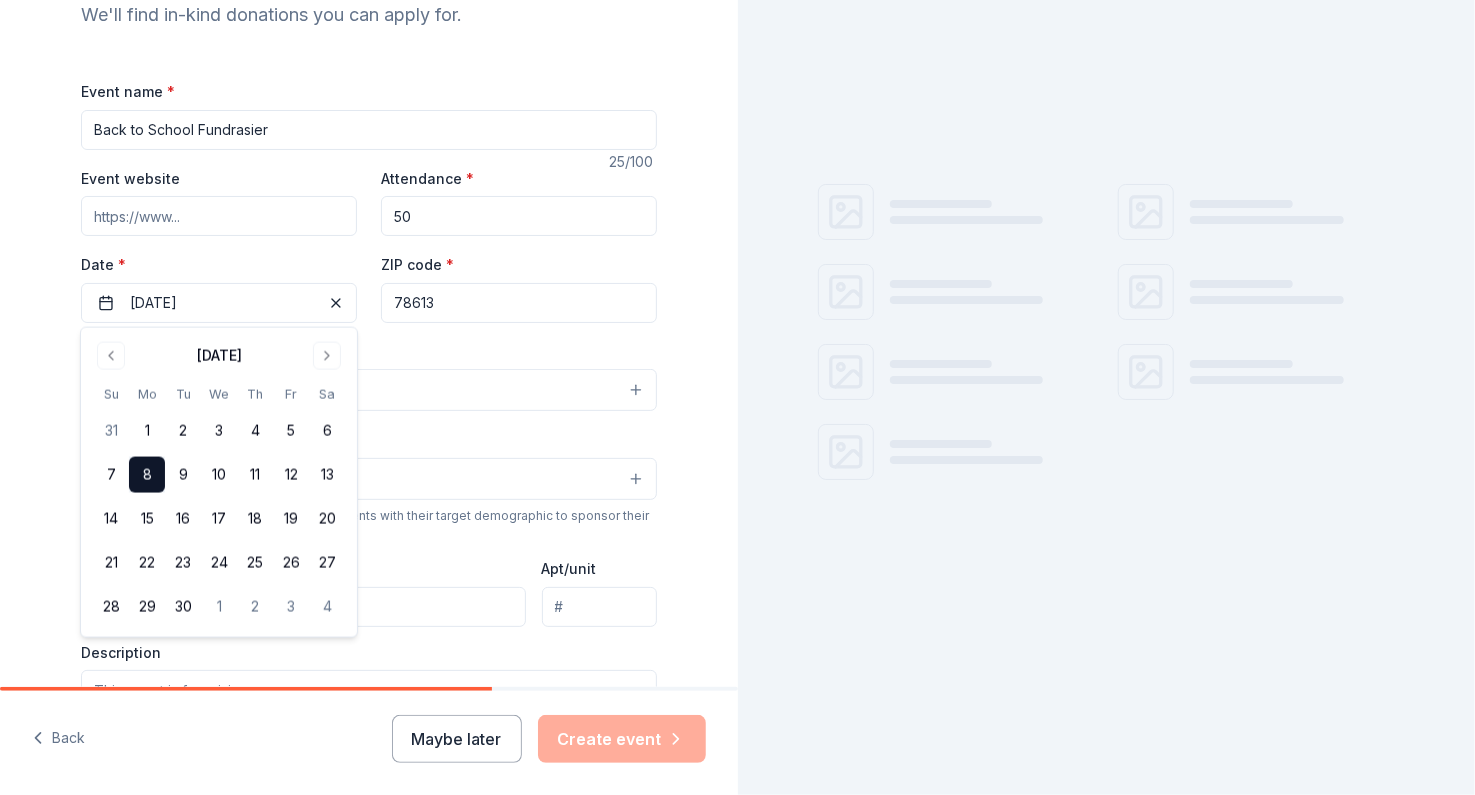 click on "Event type * Select" at bounding box center [369, 375] 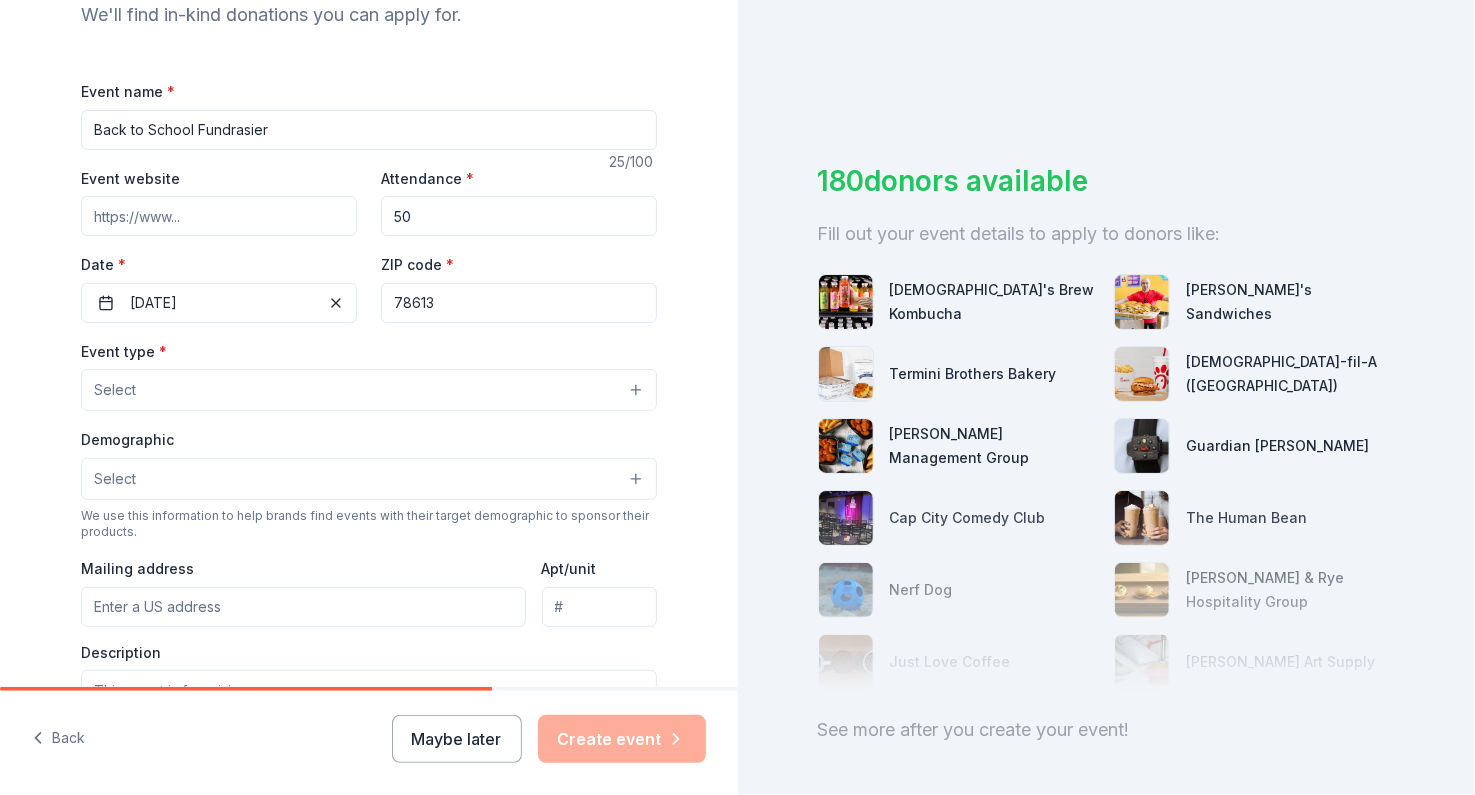 click on "Select" at bounding box center (369, 390) 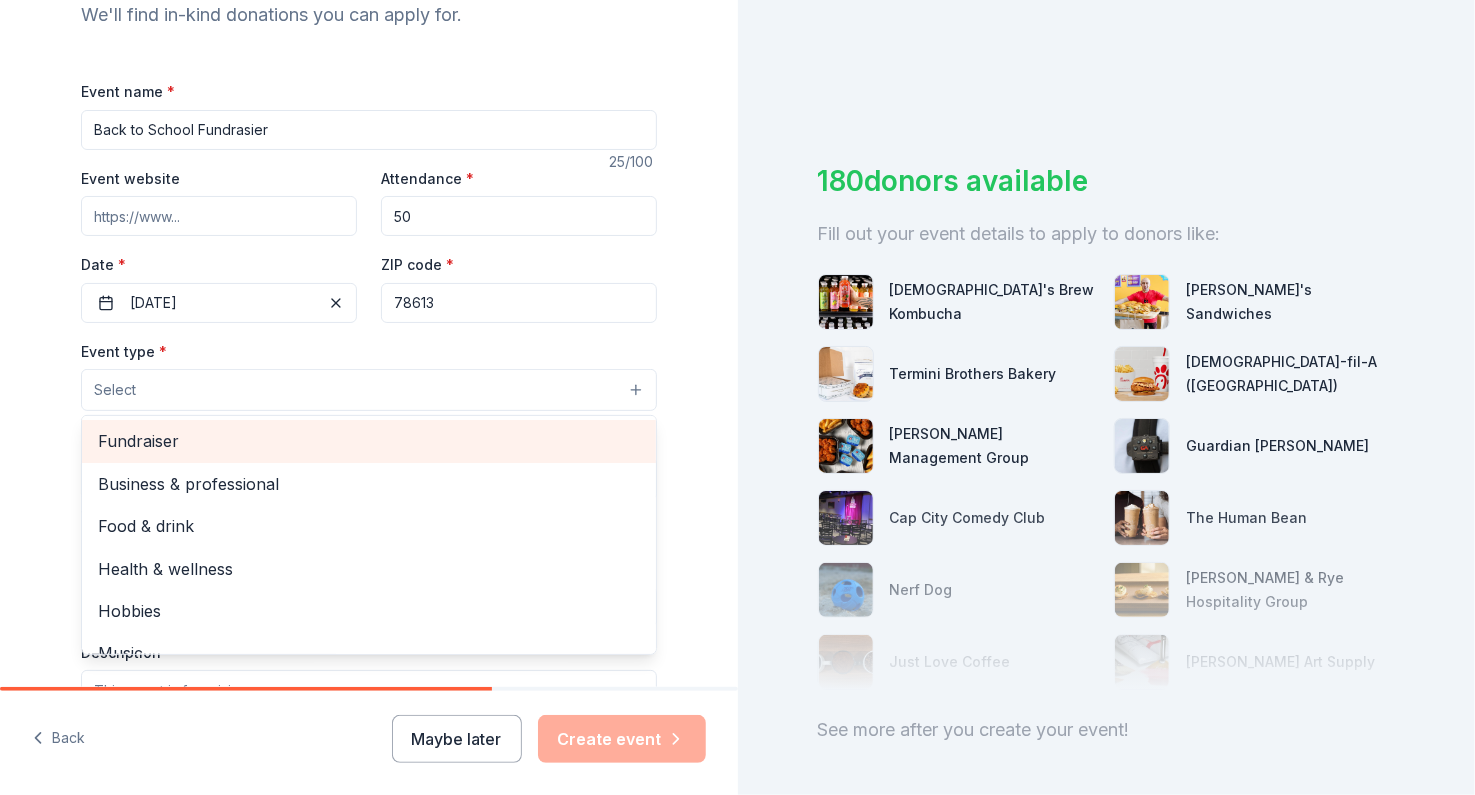 click on "Fundraiser" at bounding box center (369, 441) 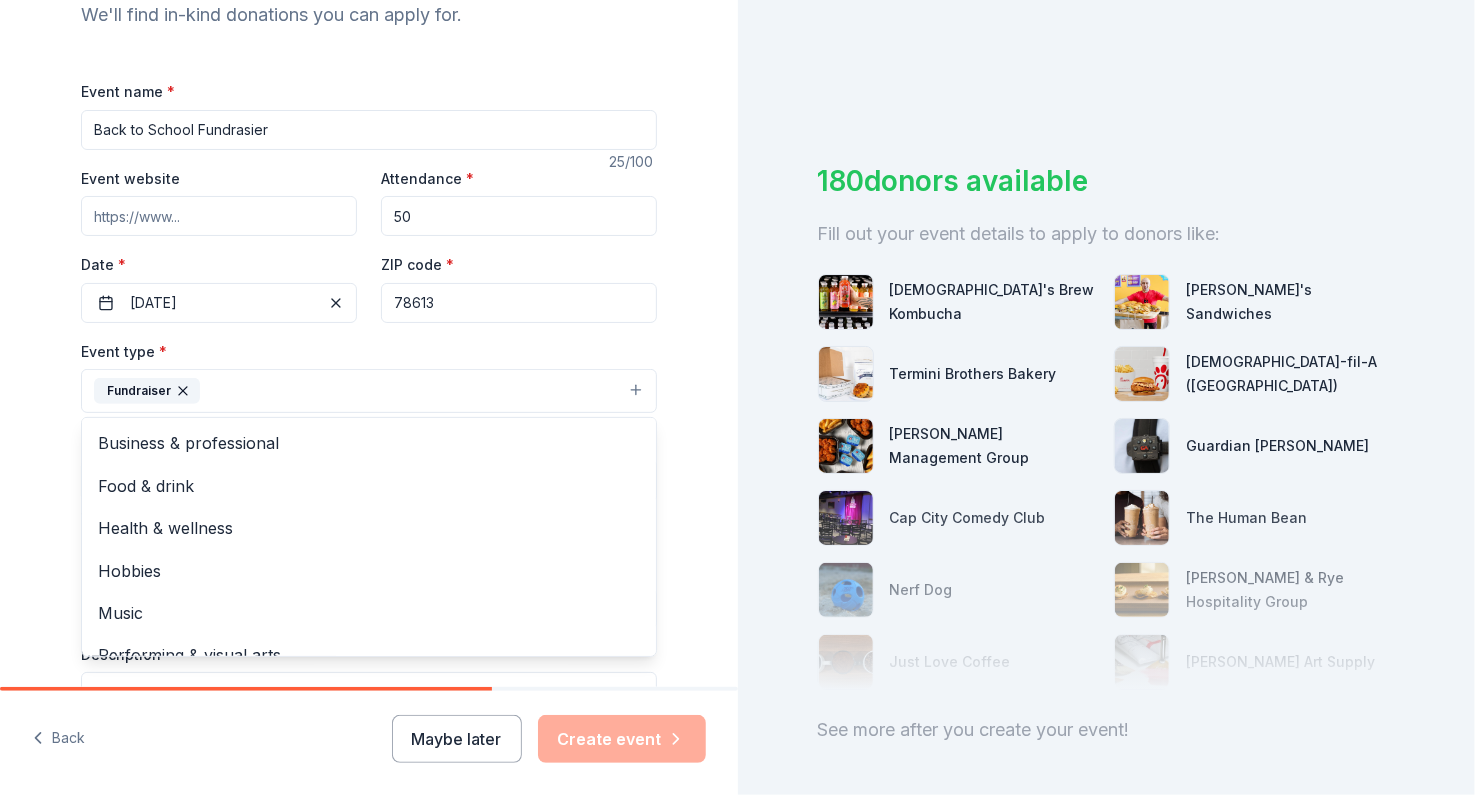 click on "Tell us about your event. We'll find in-kind donations you can apply for. Event name * Back to School Fundrasier 25 /100 Event website Attendance * 50 Date * 09/08/2025 ZIP code * 78613 Event type * Fundraiser Business & professional Food & drink Health & wellness Hobbies Music Performing & visual arts Demographic Select We use this information to help brands find events with their target demographic to sponsor their products. Mailing address Apt/unit Description What are you looking for? * Auction & raffle Meals Snacks Desserts Alcohol Beverages Send me reminders Email me reminders of donor application deadlines Recurring event" at bounding box center (369, 434) 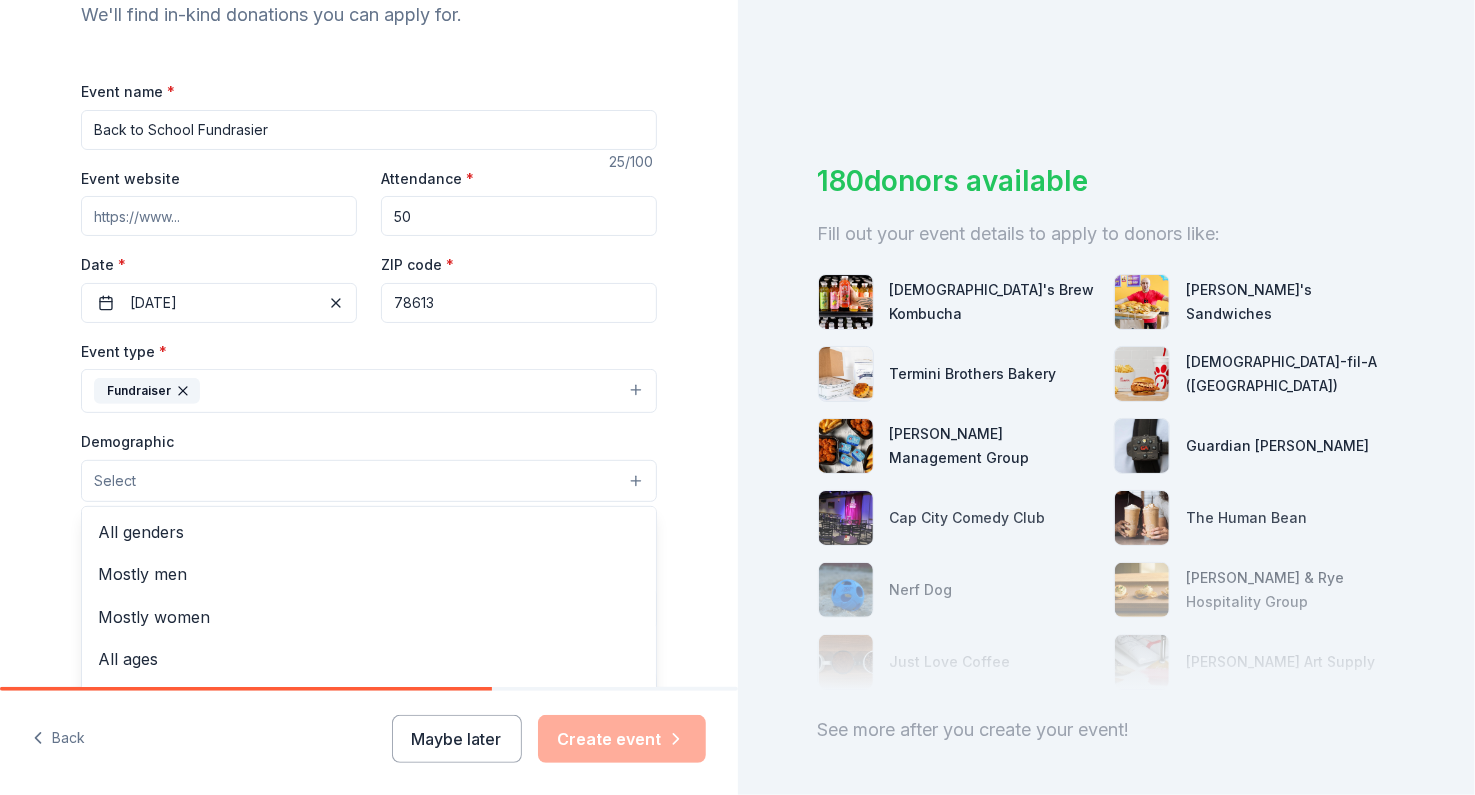 click on "Select" at bounding box center (369, 481) 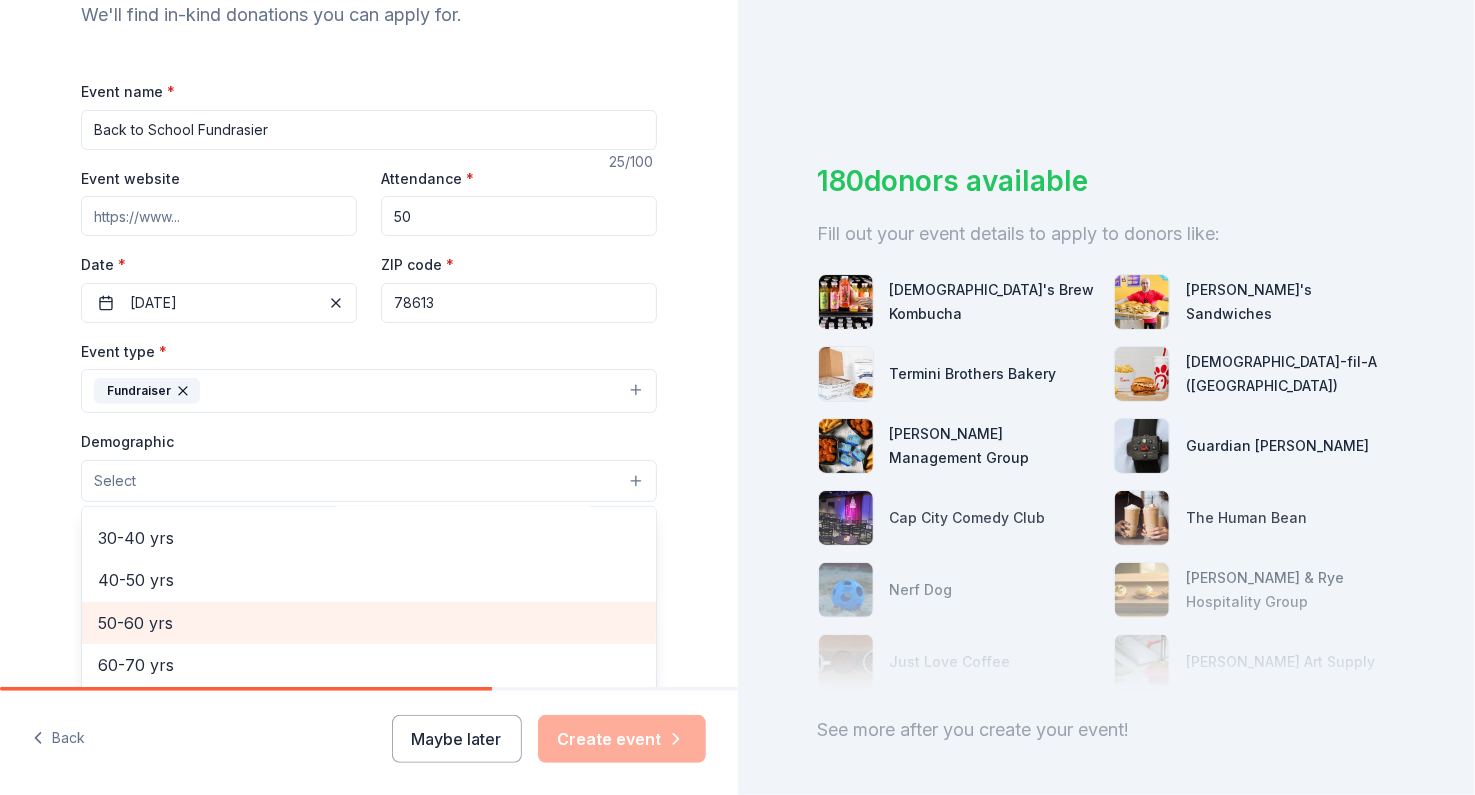 scroll, scrollTop: 321, scrollLeft: 0, axis: vertical 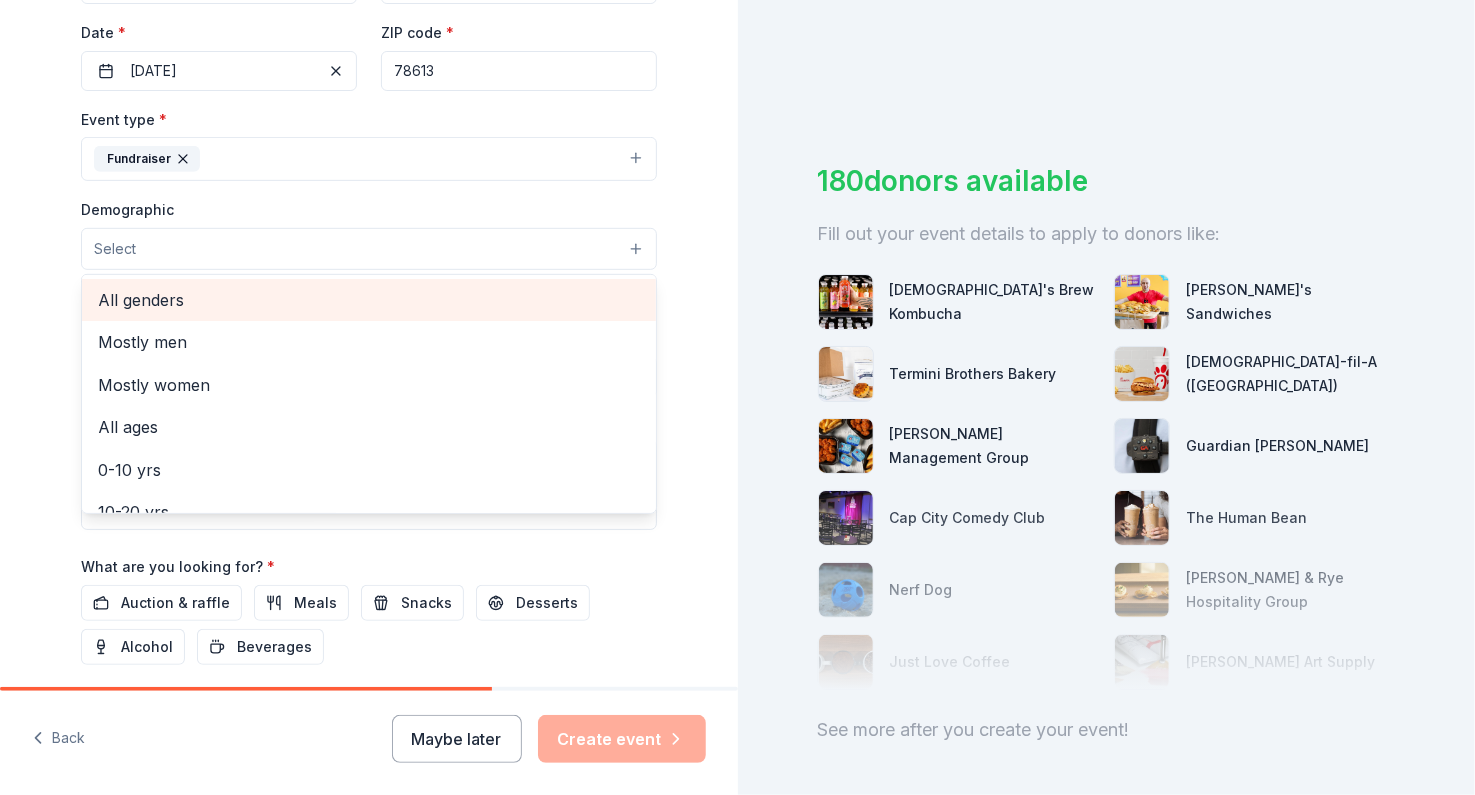 click on "All genders" at bounding box center [369, 300] 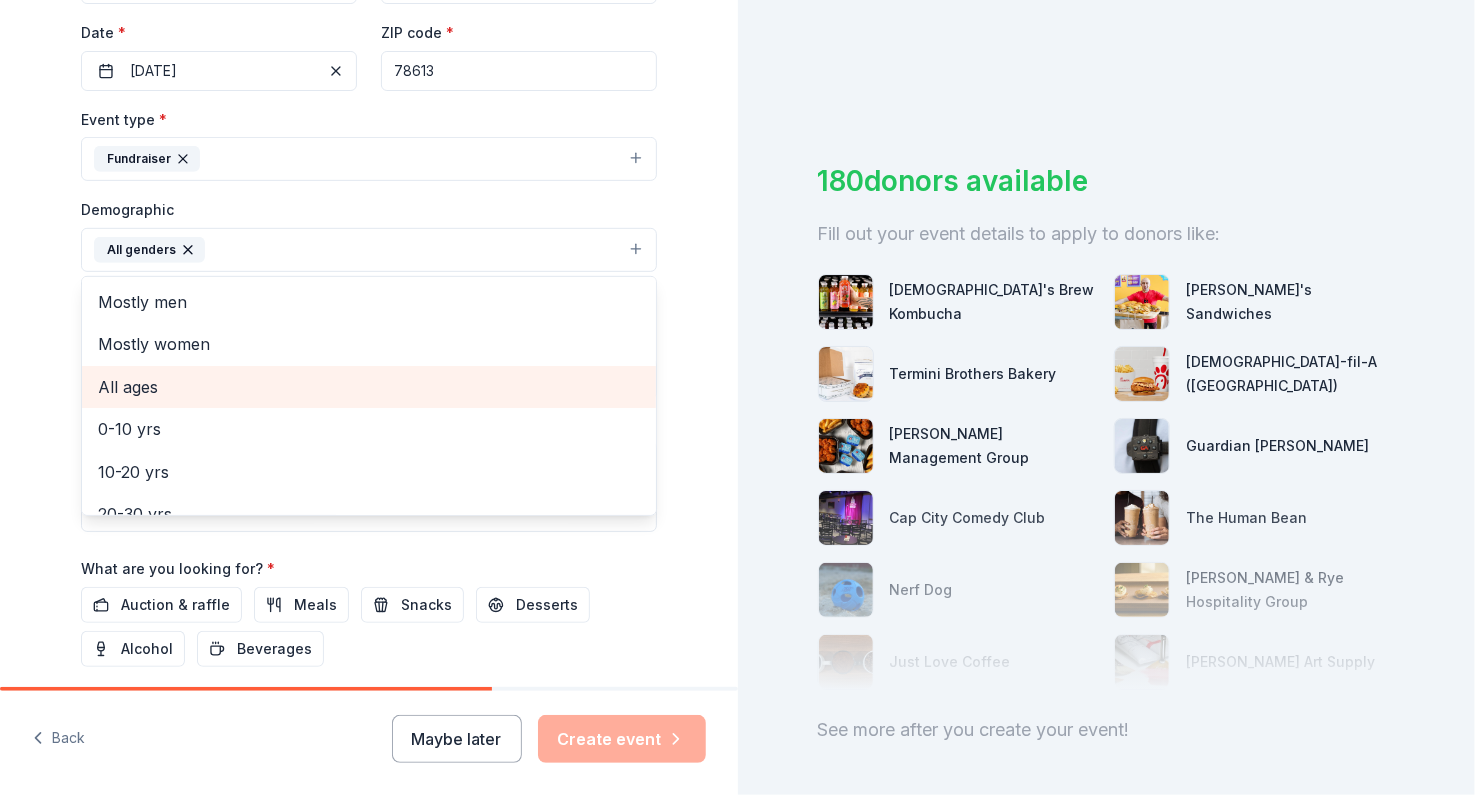 click on "All ages" at bounding box center [369, 387] 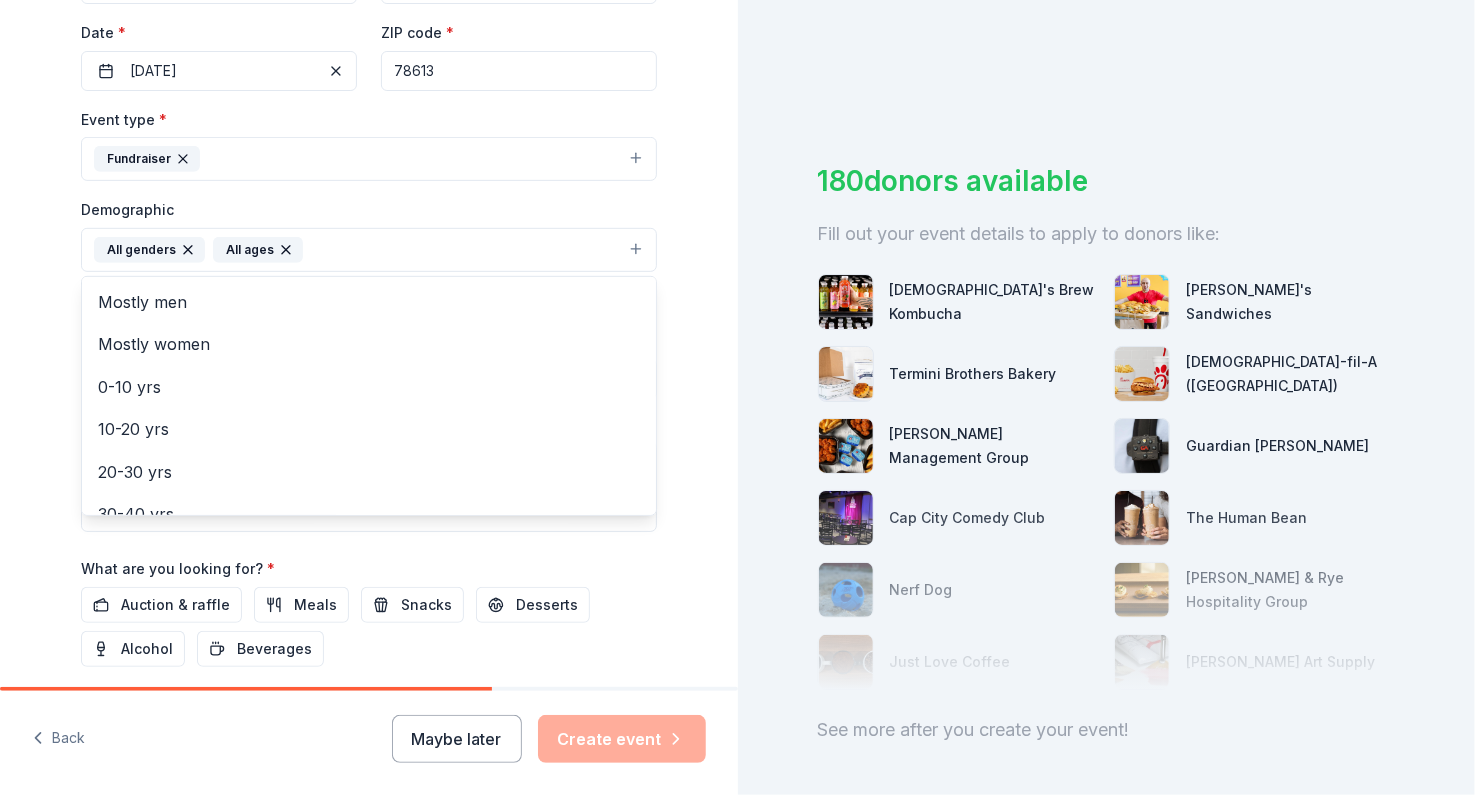 click on "Tell us about your event. We'll find in-kind donations you can apply for. Event name * Back to School Fundrasier 25 /100 Event website Attendance * 50 Date * 09/08/2025 ZIP code * 78613 Event type * Fundraiser Demographic All genders All ages Mostly men Mostly women 0-10 yrs 10-20 yrs 20-30 yrs 30-40 yrs 40-50 yrs 50-60 yrs 60-70 yrs 70-80 yrs 80+ yrs We use this information to help brands find events with their target demographic to sponsor their products. Mailing address Apt/unit Description What are you looking for? * Auction & raffle Meals Snacks Desserts Alcohol Beverages Send me reminders Email me reminders of donor application deadlines Recurring event" at bounding box center [369, 203] 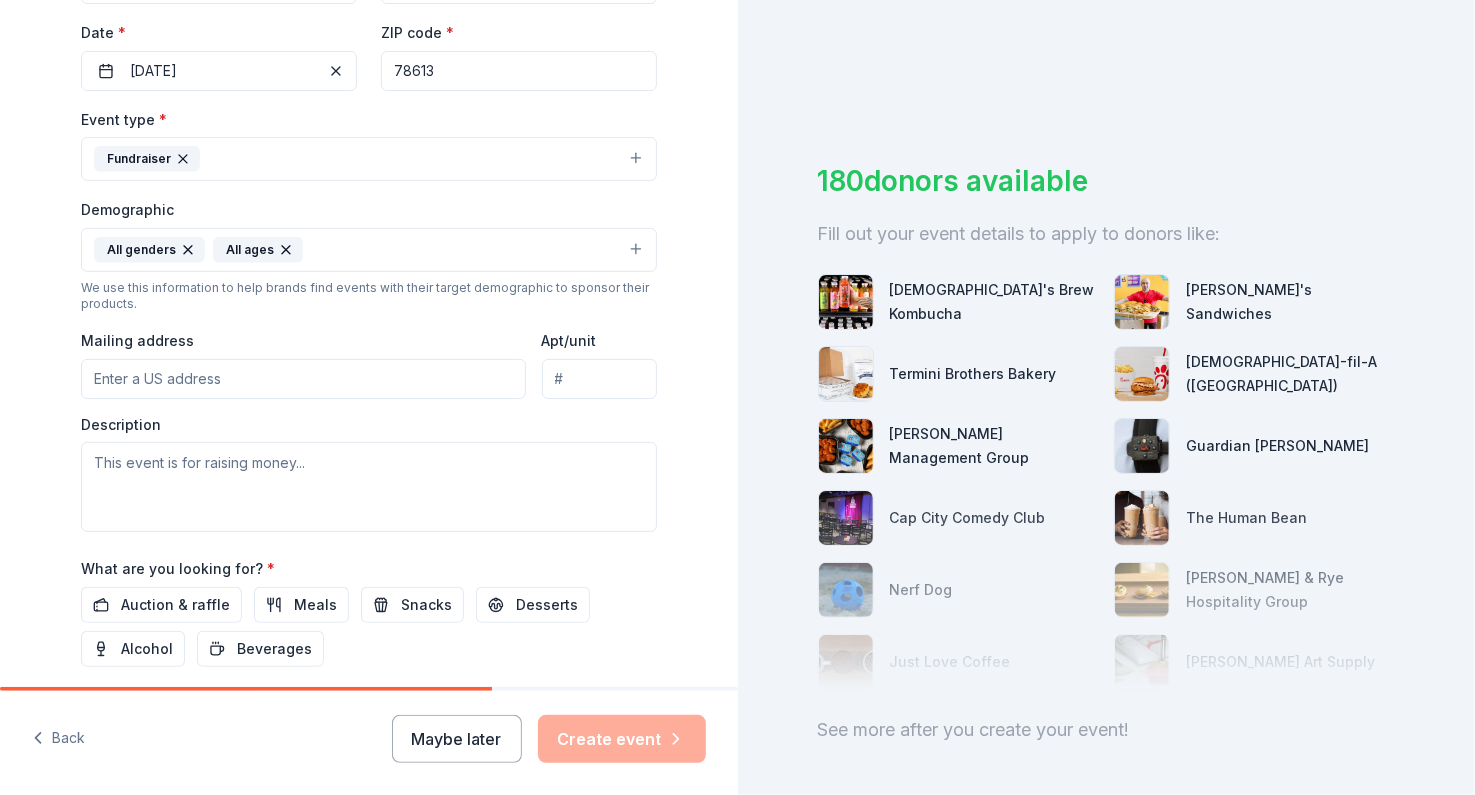 click on "Mailing address" at bounding box center [303, 379] 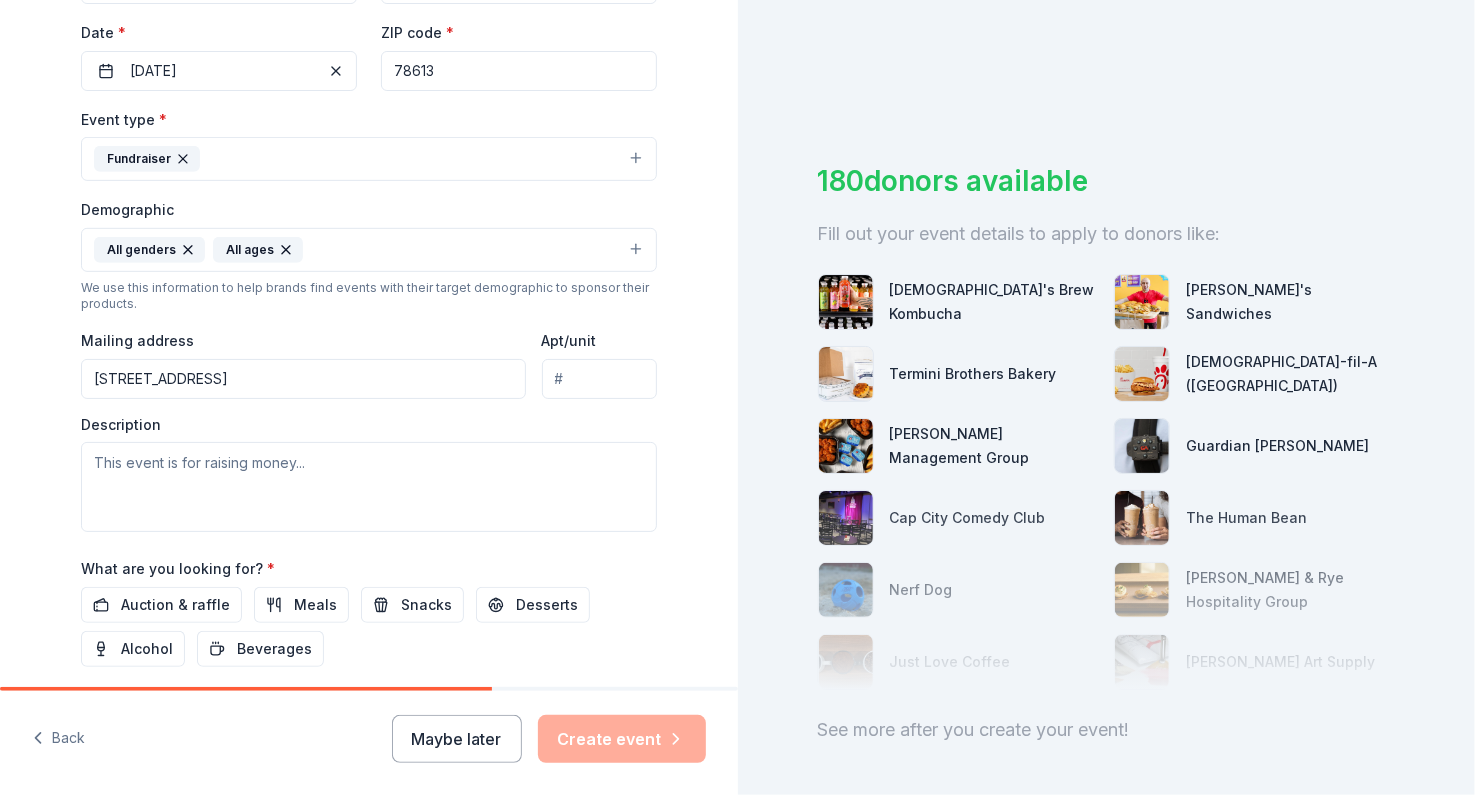 type on "3003 Blue Ridge Drive, Cedar Park, TX, 78613" 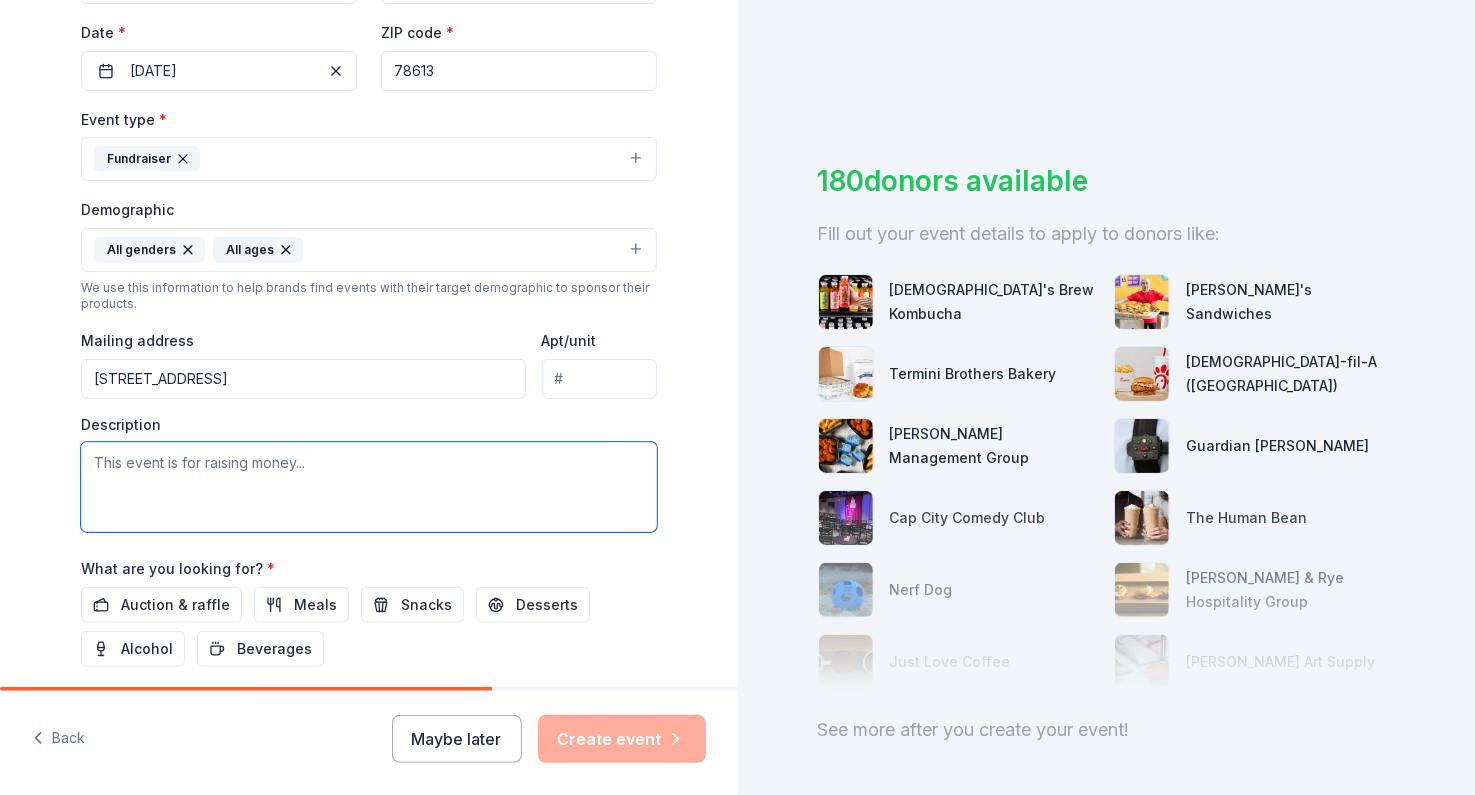 click at bounding box center [369, 487] 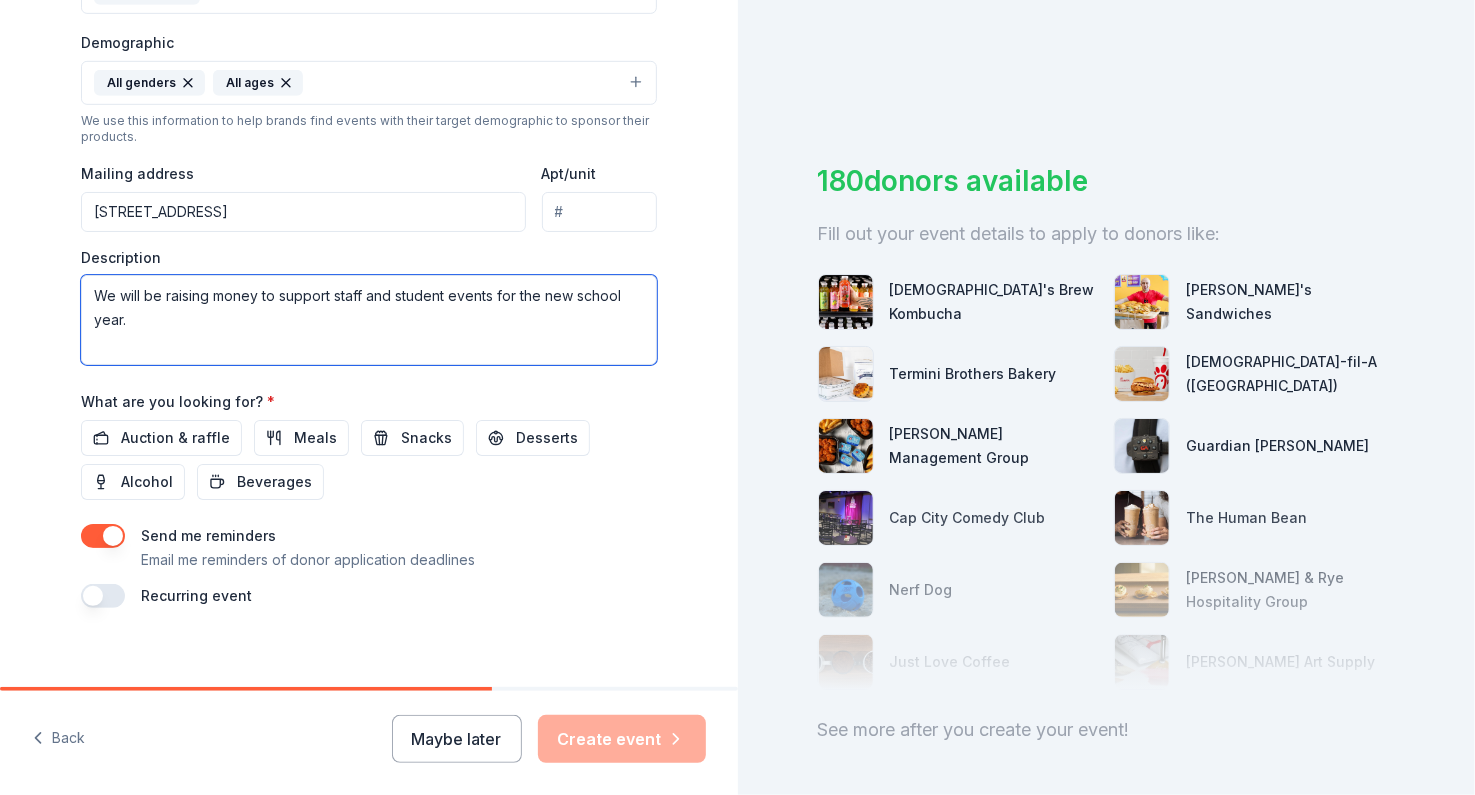scroll, scrollTop: 644, scrollLeft: 0, axis: vertical 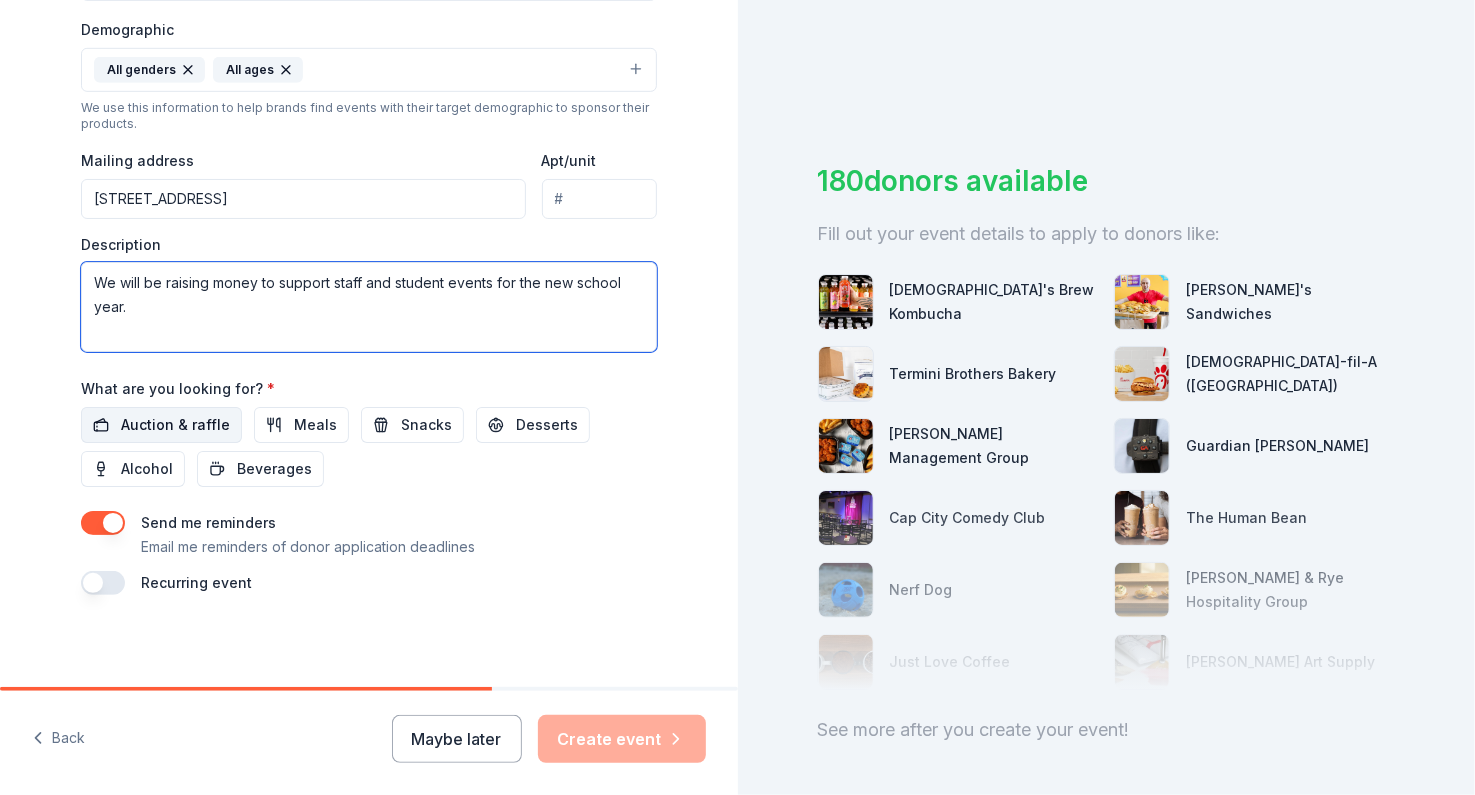 type on "We will be raising money to support staff and student events for the new school year." 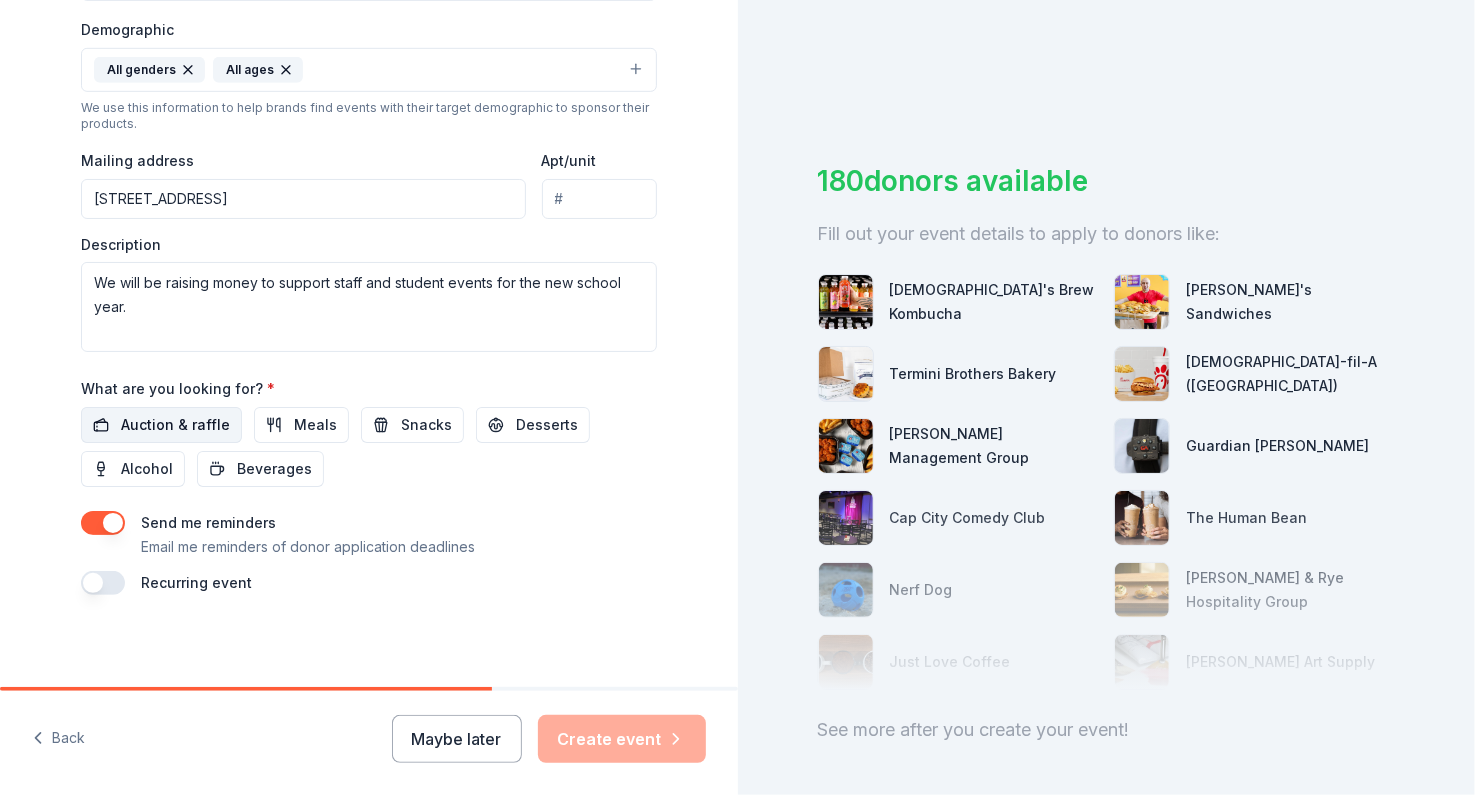 click on "Auction & raffle" at bounding box center [175, 425] 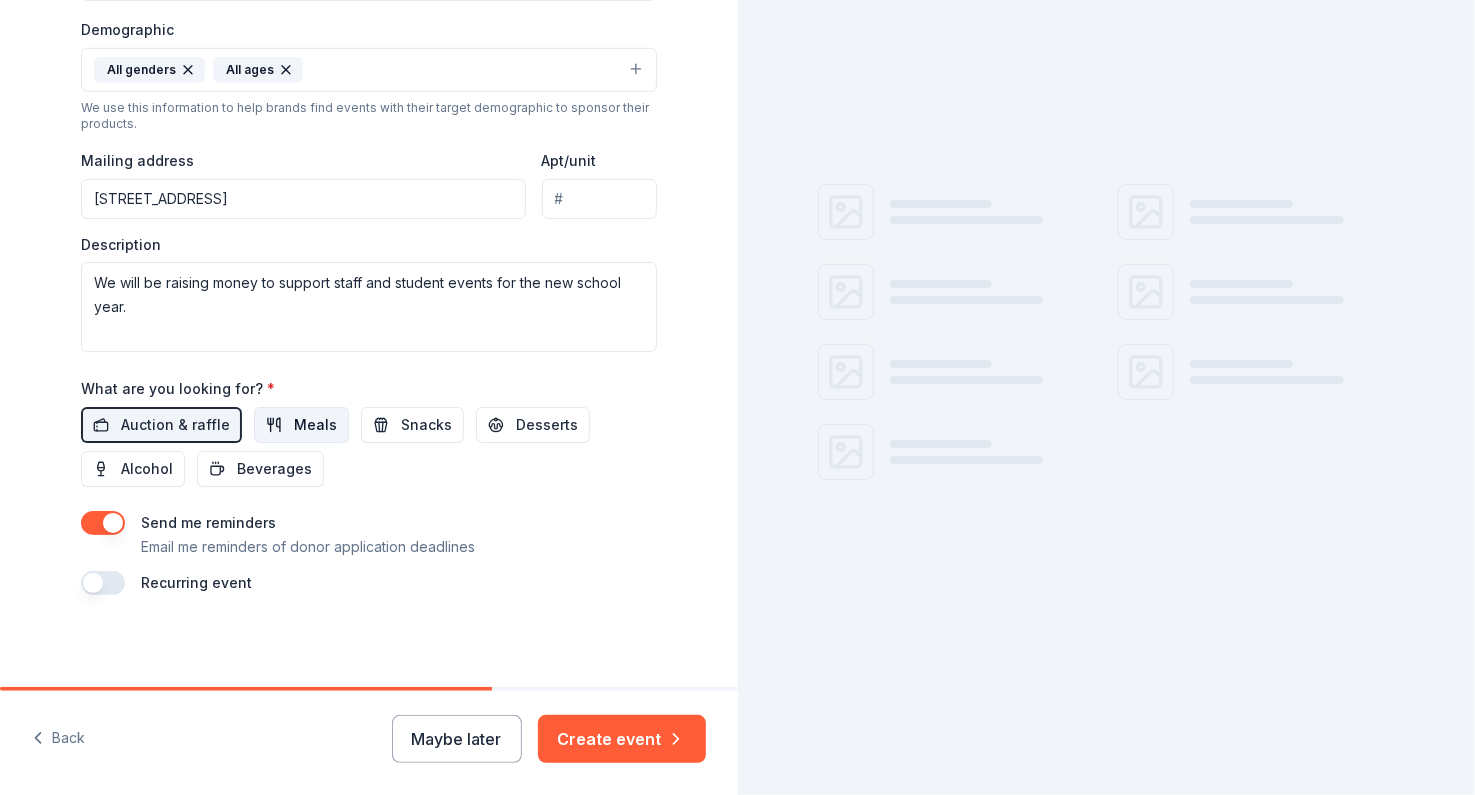 click on "Meals" at bounding box center [315, 425] 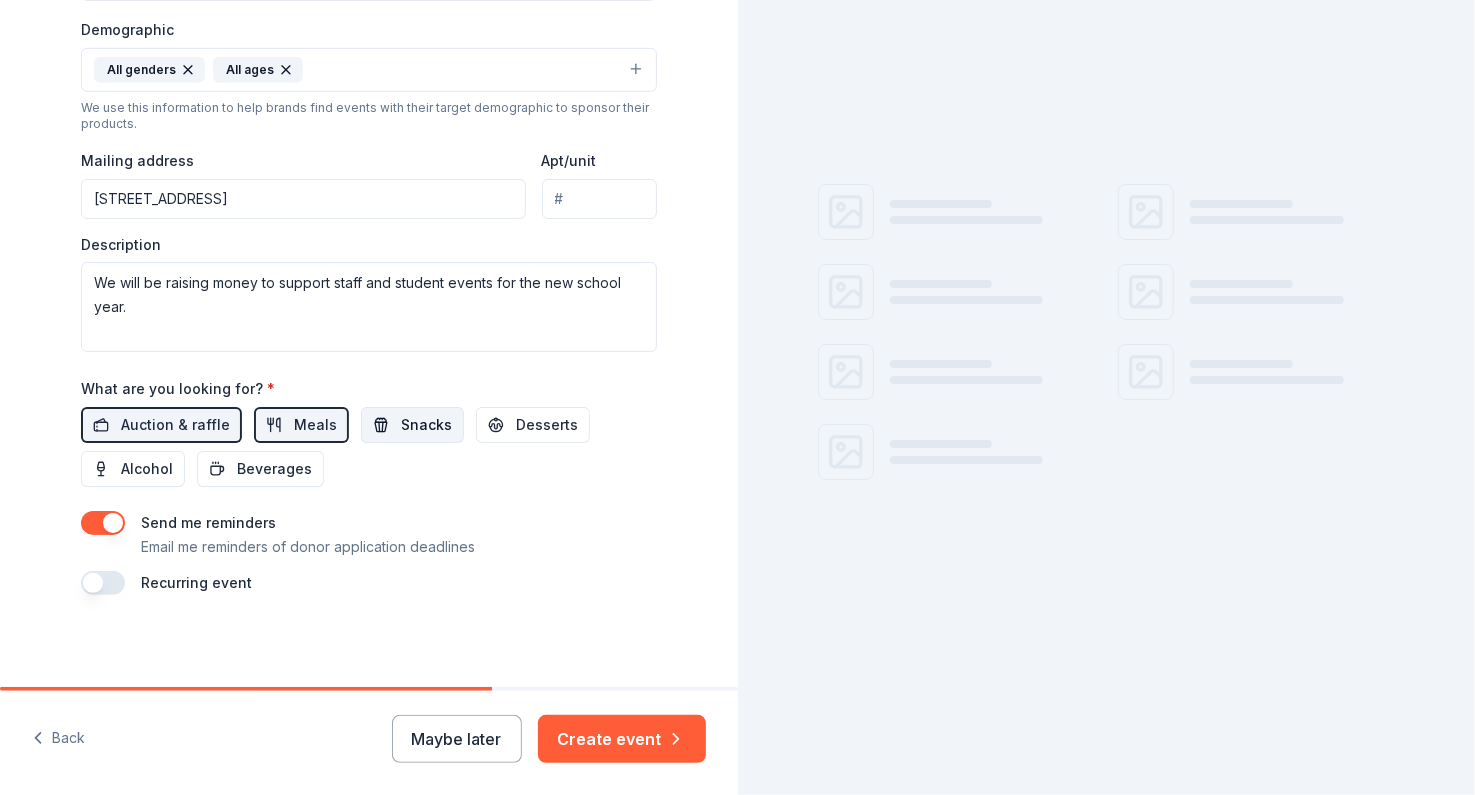 click on "Snacks" at bounding box center (426, 425) 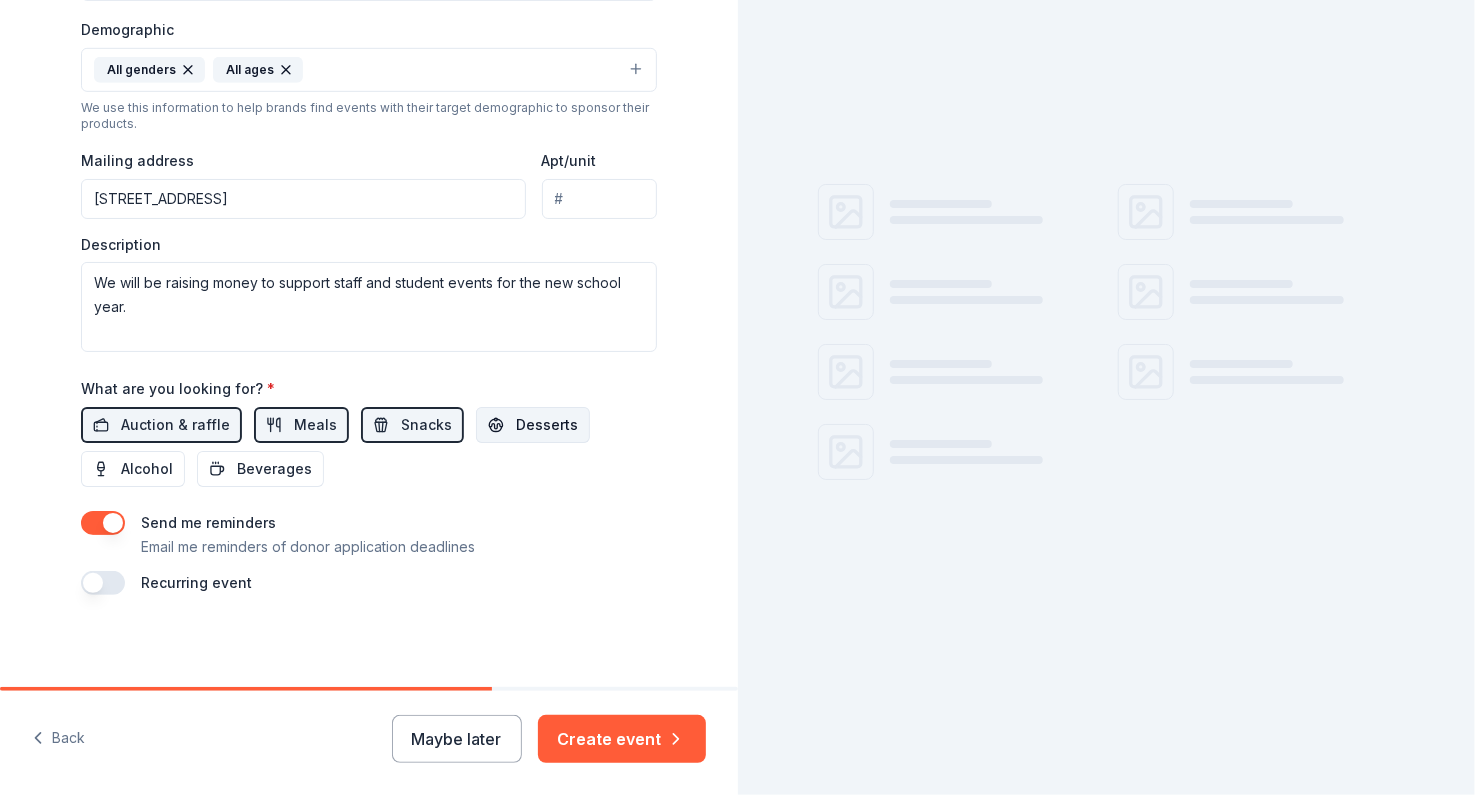 click on "Desserts" at bounding box center (547, 425) 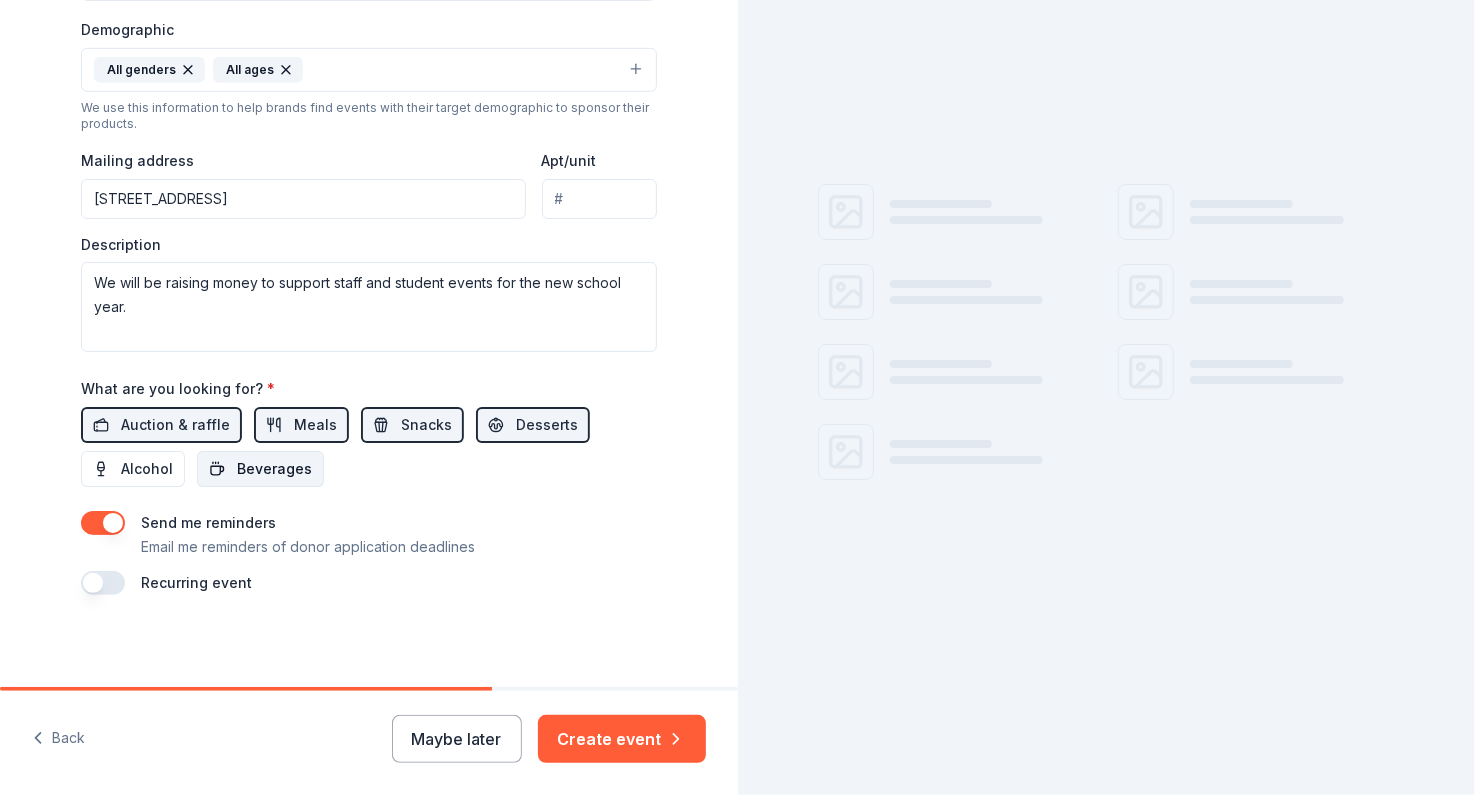 click on "Beverages" at bounding box center (274, 469) 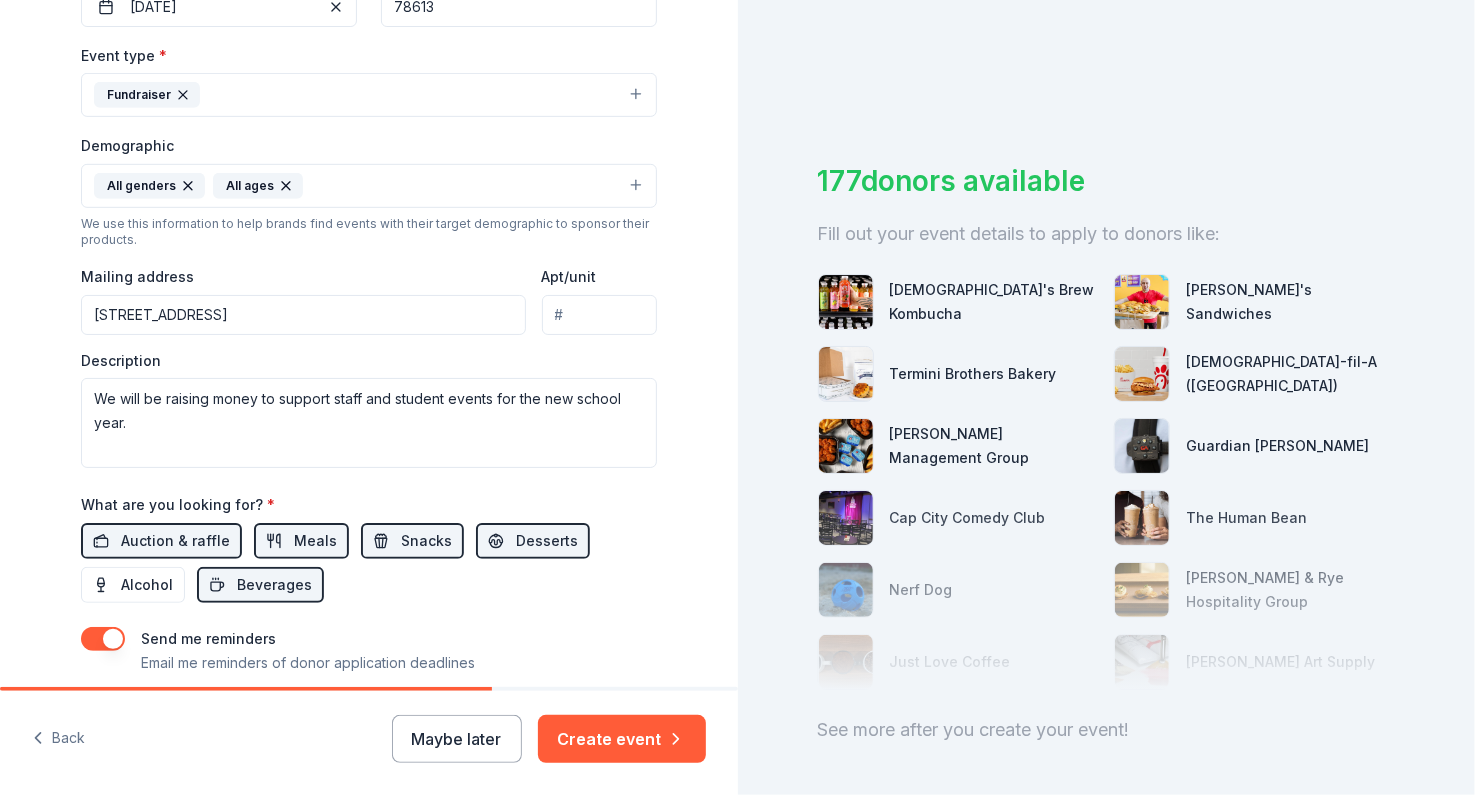 scroll, scrollTop: 644, scrollLeft: 0, axis: vertical 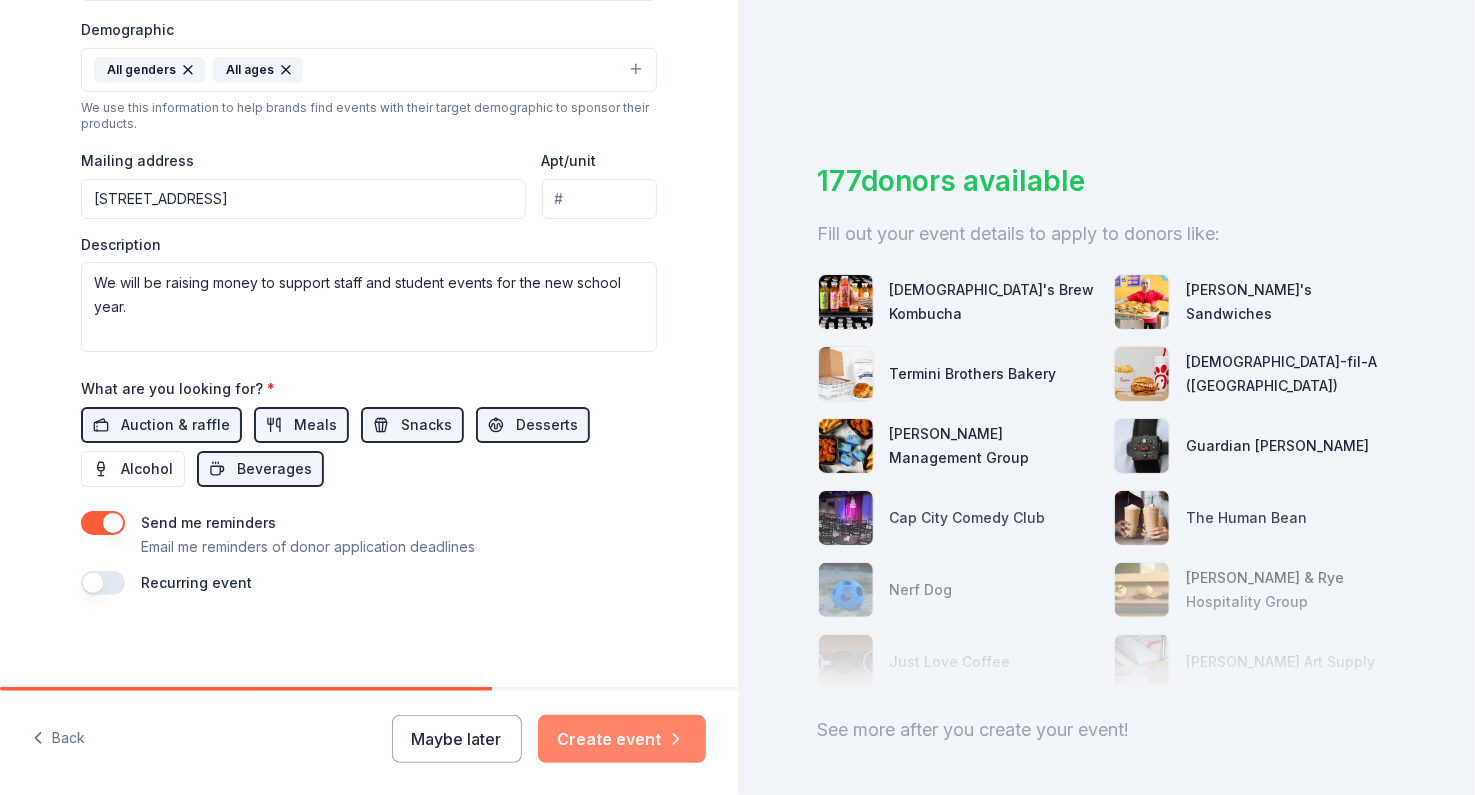click on "Create event" at bounding box center [622, 739] 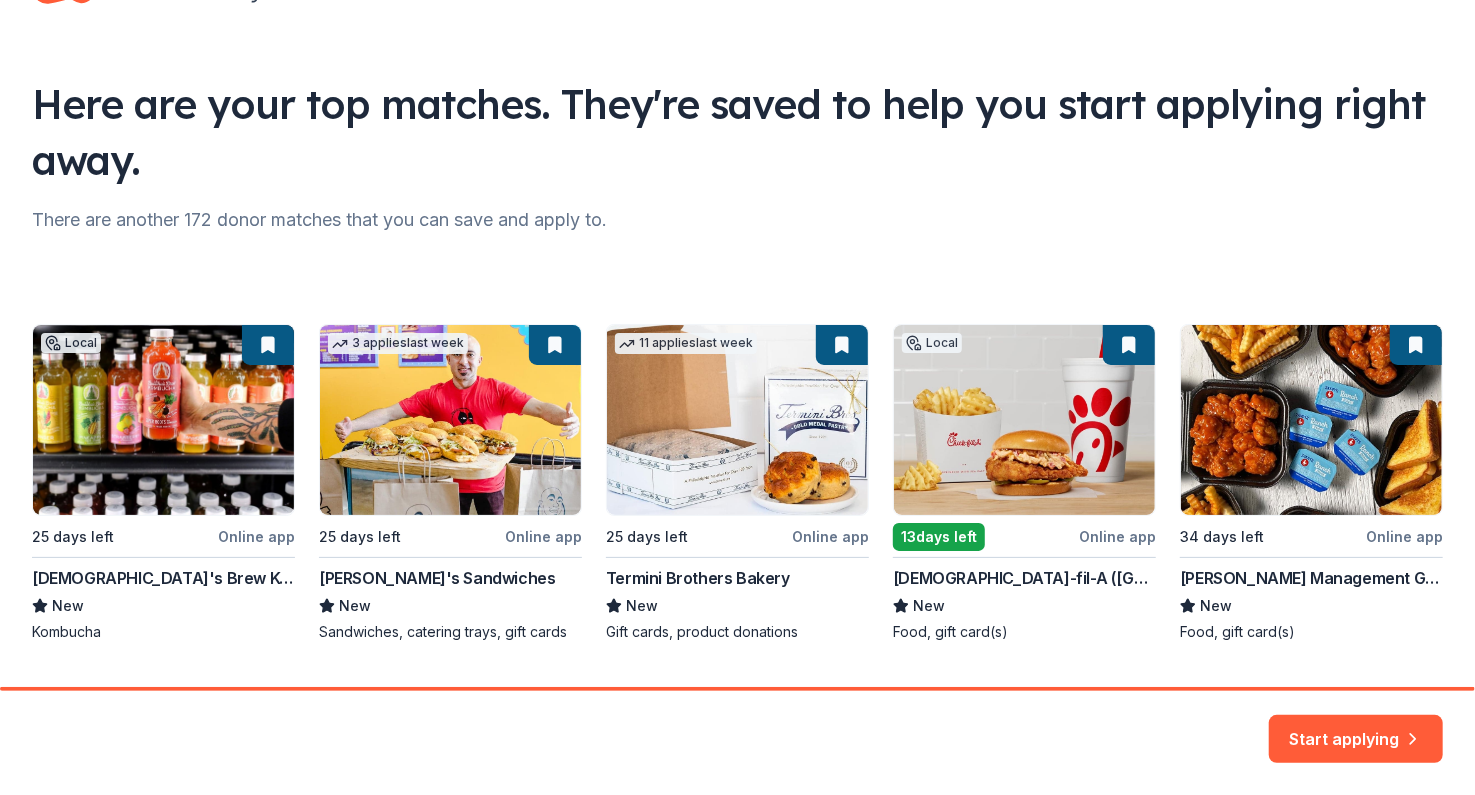 scroll, scrollTop: 134, scrollLeft: 0, axis: vertical 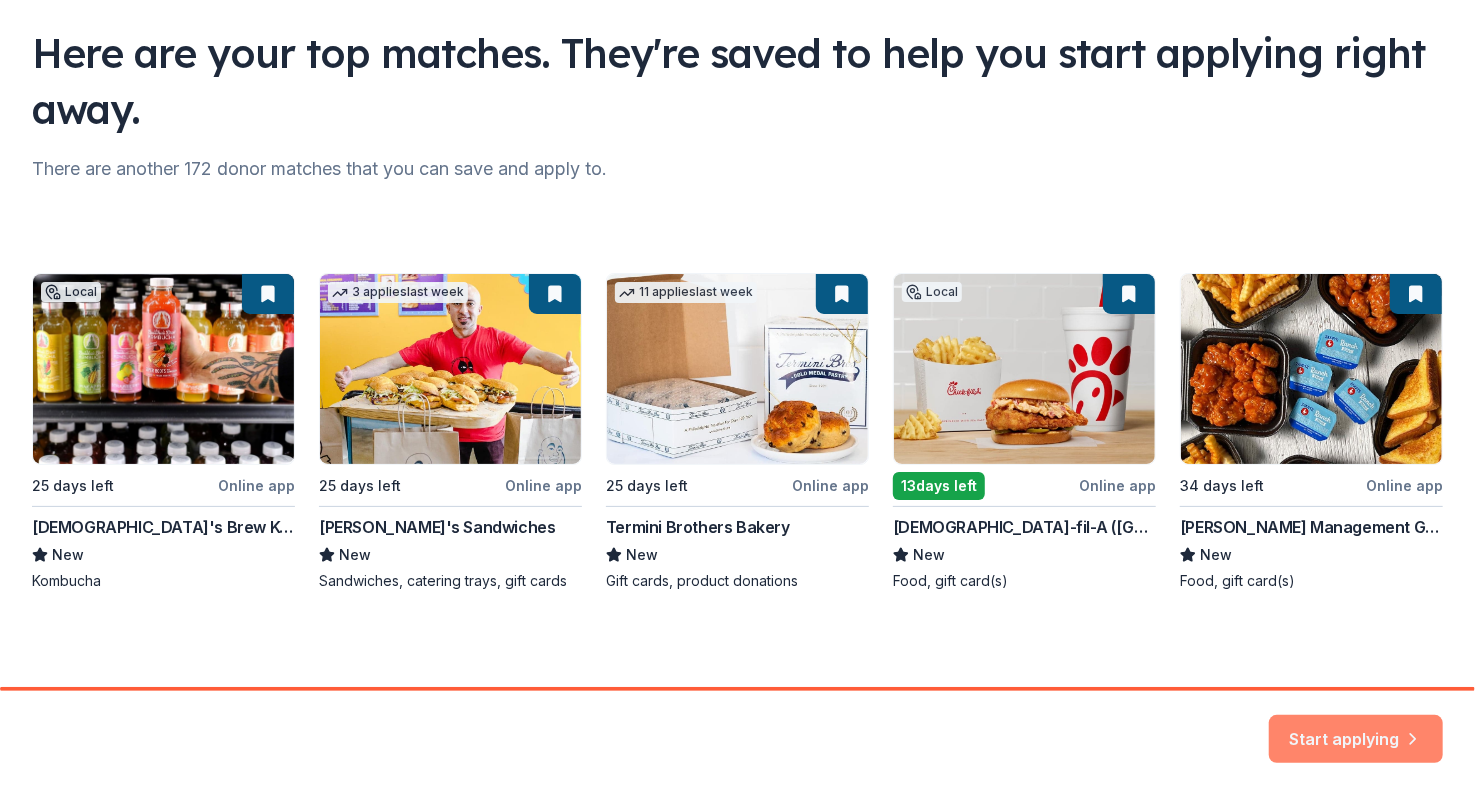 click on "Start applying" at bounding box center (1356, 727) 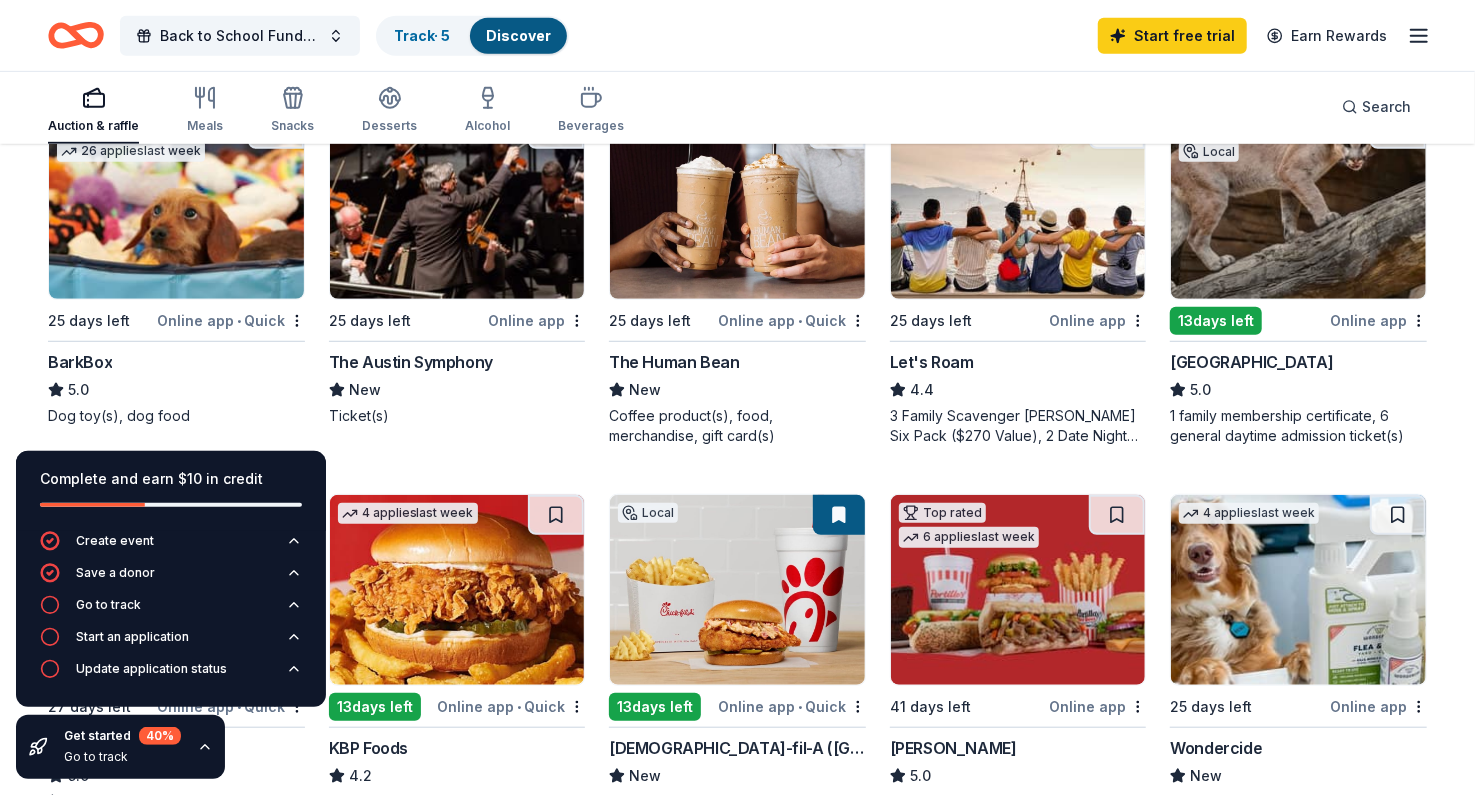 scroll, scrollTop: 624, scrollLeft: 0, axis: vertical 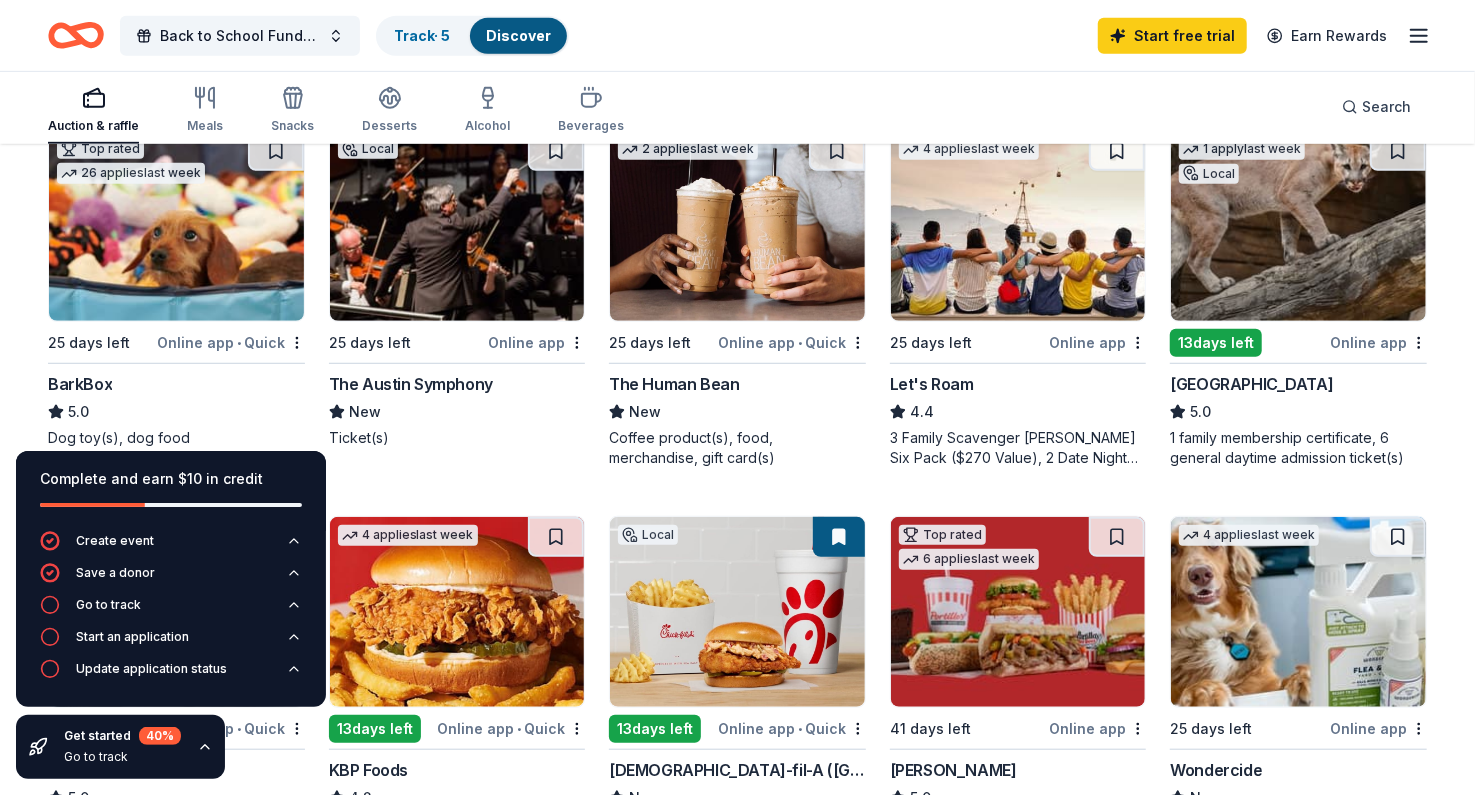 click on "The Austin Symphony" at bounding box center [411, 384] 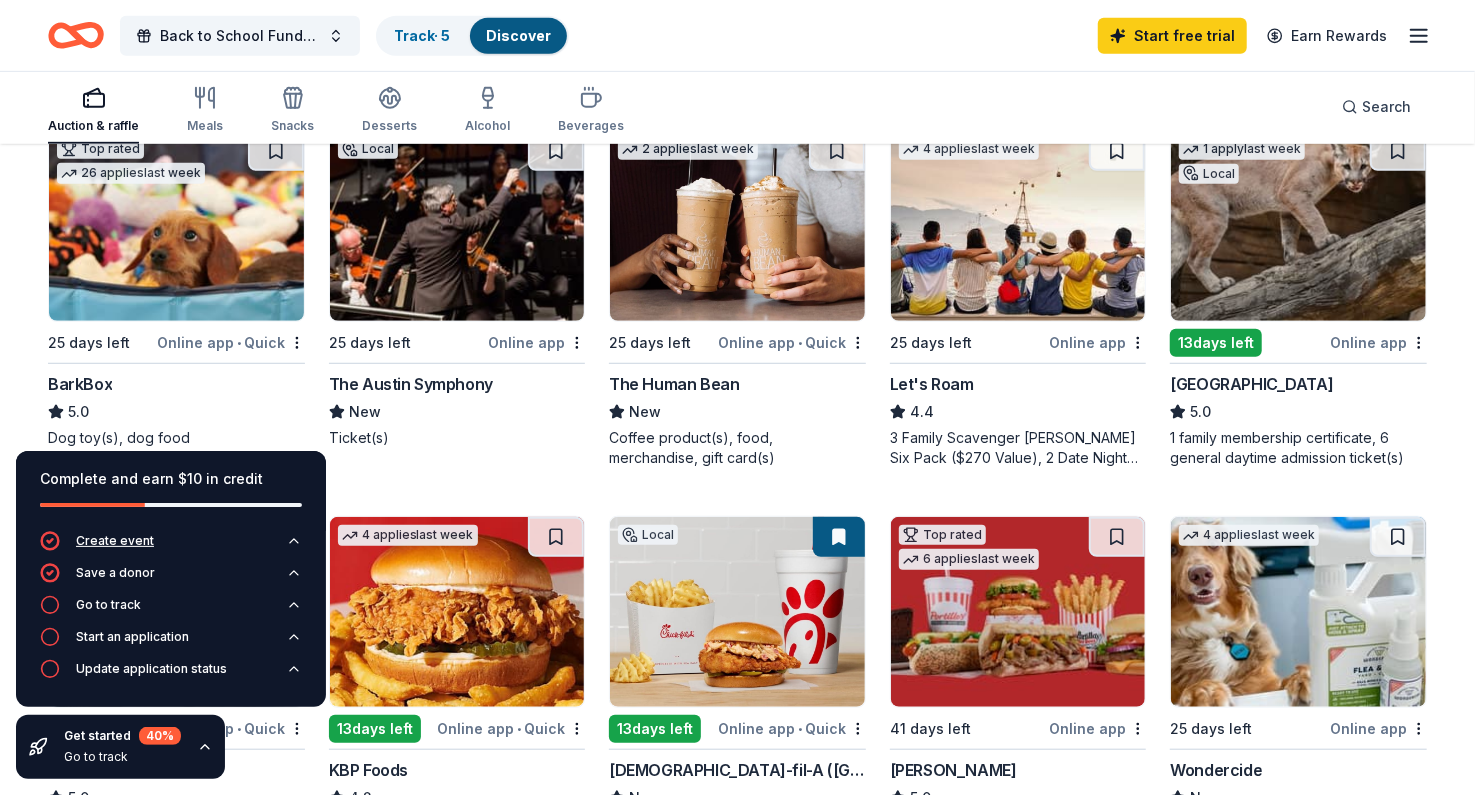 click on "Create event" at bounding box center [115, 541] 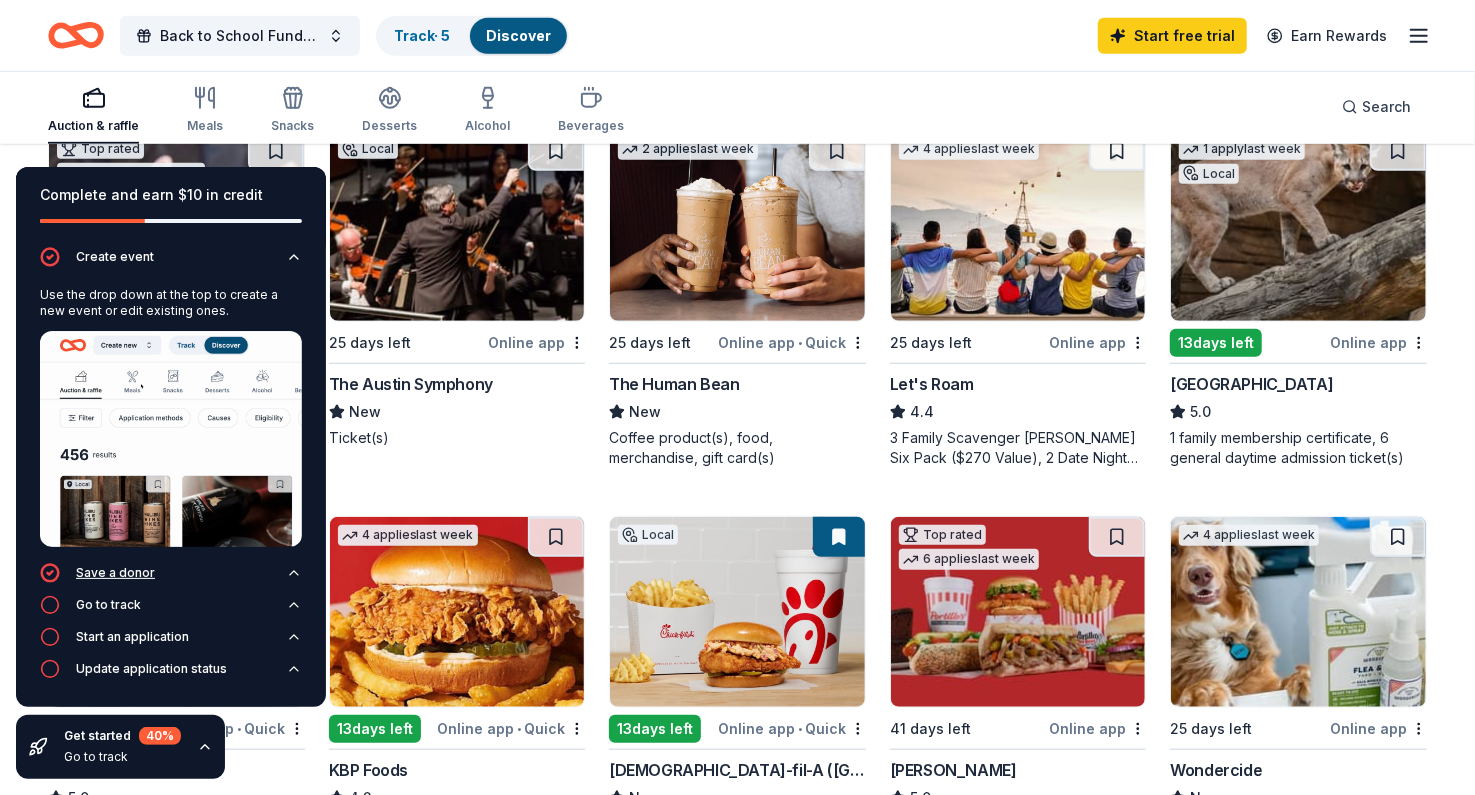 click on "Save a donor" at bounding box center (115, 573) 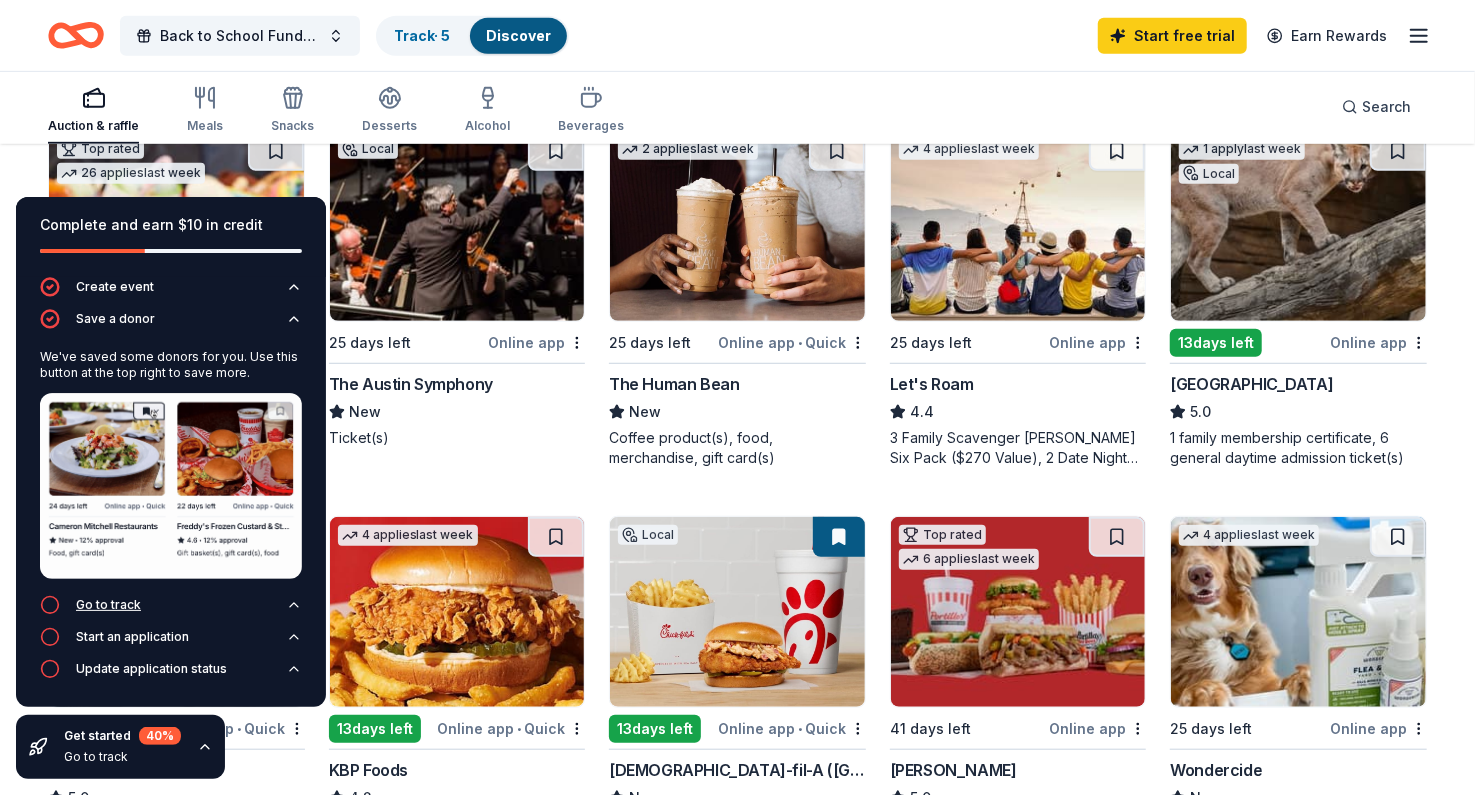 click on "Go to track" at bounding box center [108, 605] 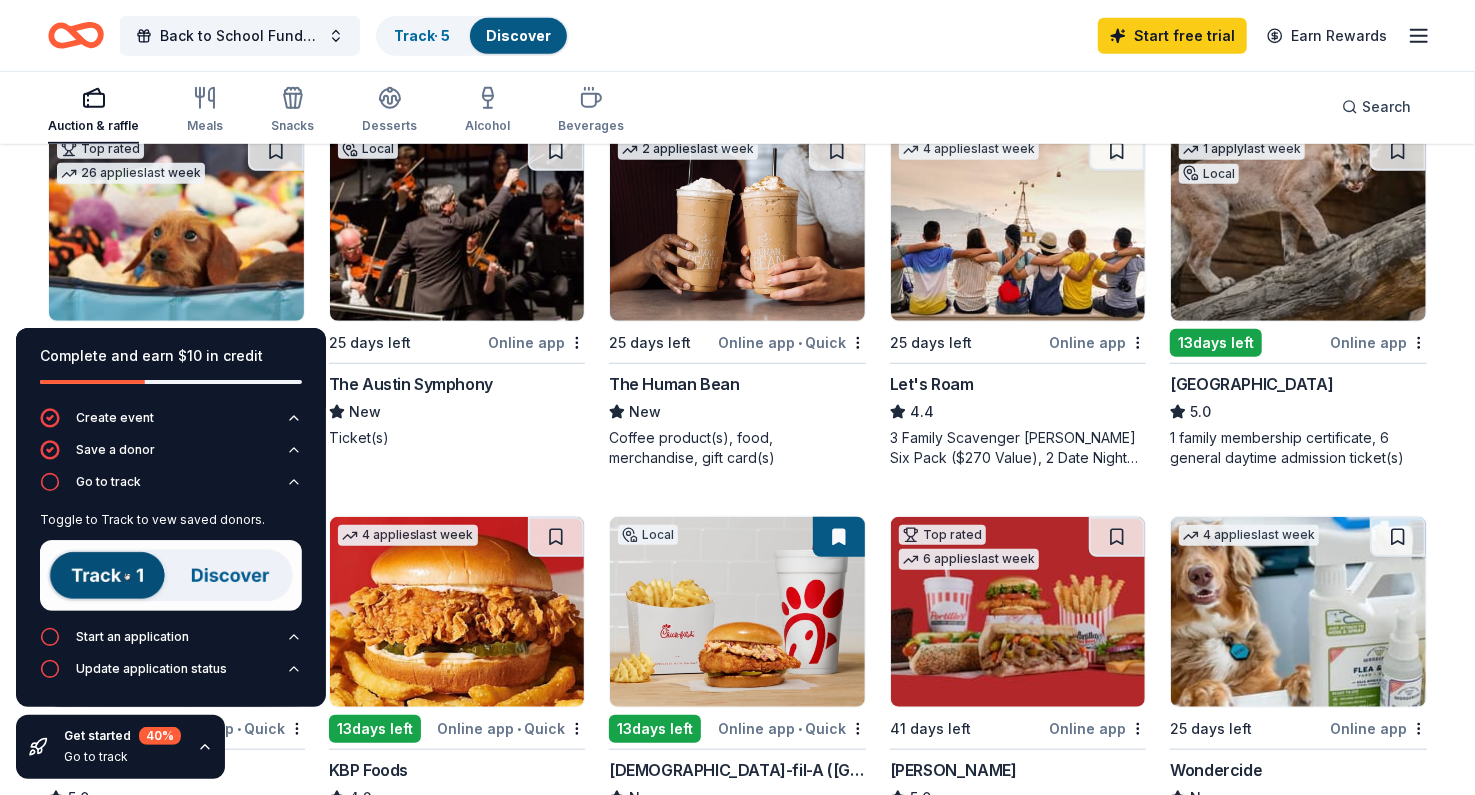 click on "Local 25 days left Online app The Austin Symphony New Ticket(s)" at bounding box center [457, 299] 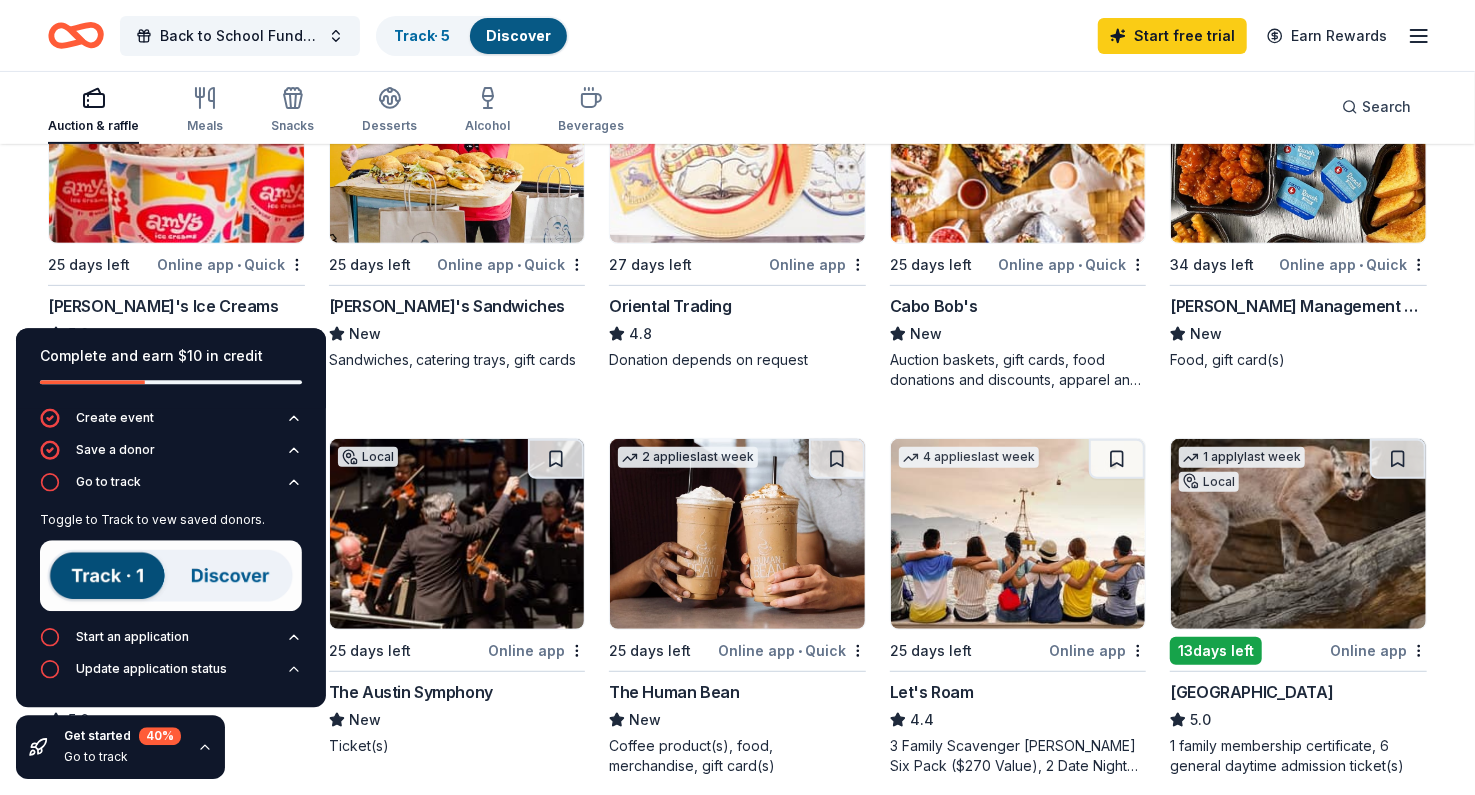 scroll, scrollTop: 312, scrollLeft: 0, axis: vertical 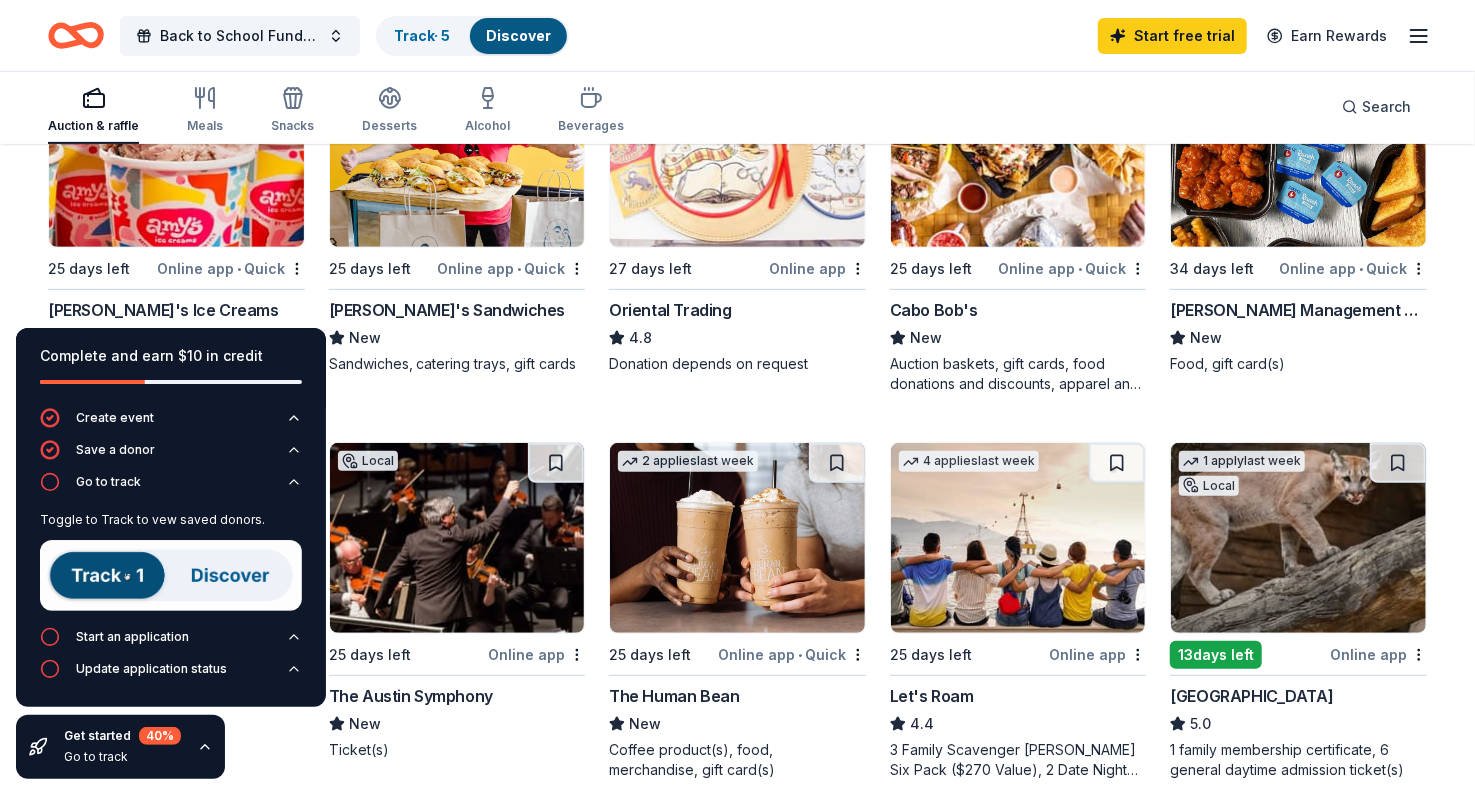 click at bounding box center (176, 152) 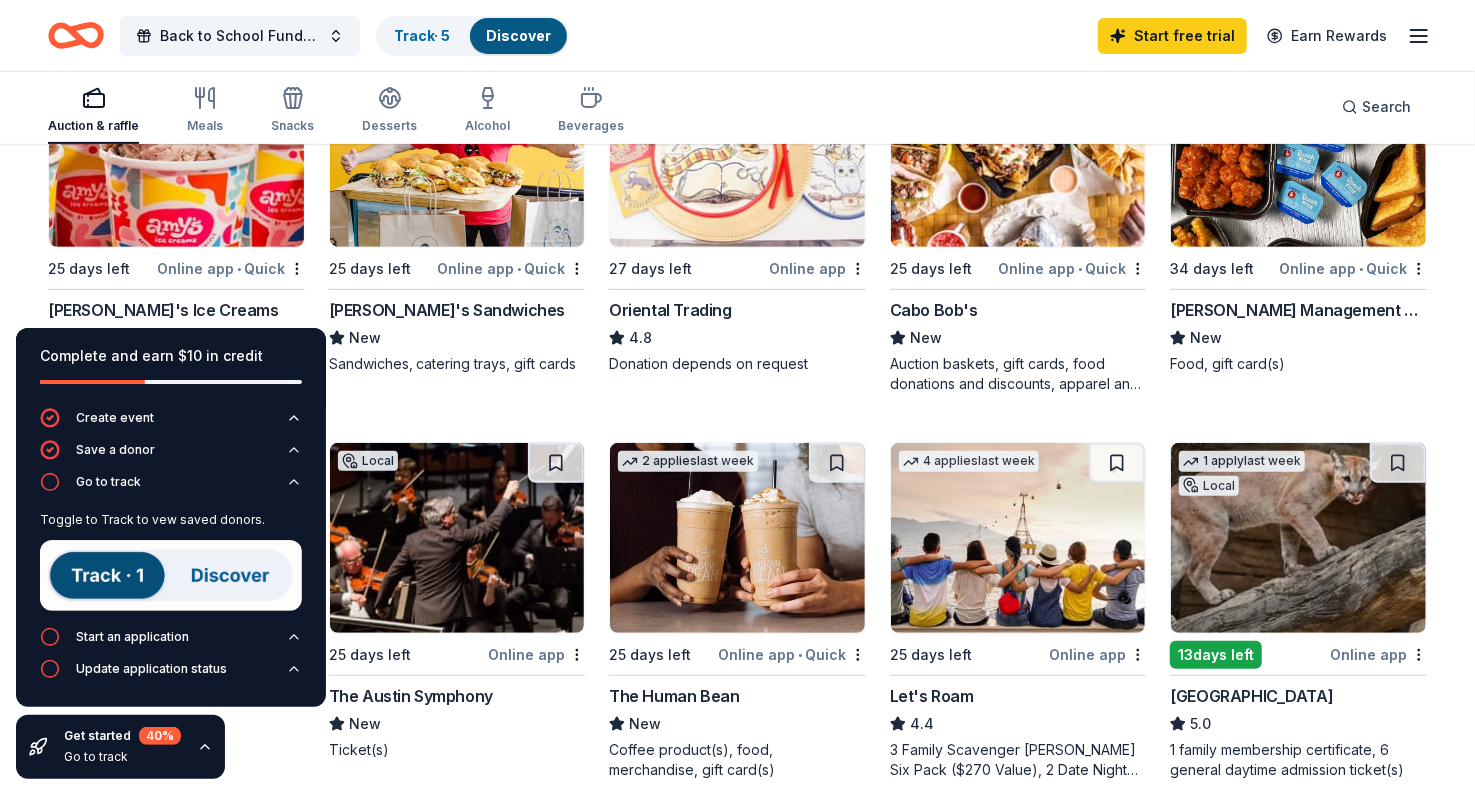 click on "[PERSON_NAME]'s Sandwiches" at bounding box center [447, 310] 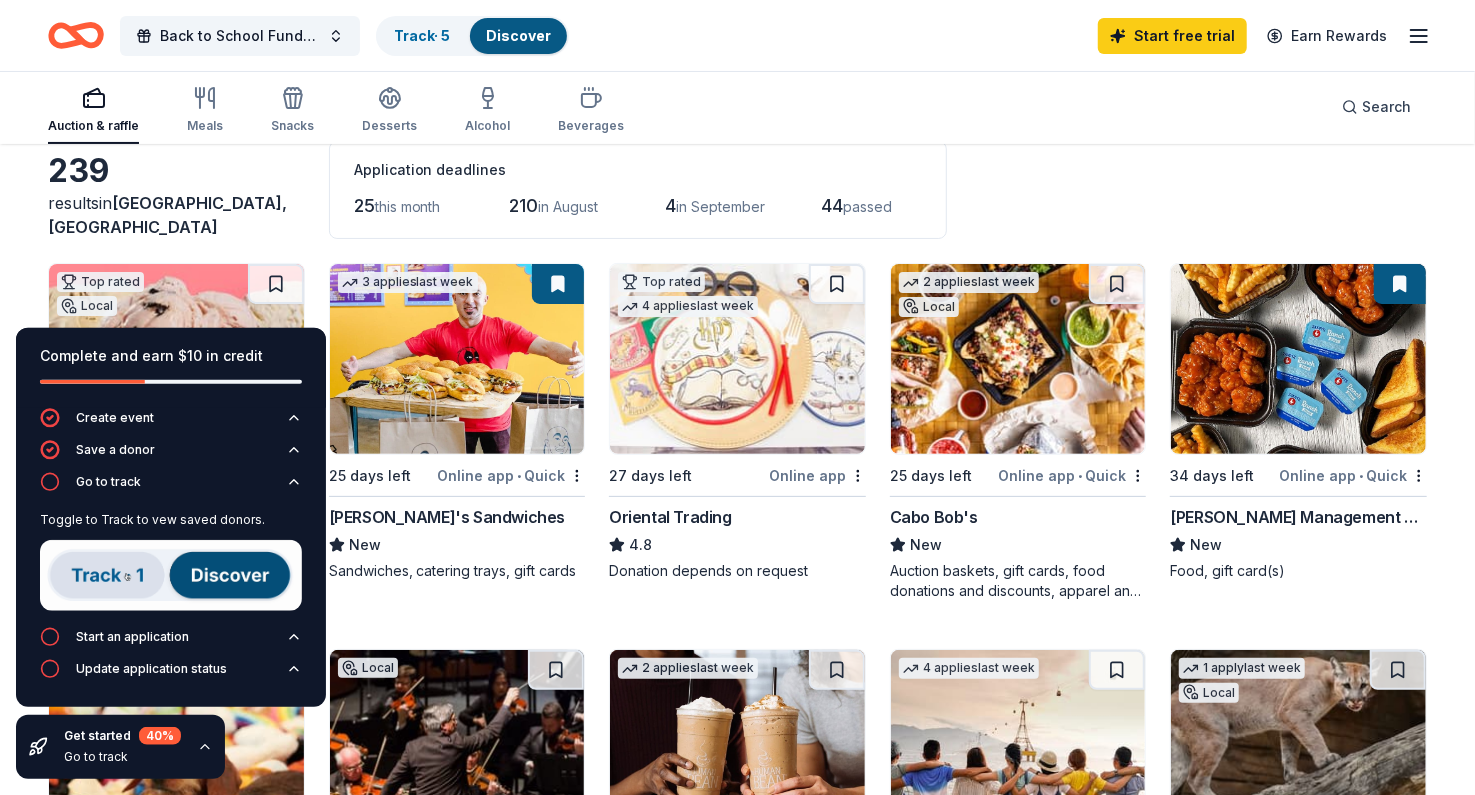 scroll, scrollTop: 104, scrollLeft: 0, axis: vertical 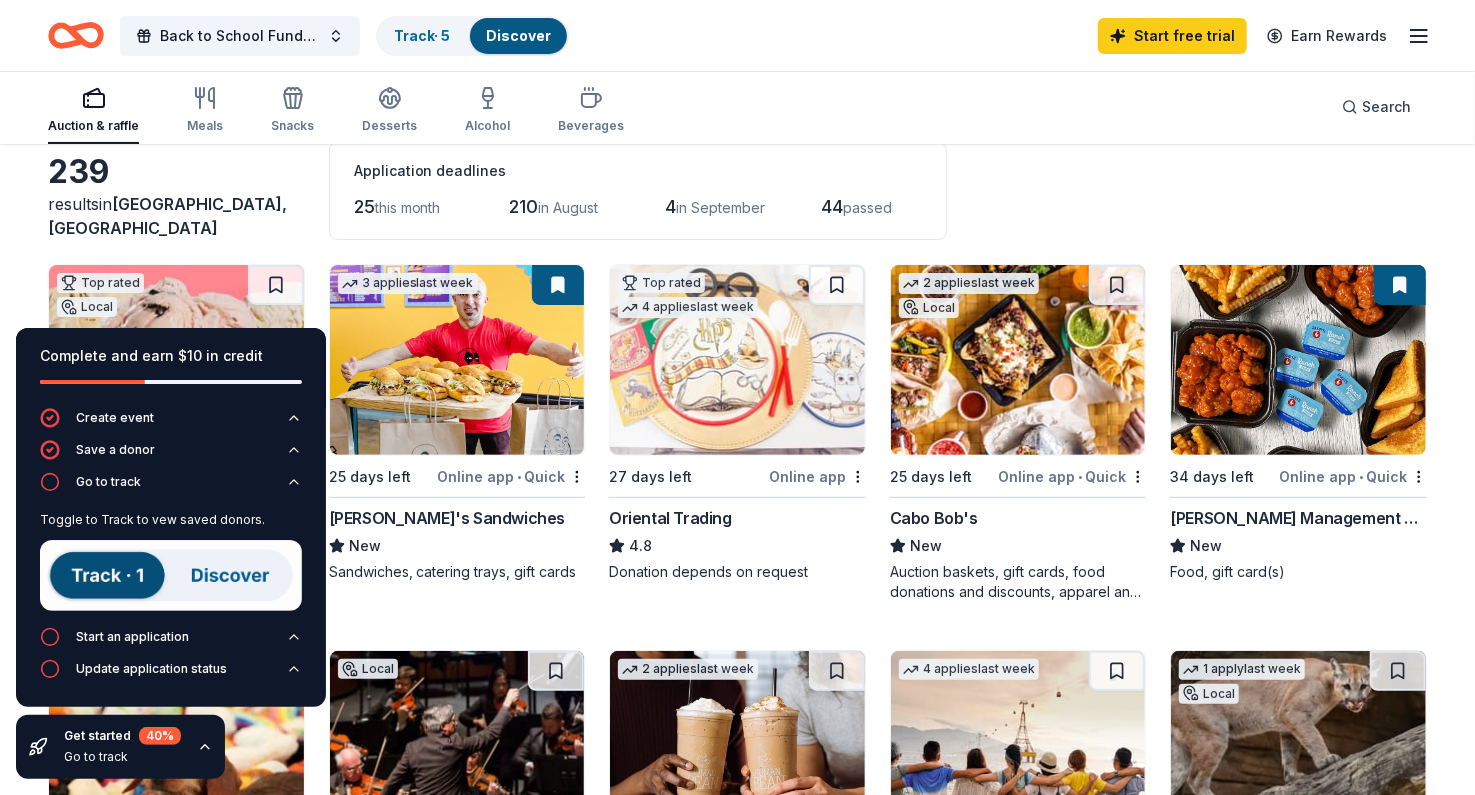 click at bounding box center (737, 360) 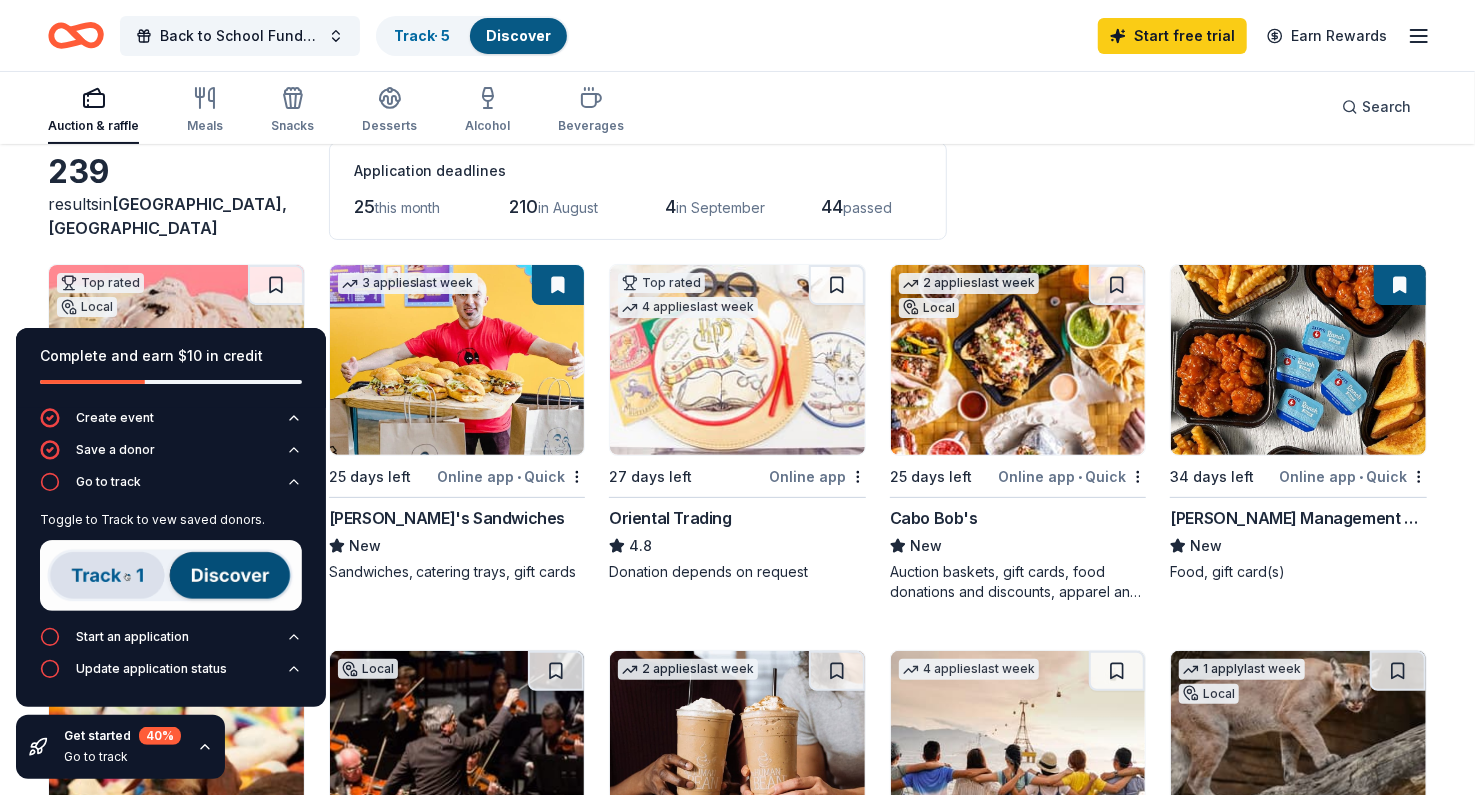 click at bounding box center [1018, 360] 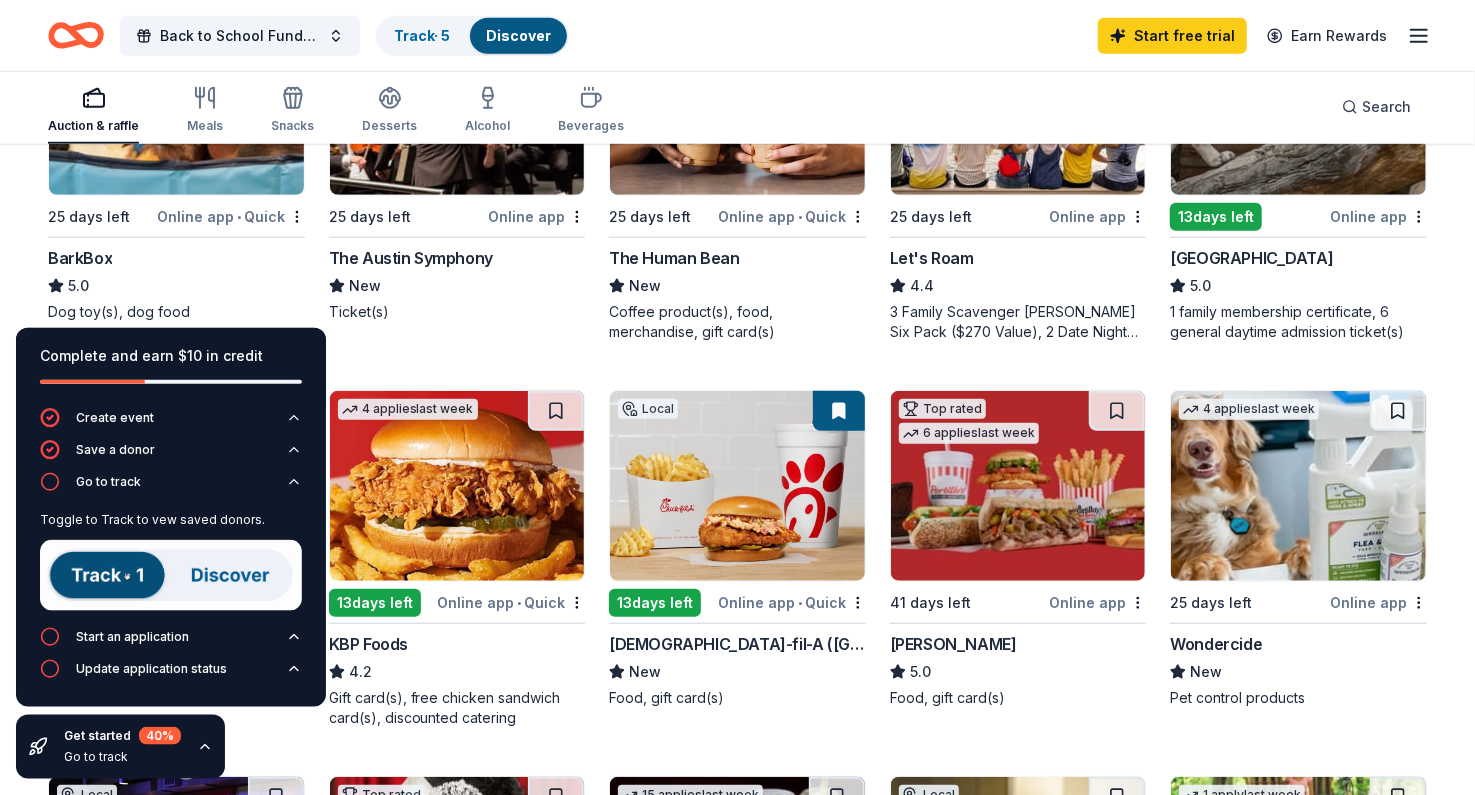 scroll, scrollTop: 728, scrollLeft: 0, axis: vertical 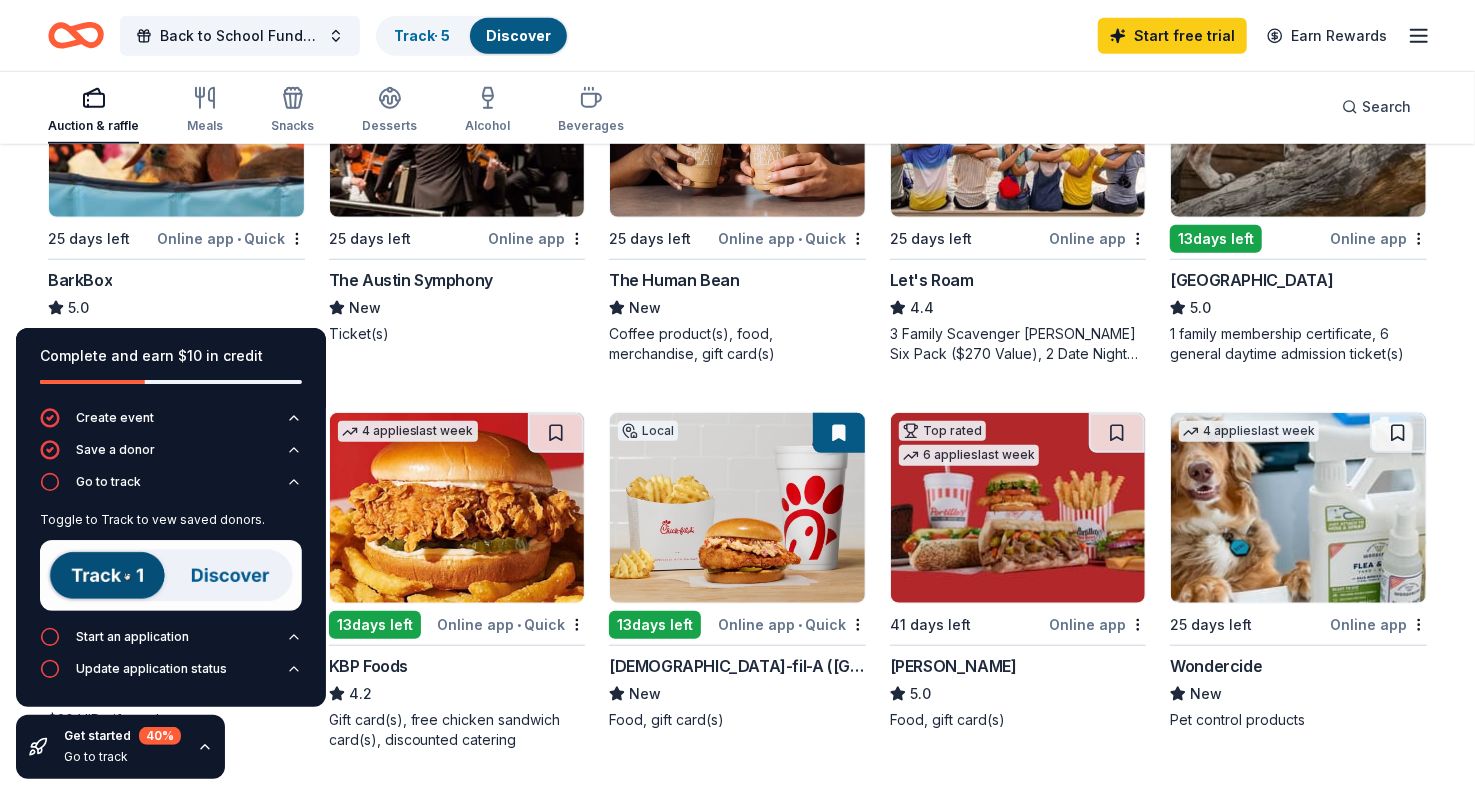 click at bounding box center [176, 122] 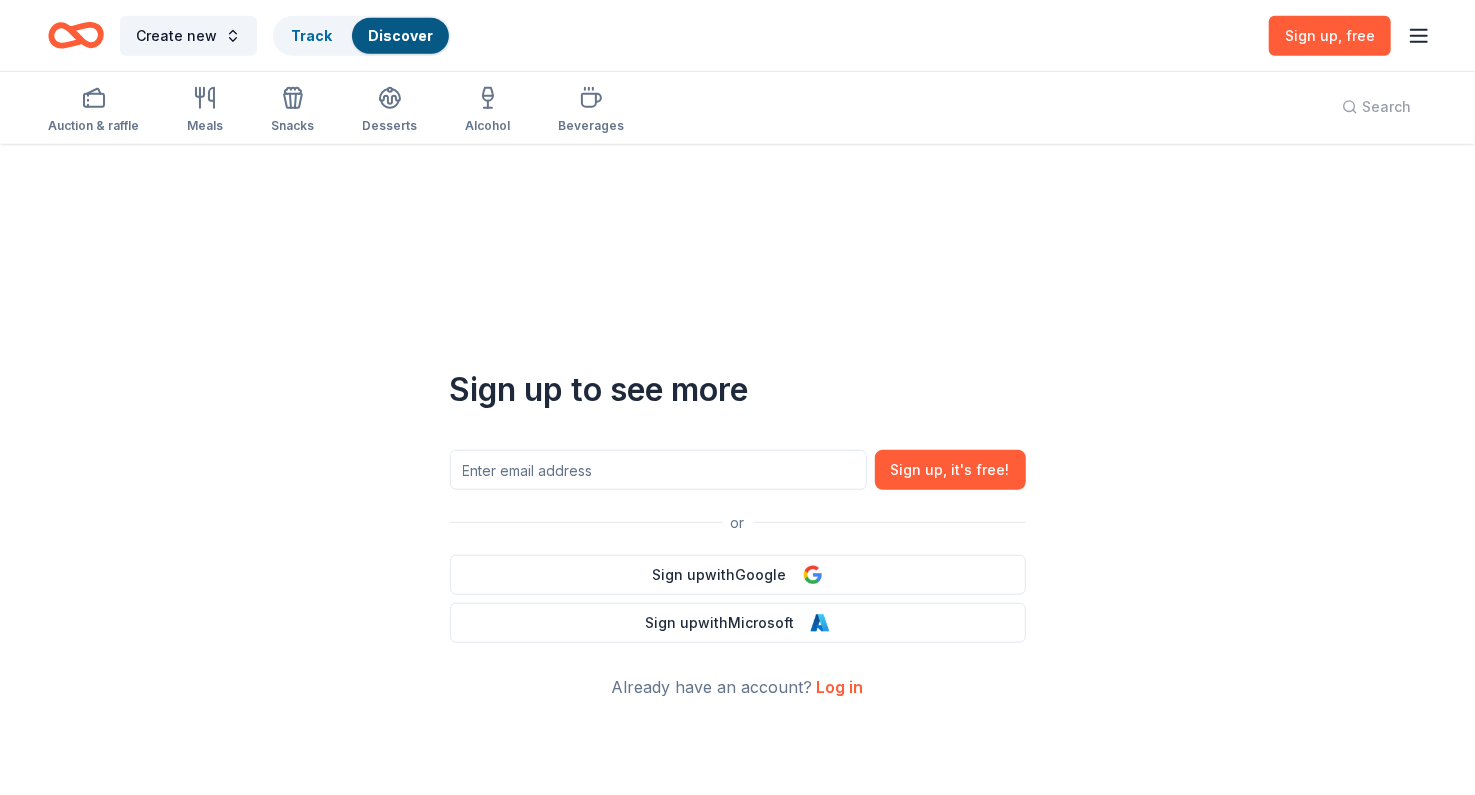 scroll, scrollTop: 0, scrollLeft: 0, axis: both 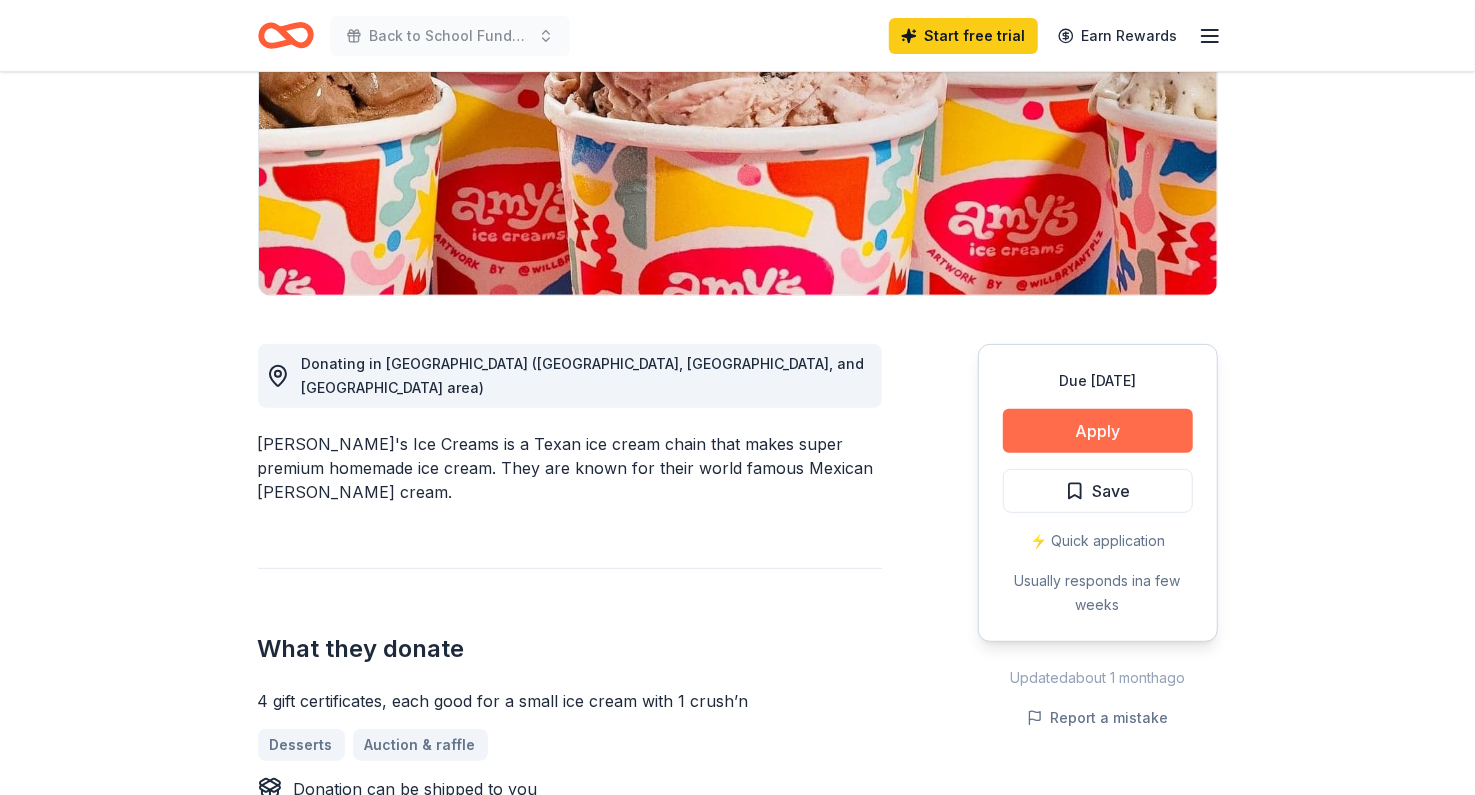 click on "Apply" at bounding box center (1098, 431) 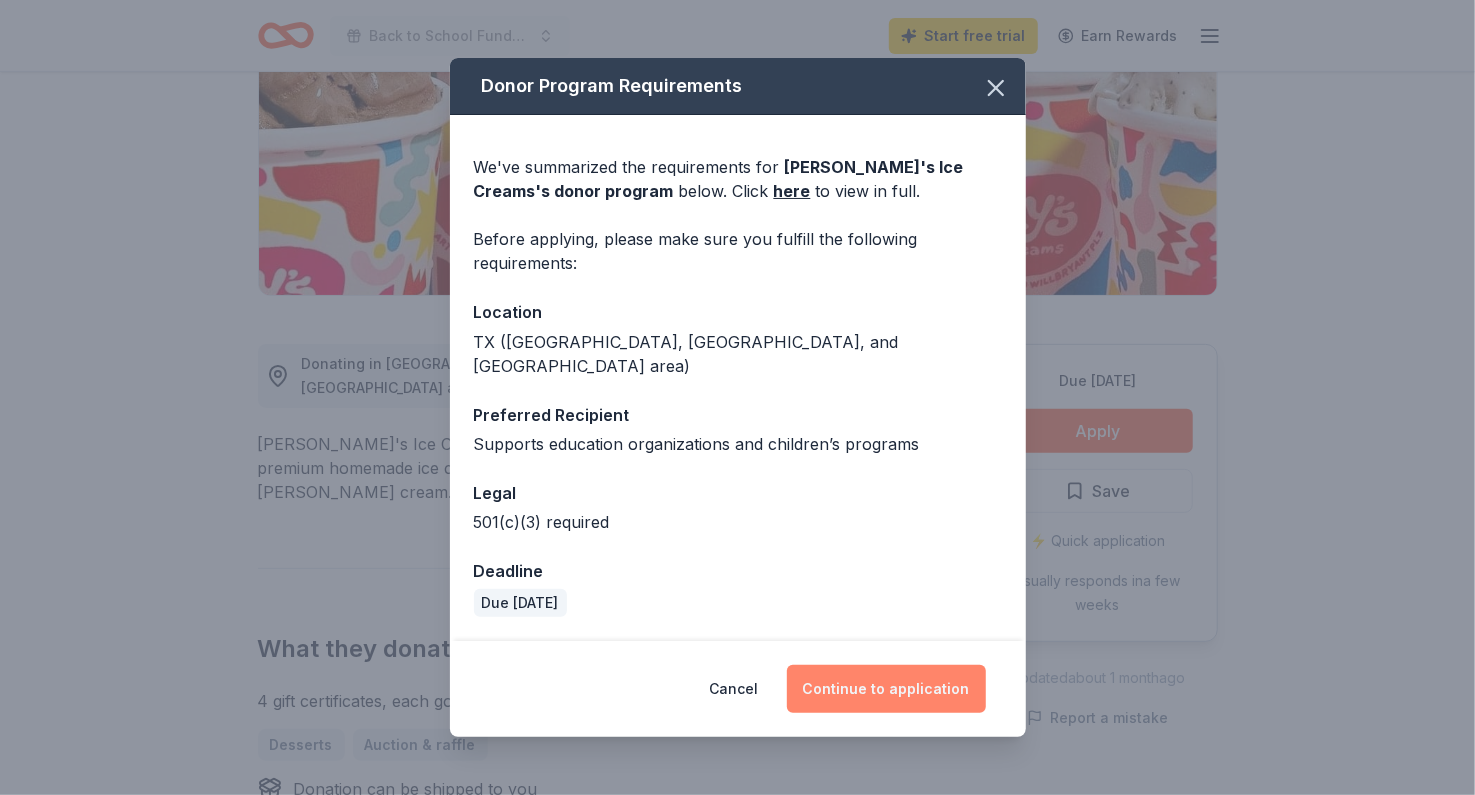 click on "Continue to application" at bounding box center [886, 689] 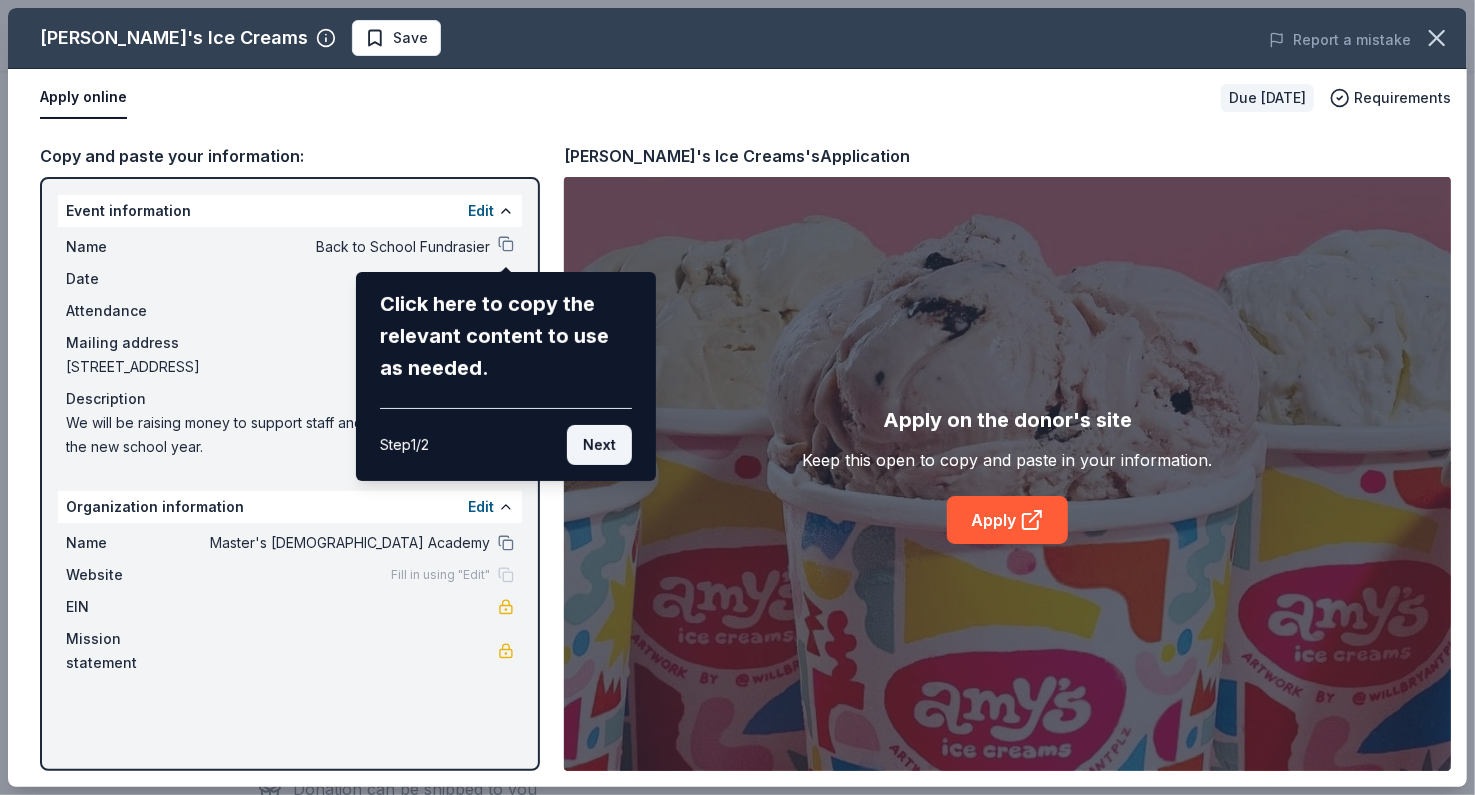 click on "Next" at bounding box center [599, 445] 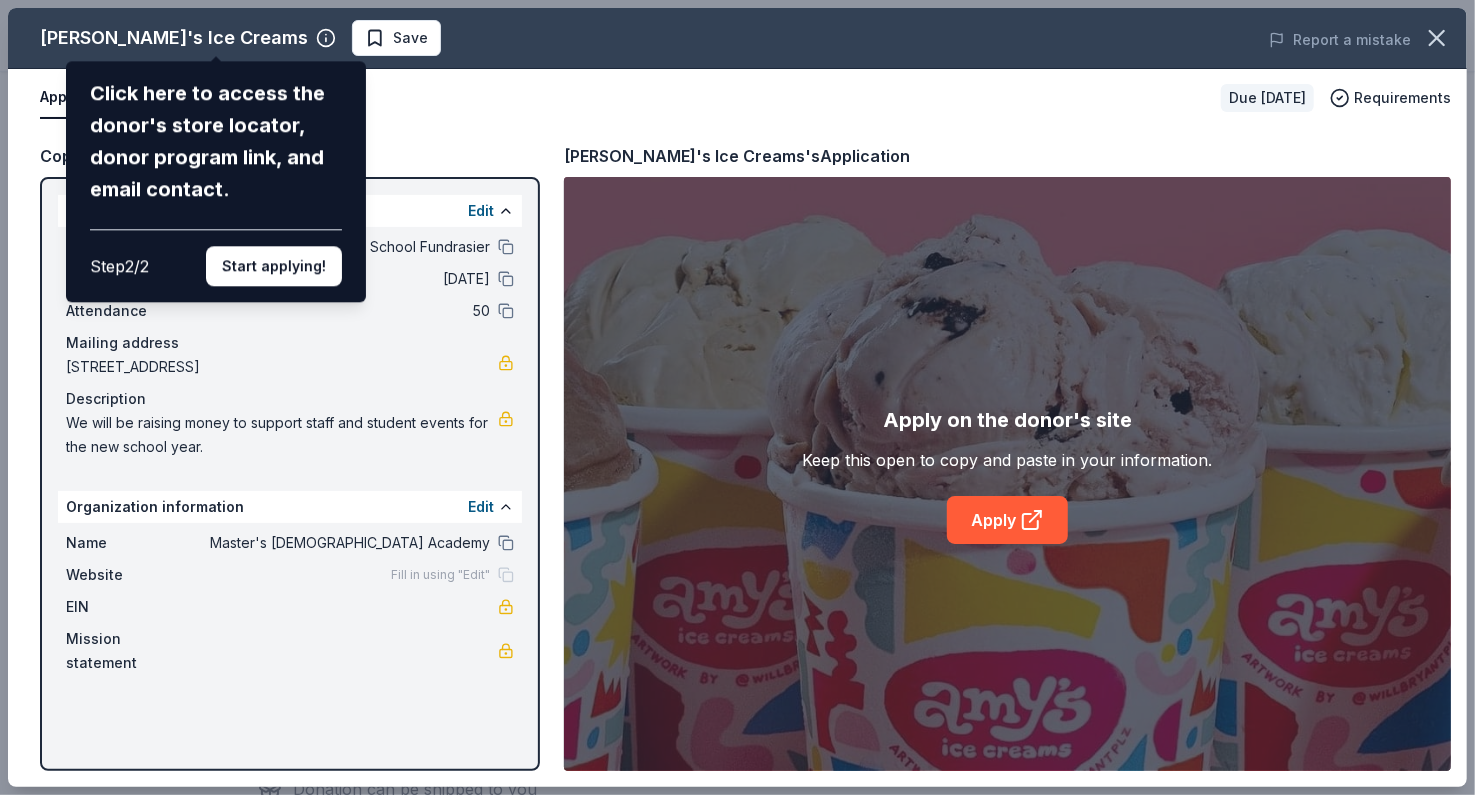 click on "Amy's Ice Creams Click here to access the donor's store locator, donor program link, and email contact. Step  2 / 2 Start applying! Save Report a mistake Apply online Due in 25 days Requirements Copy and paste your information: Event information Edit Name Back to School Fundrasier Date 09/08/25 Attendance 50 Mailing address 3003 Blue Ridge Drive, Cedar Park, TX 78613 Description We will be raising money to support staff and student events for the new school year.  Organization information Edit Name Master's Christian Academy Website Fill in using "Edit" EIN Mission statement Amy's Ice Creams's  Application Apply on the donor's site Keep this open to copy and paste in your information. Apply" at bounding box center [737, 397] 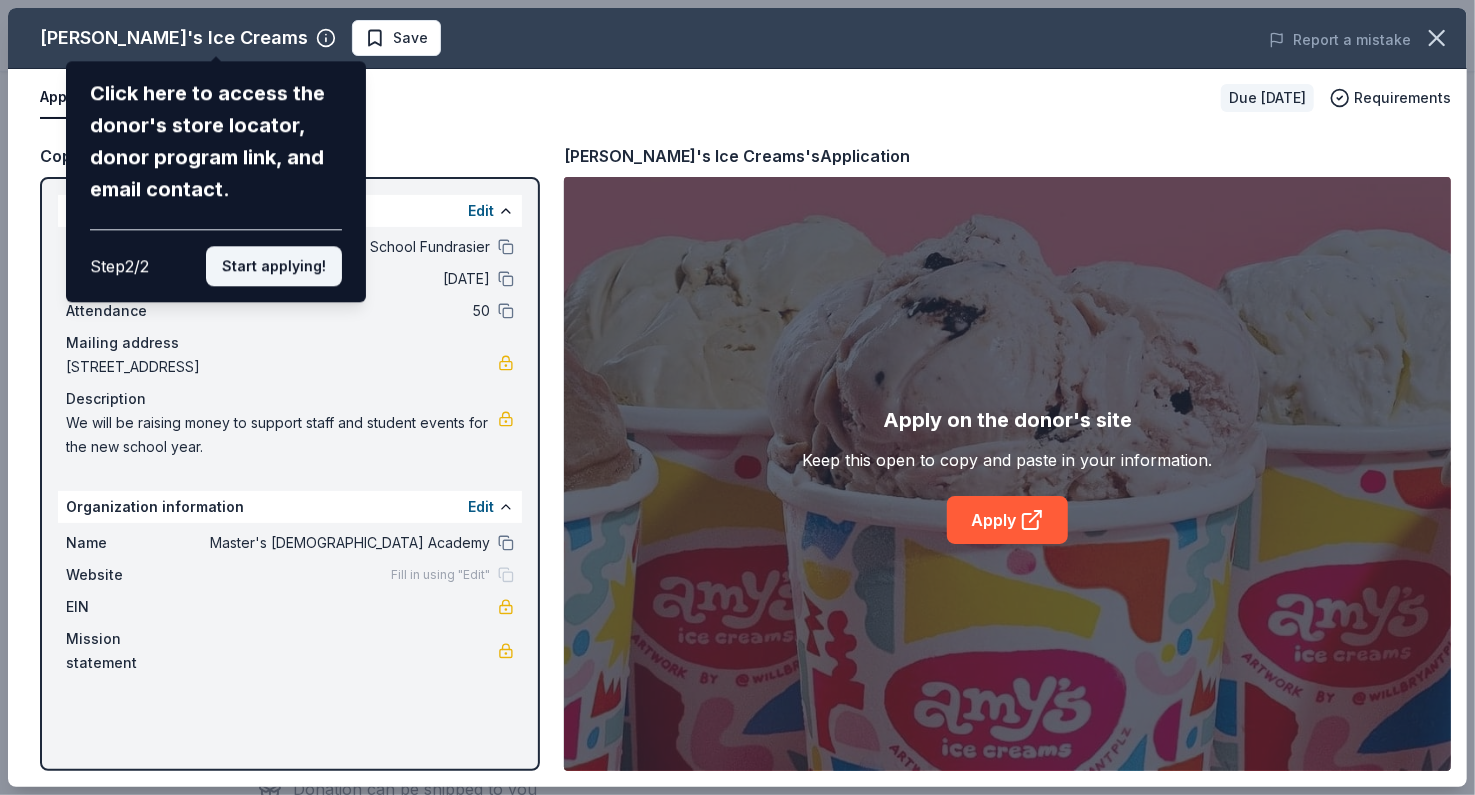click on "Start applying!" at bounding box center [274, 266] 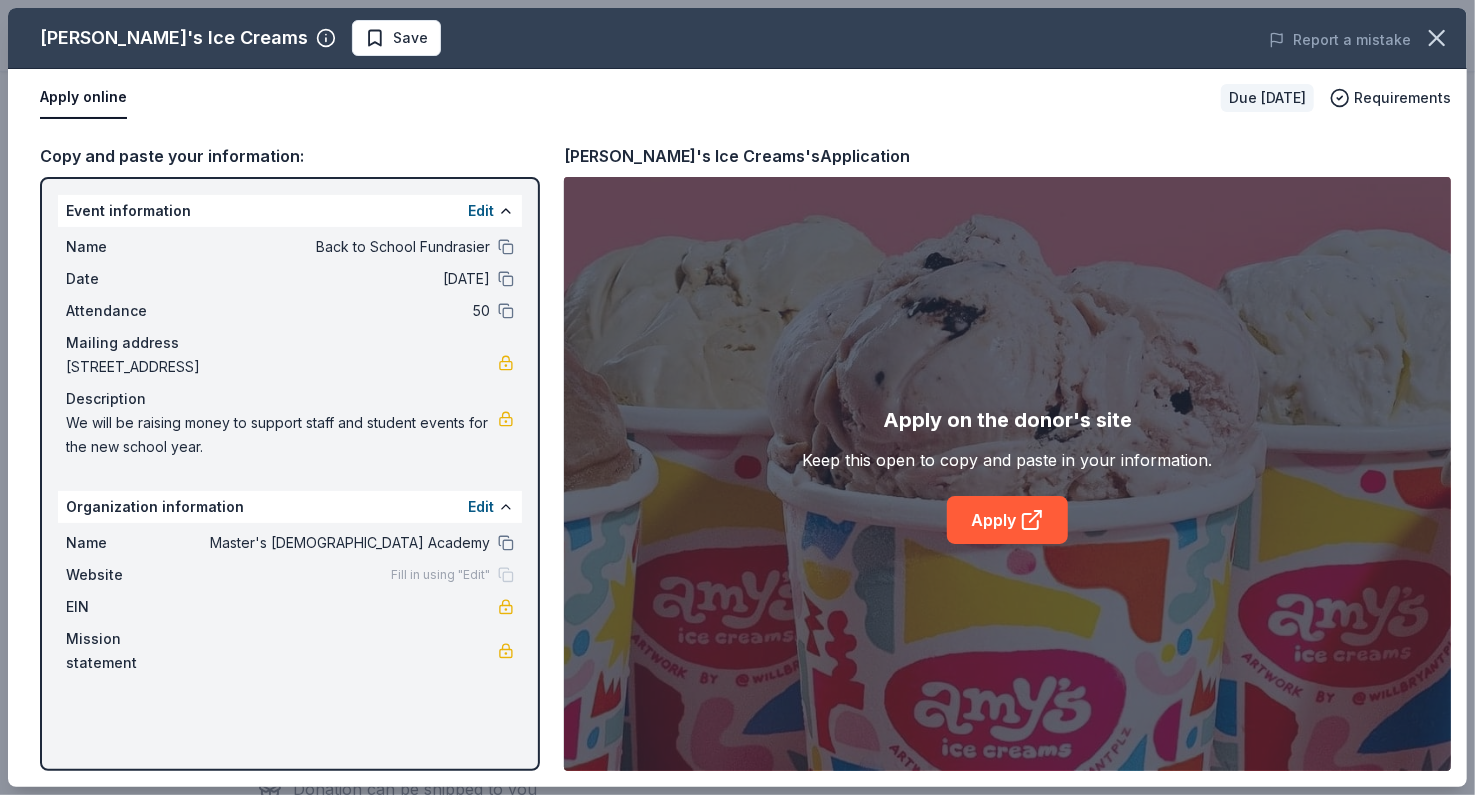 click on "Amy's Ice Creams Save Report a mistake Apply online Due in 25 days Requirements Copy and paste your information: Event information Edit Name Back to School Fundrasier Date 09/08/25 Attendance 50 Mailing address 3003 Blue Ridge Drive, Cedar Park, TX 78613 Description We will be raising money to support staff and student events for the new school year.  Organization information Edit Name Master's Christian Academy Website Fill in using "Edit" EIN Mission statement Amy's Ice Creams's  Application Apply on the donor's site Keep this open to copy and paste in your information. Apply" at bounding box center (737, 397) 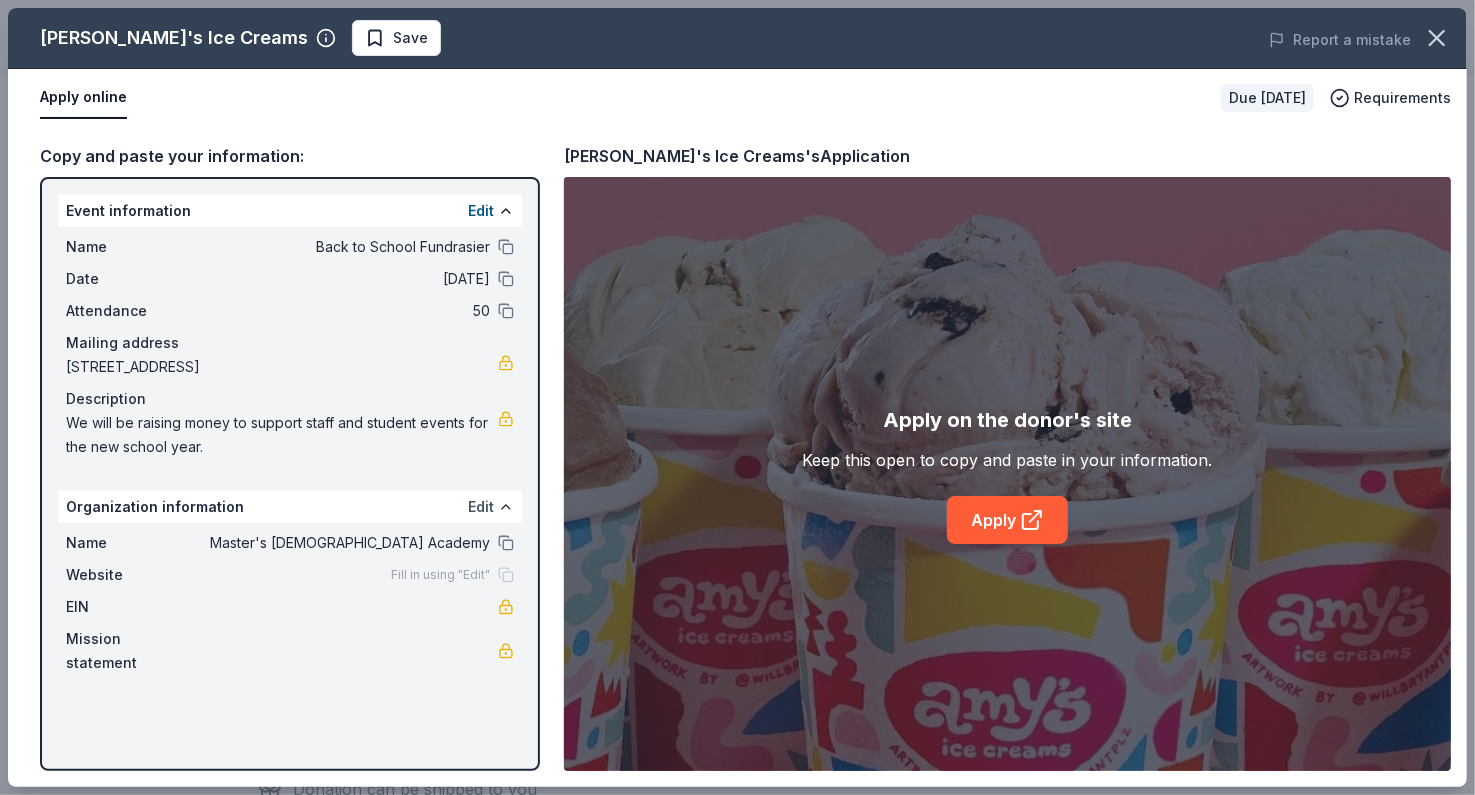 click on "Edit" at bounding box center (481, 507) 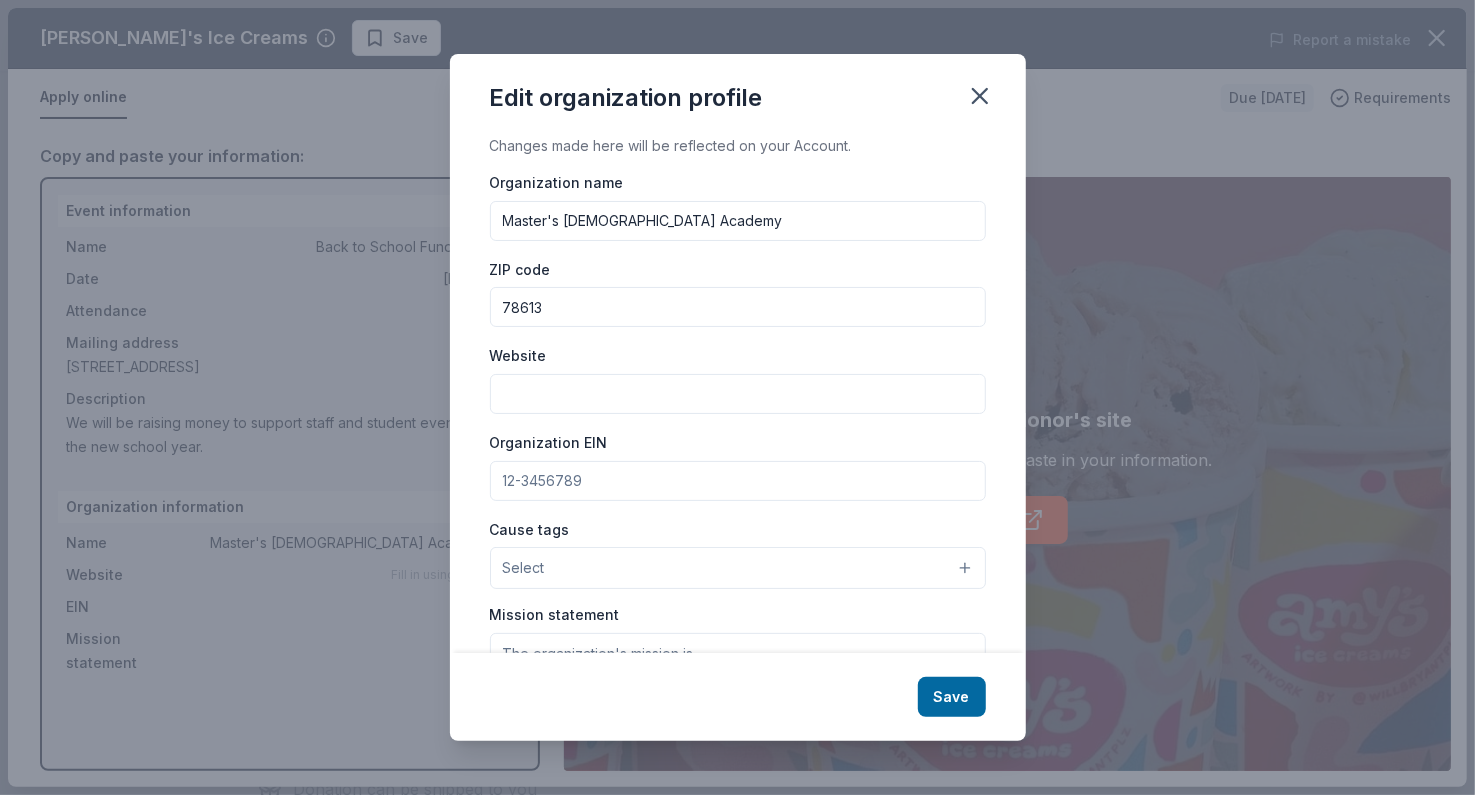 click on "Website" at bounding box center (738, 394) 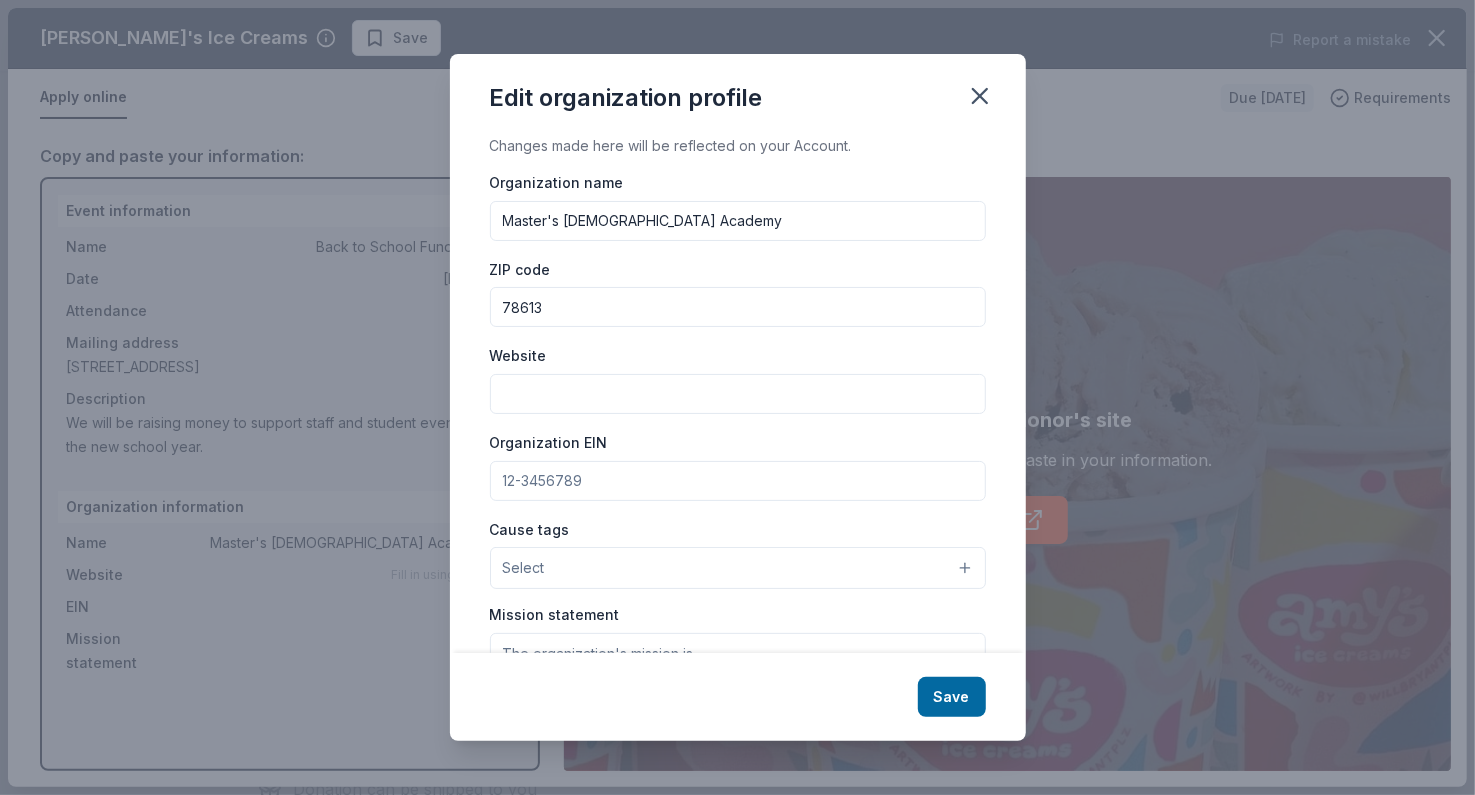 paste on "https://mymasters.academy/" 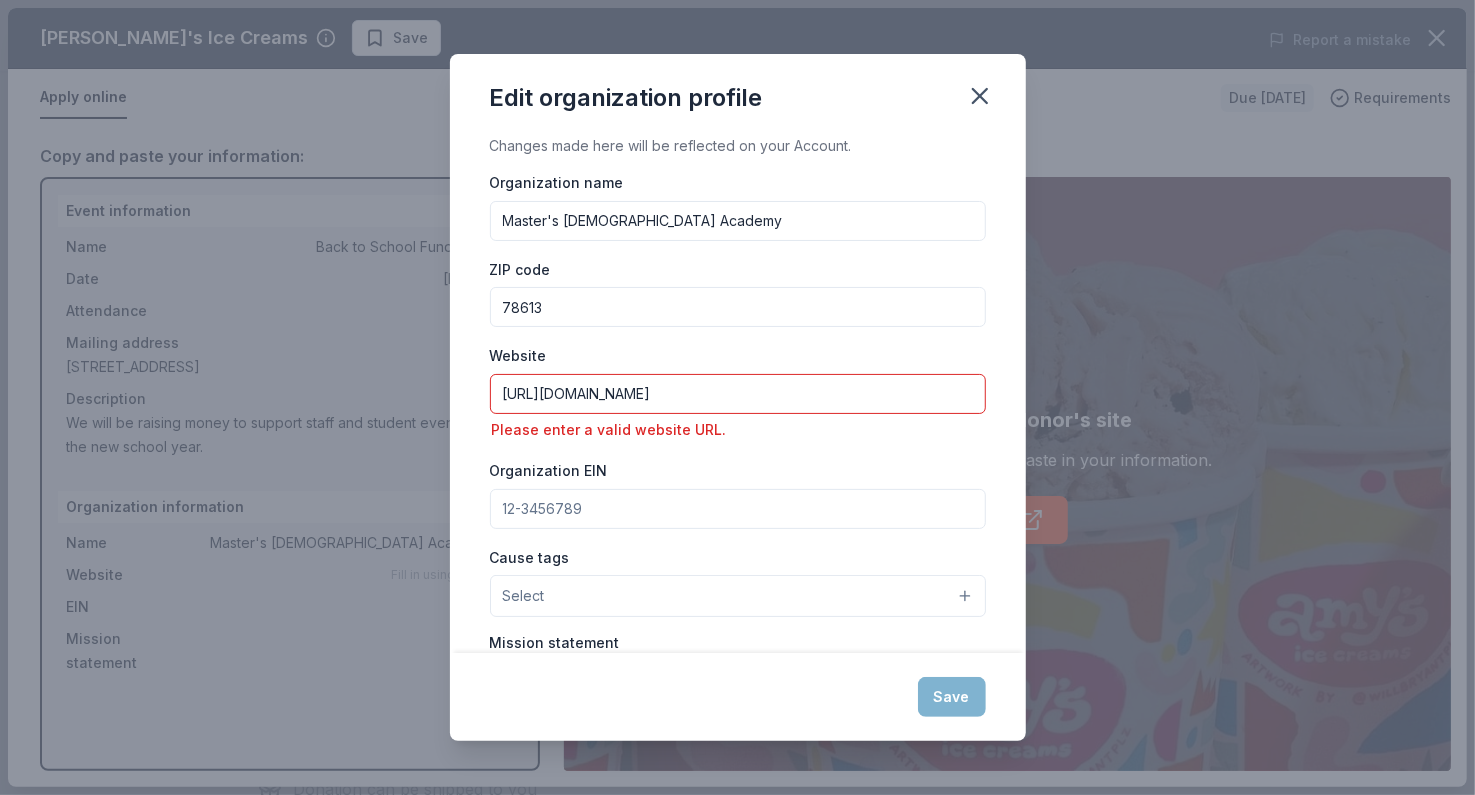 click on "Changes made here will be reflected on your Account. Organization name Master's Christian Academy ZIP code 78613 Website https://mymasters.academy/ Please enter a valid website URL. Organization EIN Cause tags Select Mission statement" at bounding box center (738, 393) 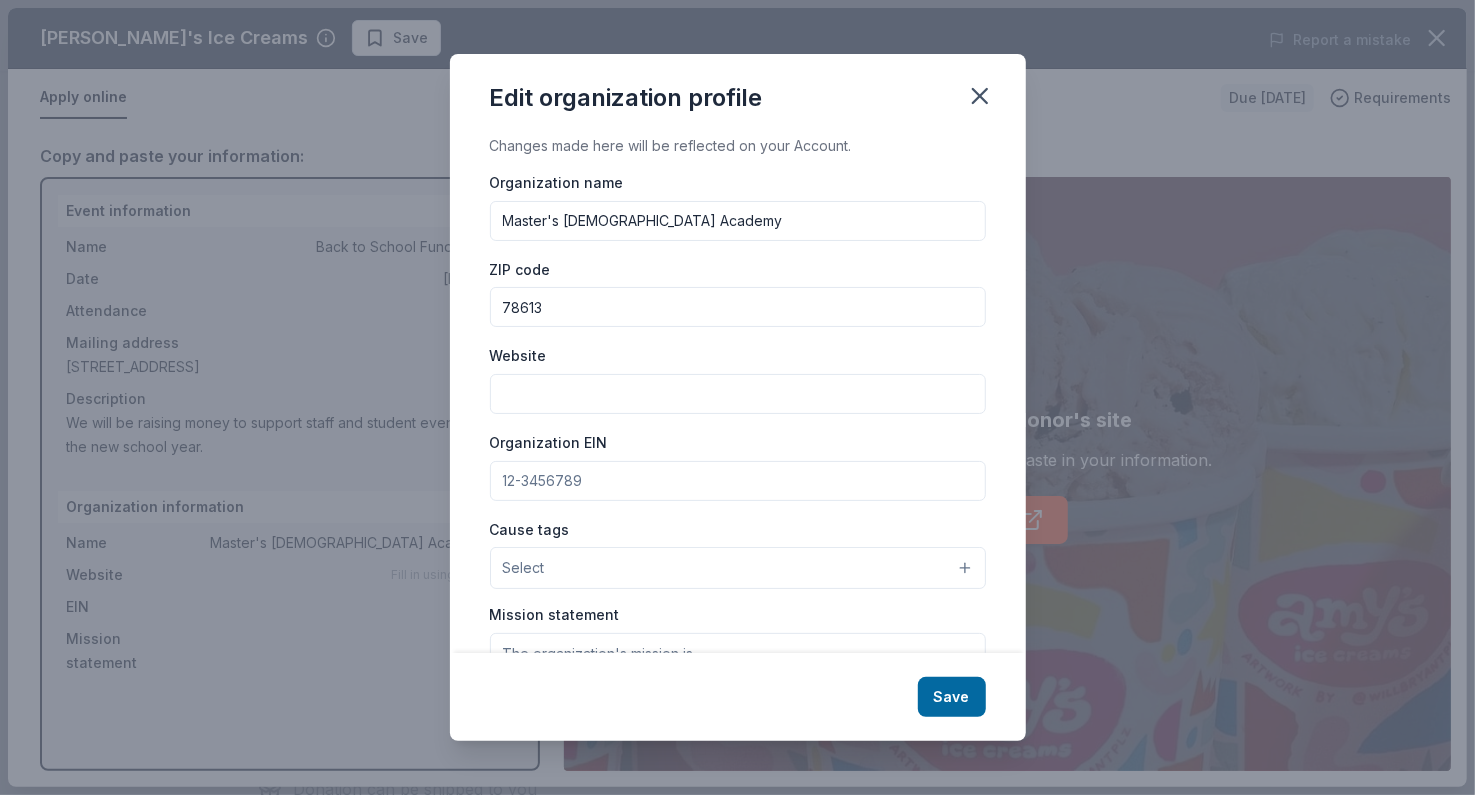 type 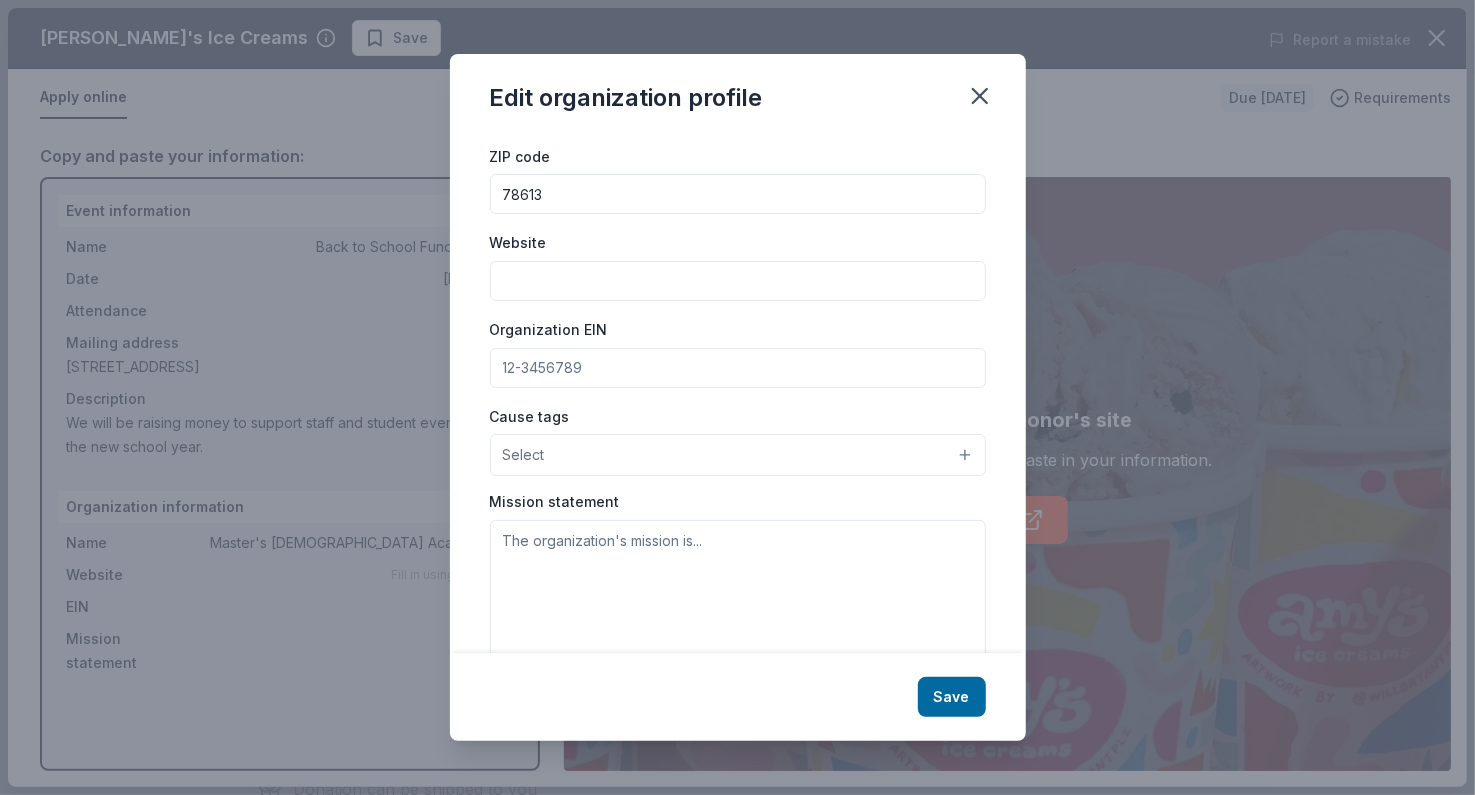 scroll, scrollTop: 148, scrollLeft: 0, axis: vertical 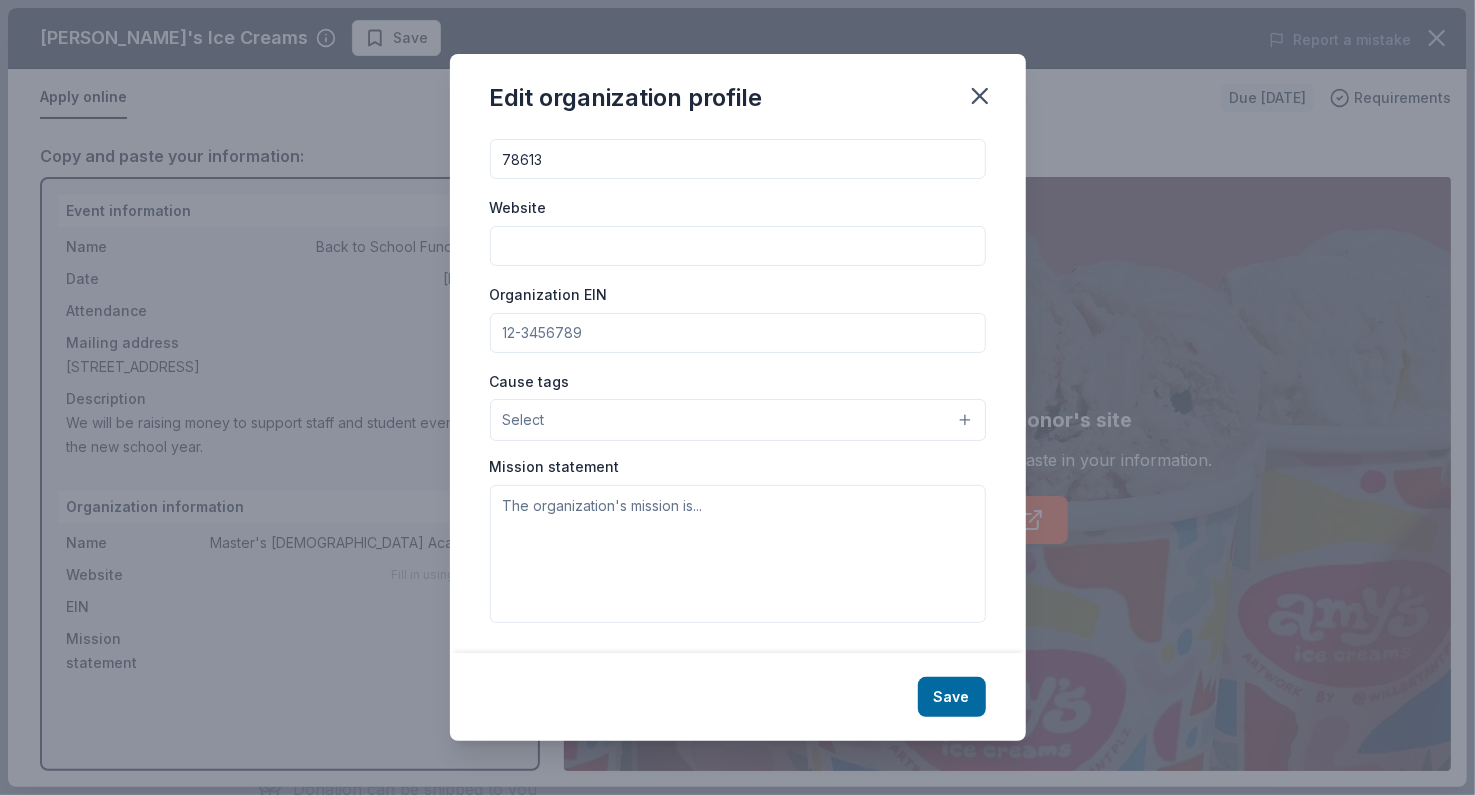 click on "Select" at bounding box center [738, 420] 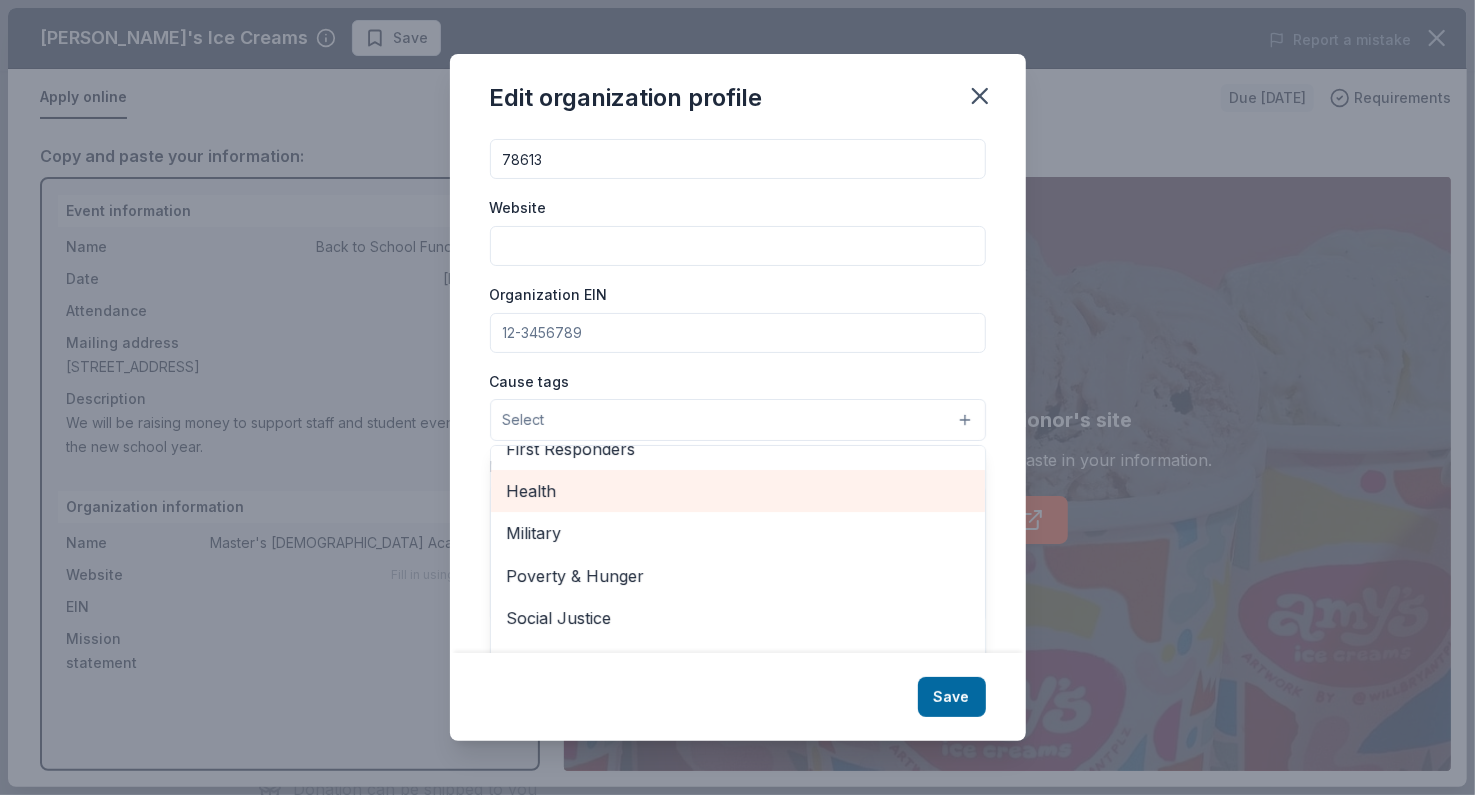 scroll, scrollTop: 278, scrollLeft: 0, axis: vertical 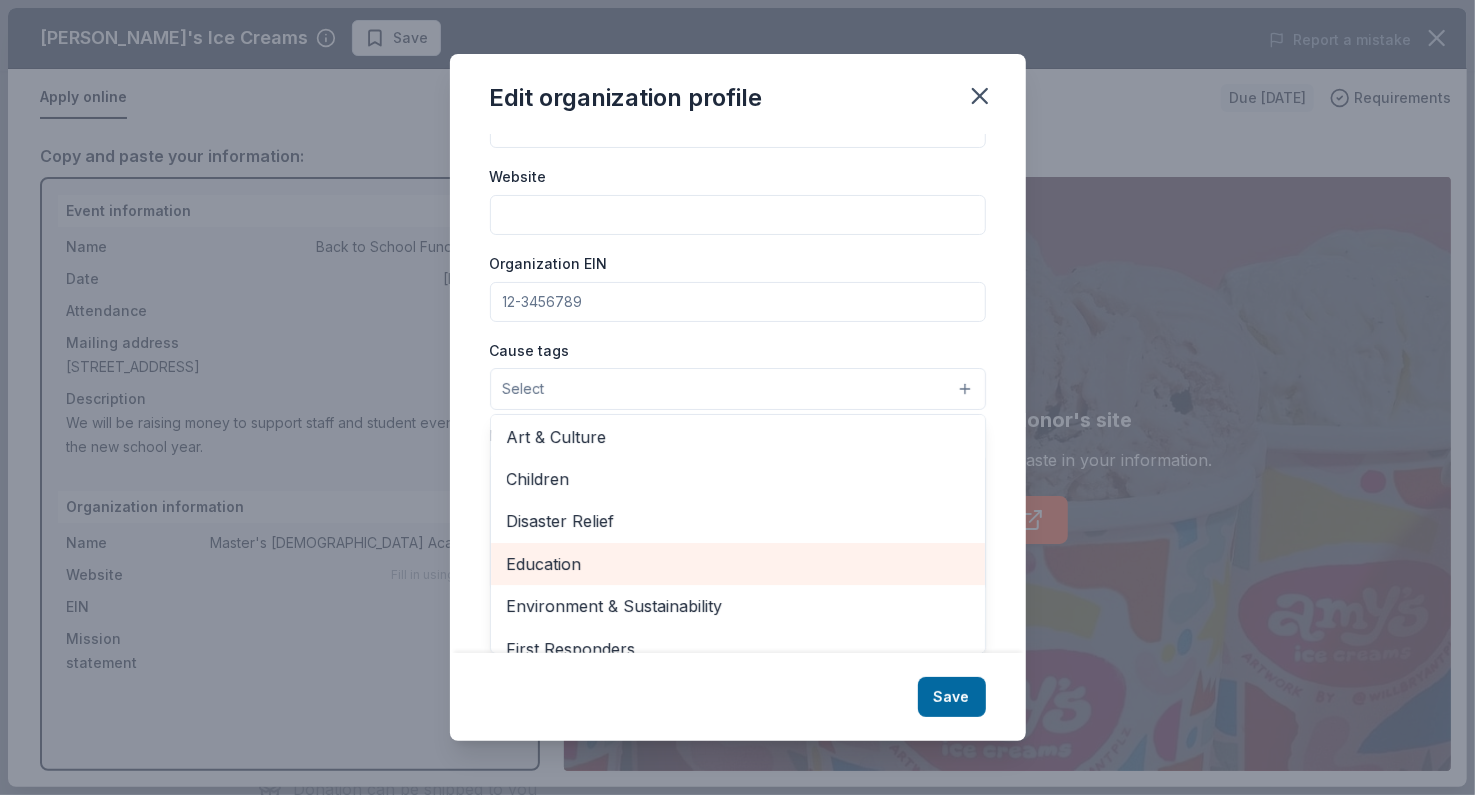 click on "Education" at bounding box center [738, 564] 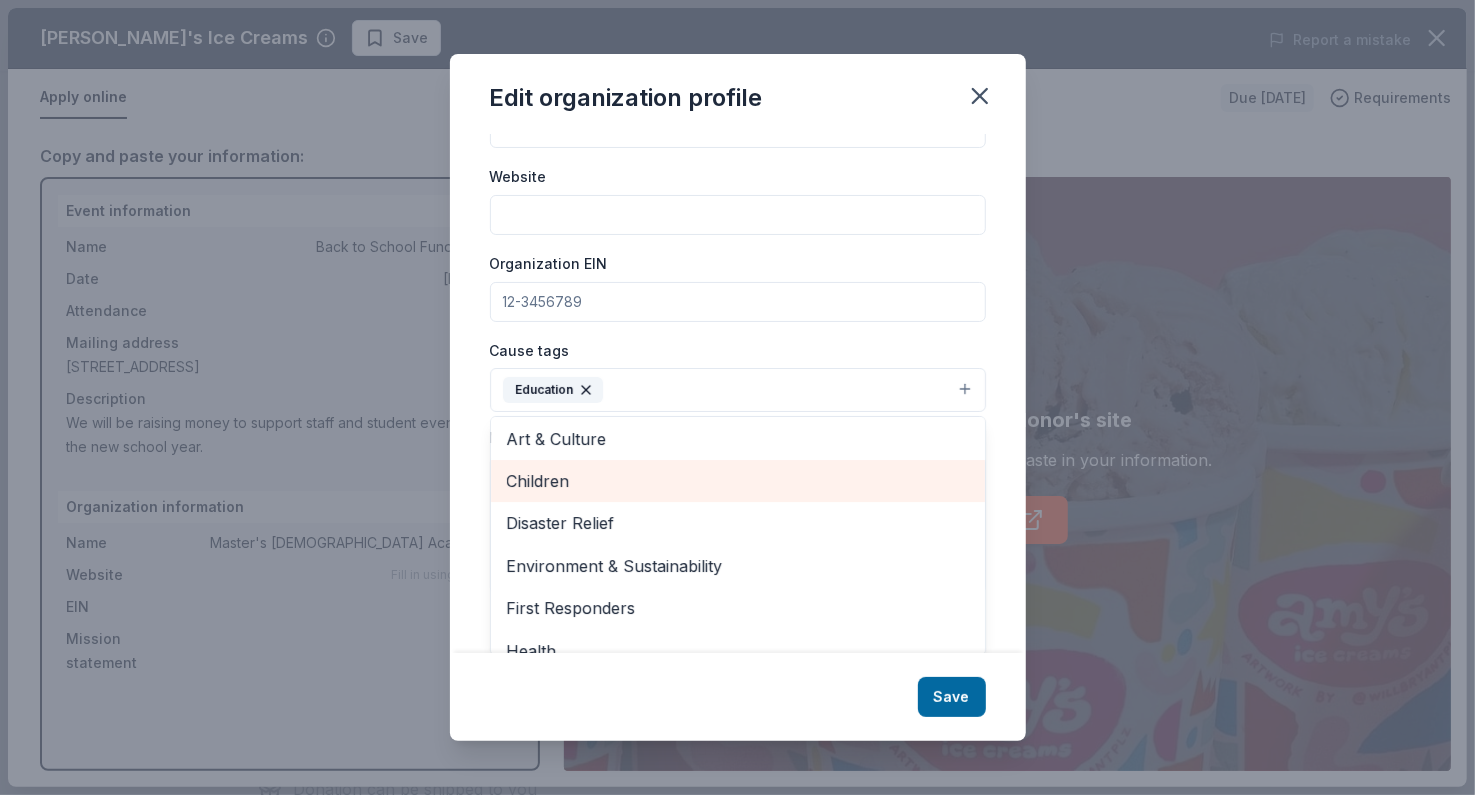 click on "Children" at bounding box center [738, 481] 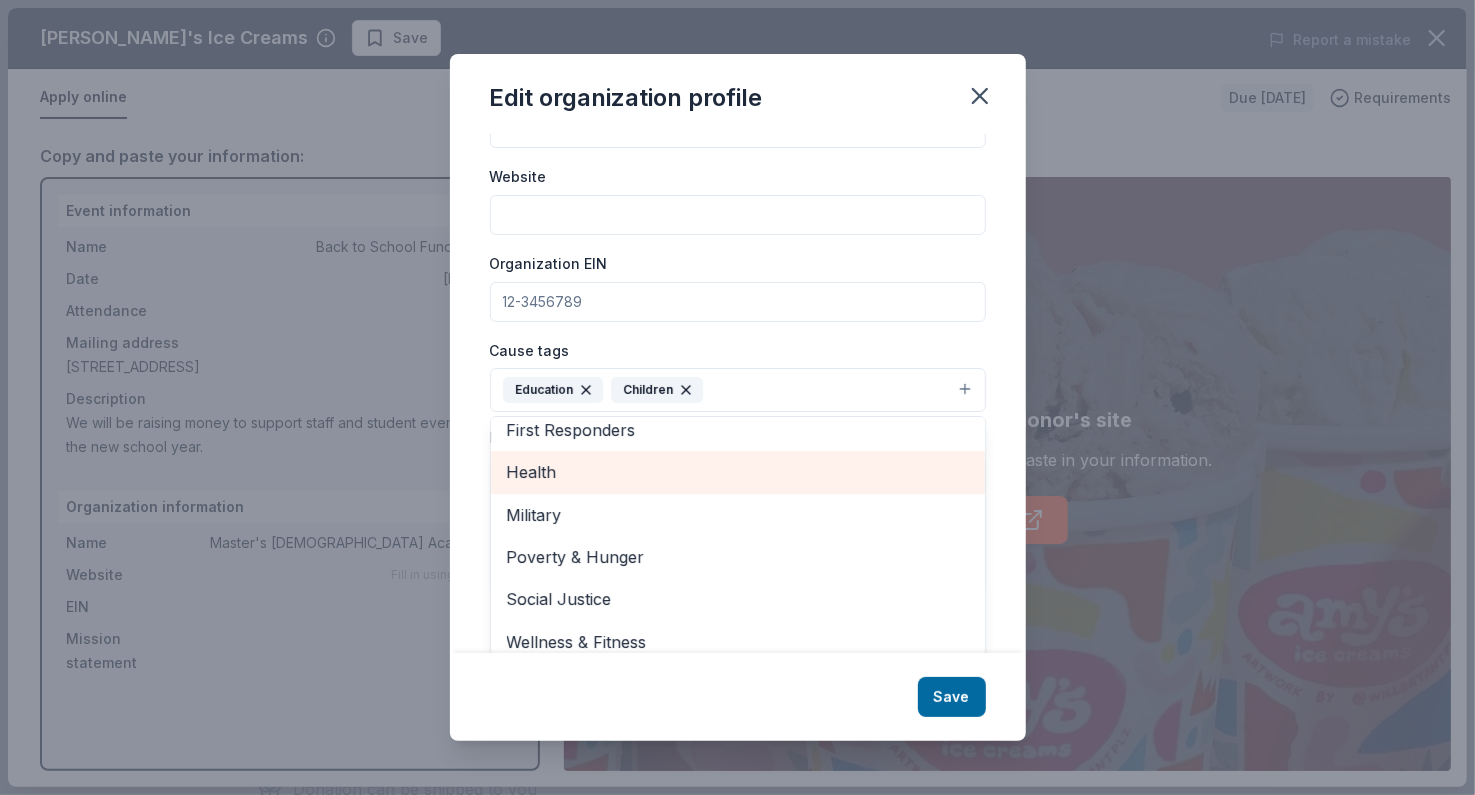 scroll, scrollTop: 193, scrollLeft: 0, axis: vertical 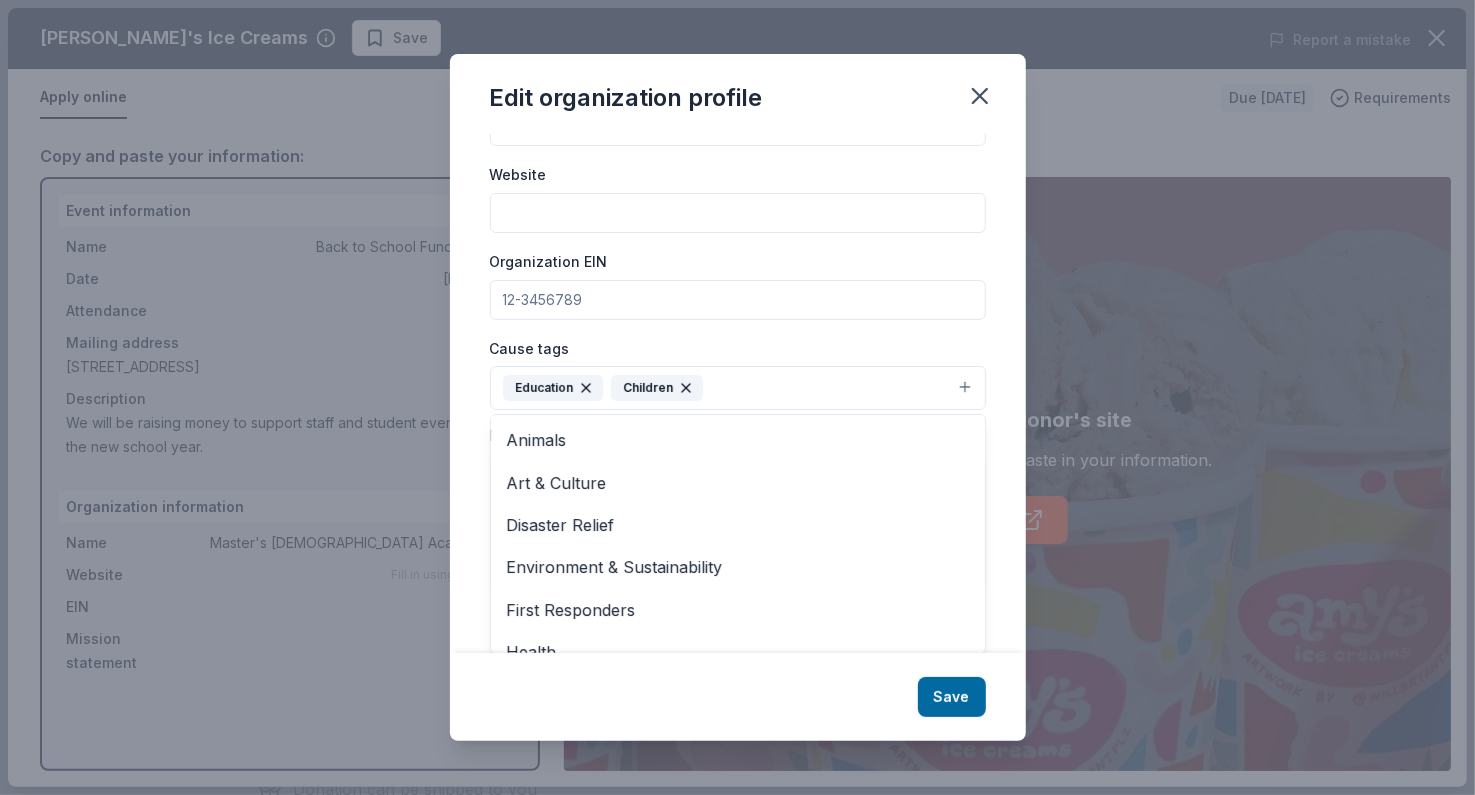 click on "Changes made here will be reflected on your Account. Organization name Master's Christian Academy ZIP code 78613 Website Organization EIN Cause tags Education Children Animals Art & Culture Disaster Relief Environment & Sustainability First Responders Health Military Poverty & Hunger Social Justice Wellness & Fitness Mission statement" at bounding box center (738, 393) 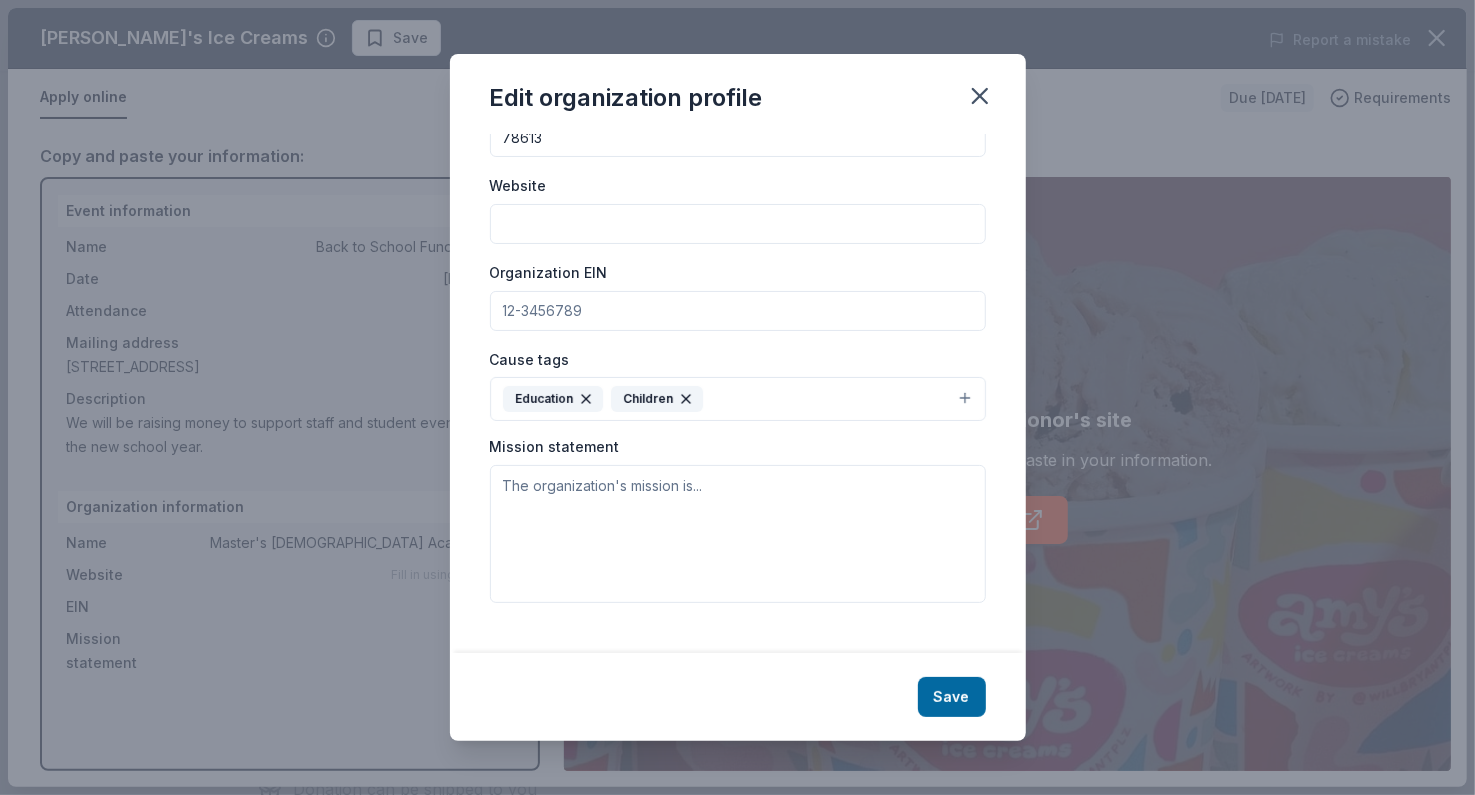 scroll, scrollTop: 149, scrollLeft: 0, axis: vertical 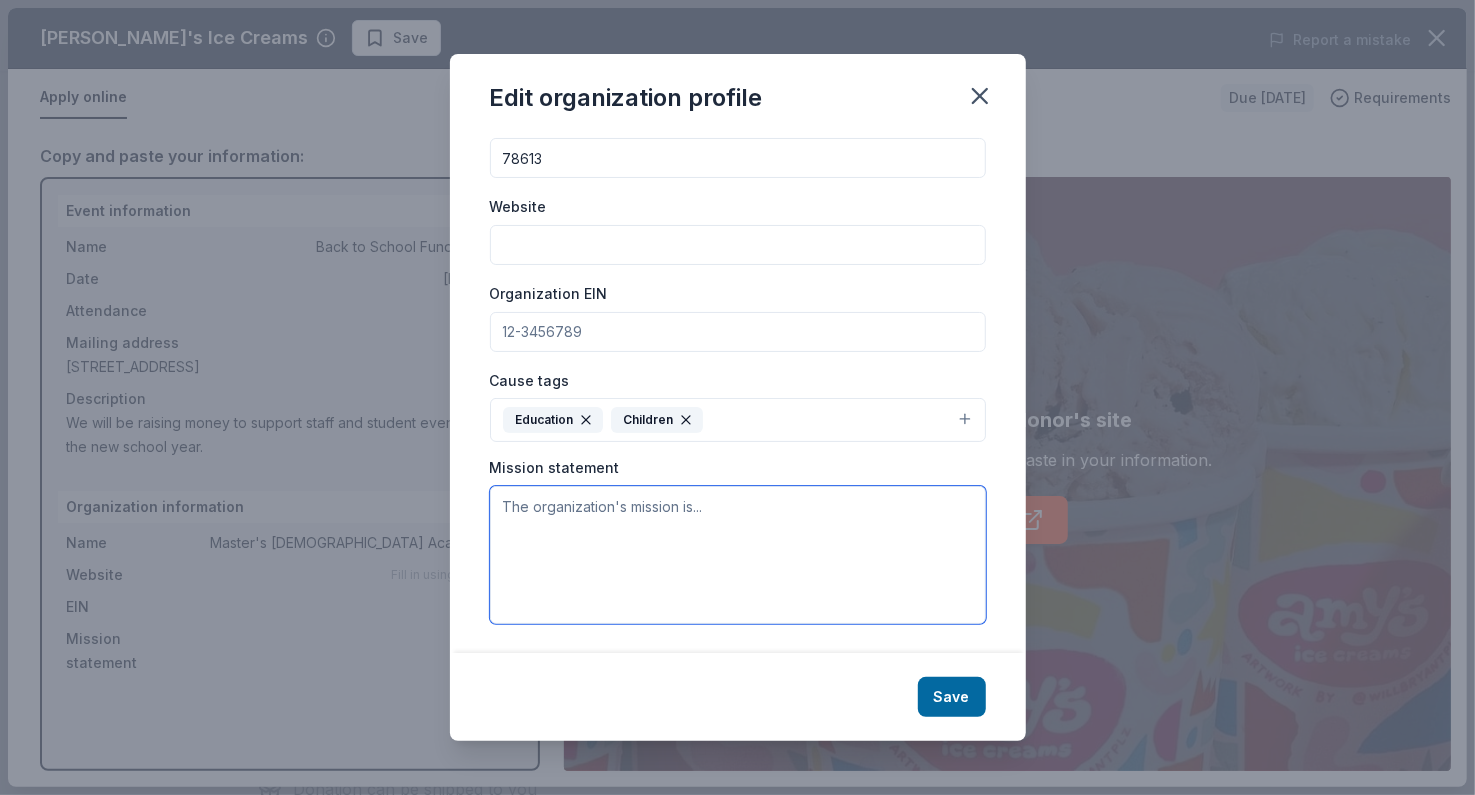 click at bounding box center [738, 555] 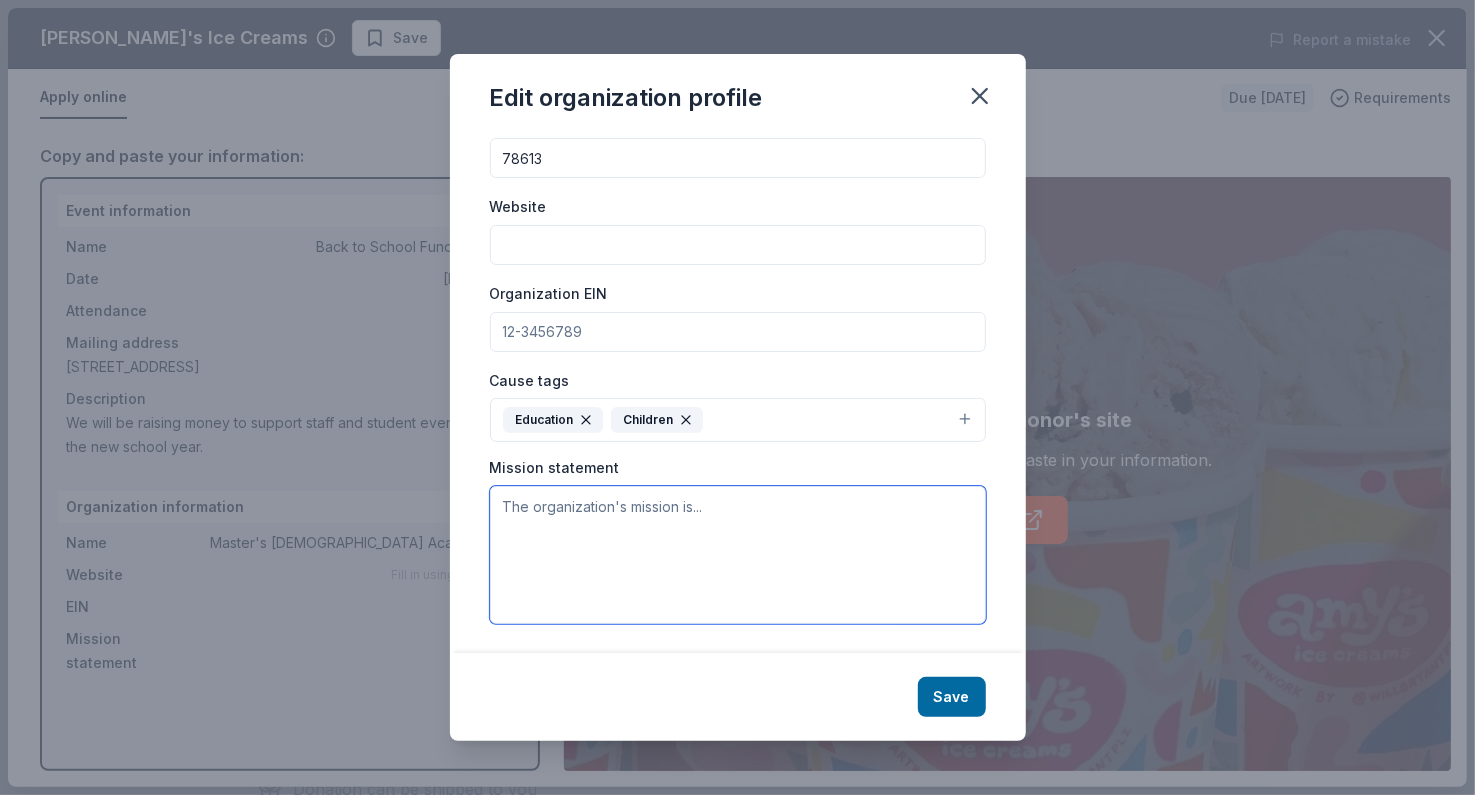 paste on "The Master's Christian Academy's mission is to mold "Champion Children" who are "Kingdom Kids" by equipping them to influence cultural change through a classical Christian education and black belt excellence. They aim to develop students with a heart for God, who grow in wisdom and favor with God and others, and who can boldly share and represent the Gospel in all vocations" 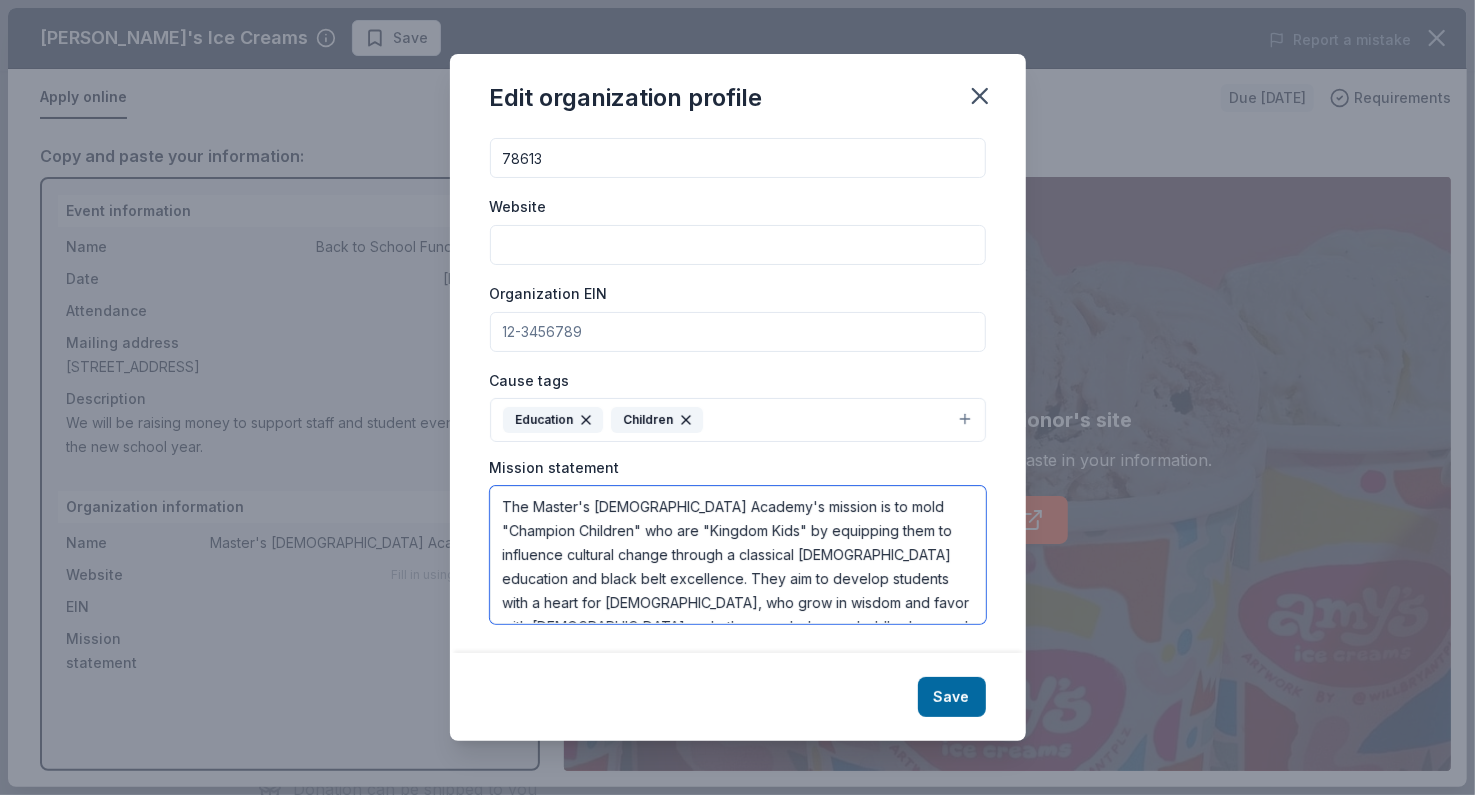 scroll, scrollTop: 13, scrollLeft: 0, axis: vertical 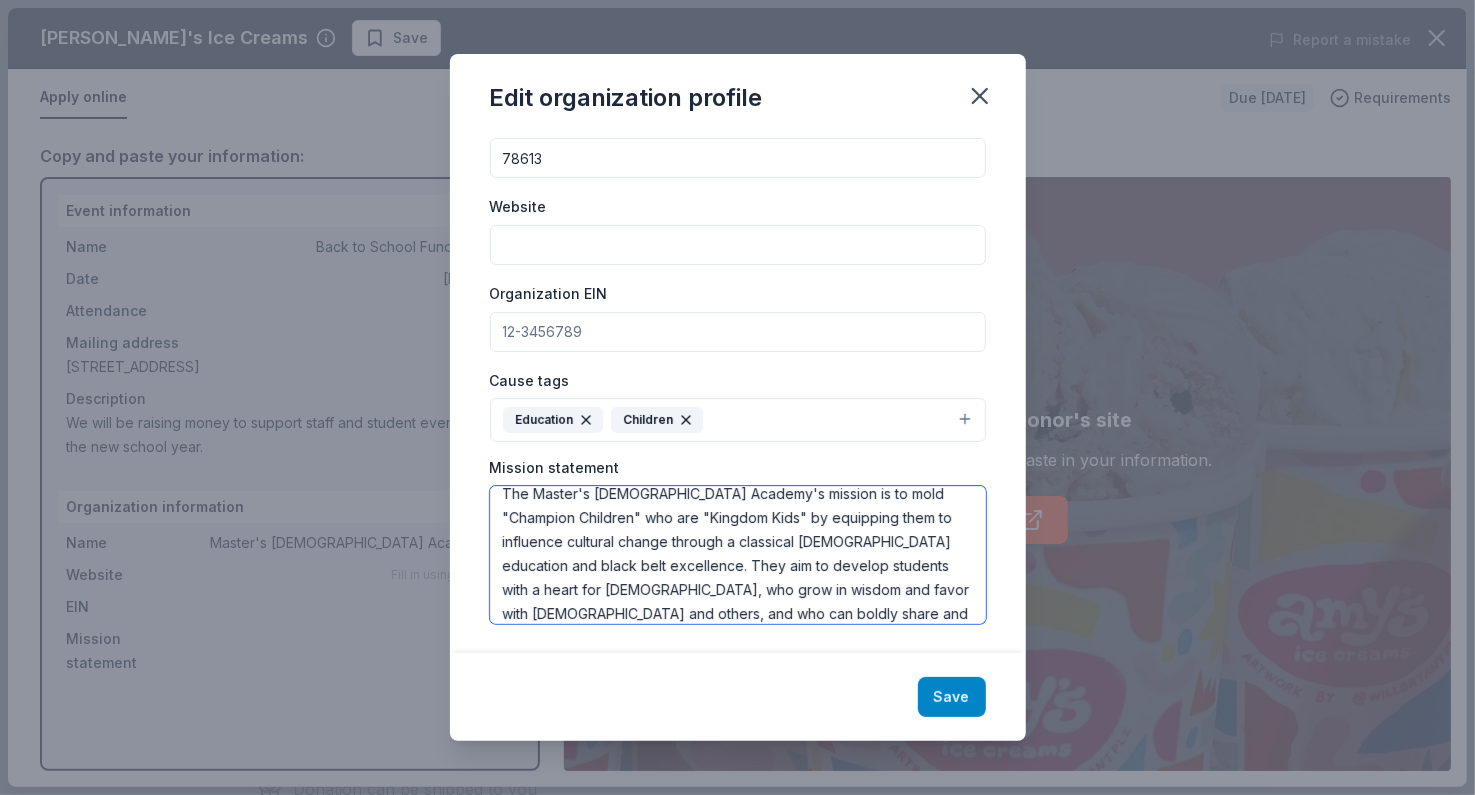 type on "The Master's Christian Academy's mission is to mold "Champion Children" who are "Kingdom Kids" by equipping them to influence cultural change through a classical Christian education and black belt excellence. They aim to develop students with a heart for God, who grow in wisdom and favor with God and others, and who can boldly share and represent the Gospel in all vocations." 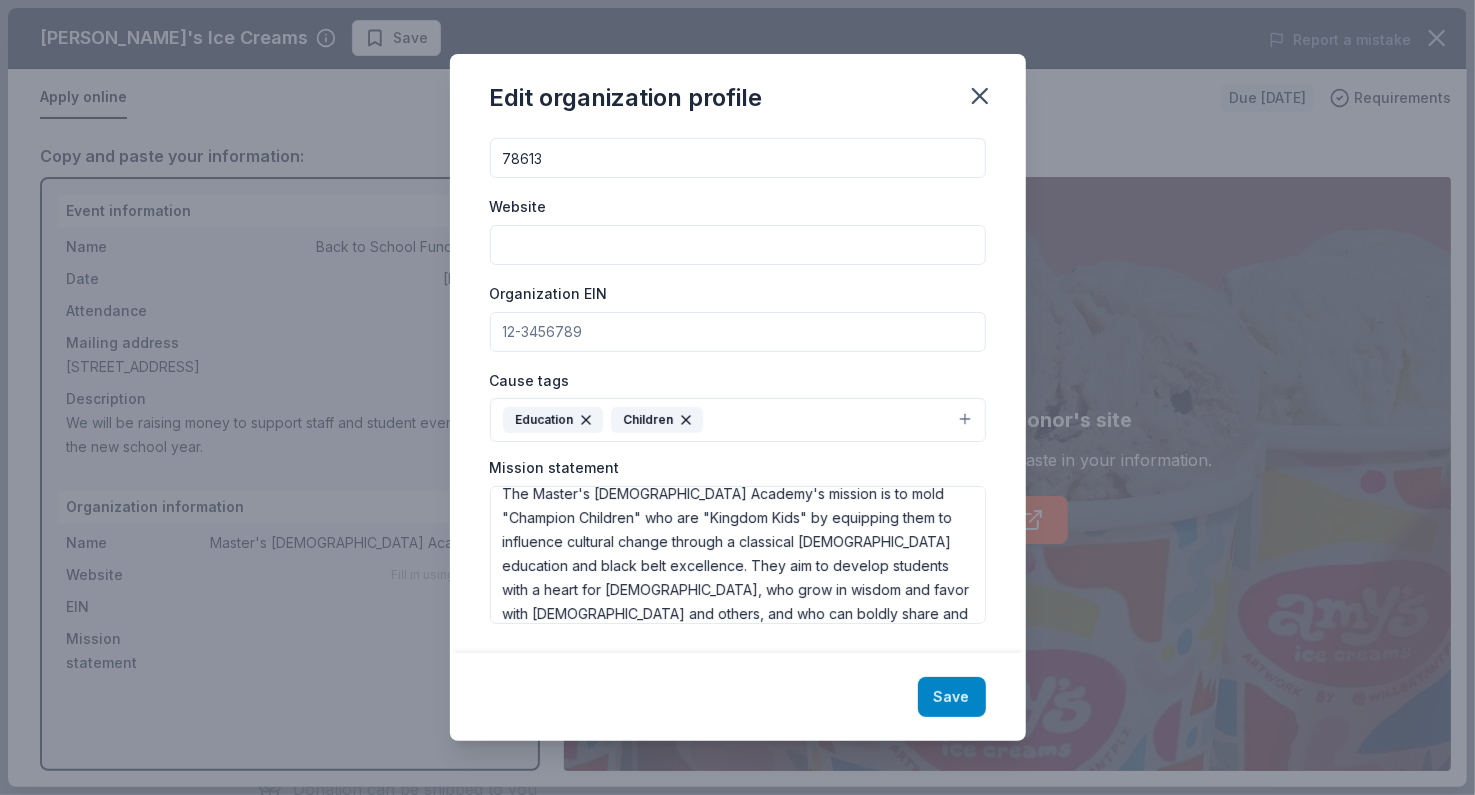 click on "Save" at bounding box center (952, 697) 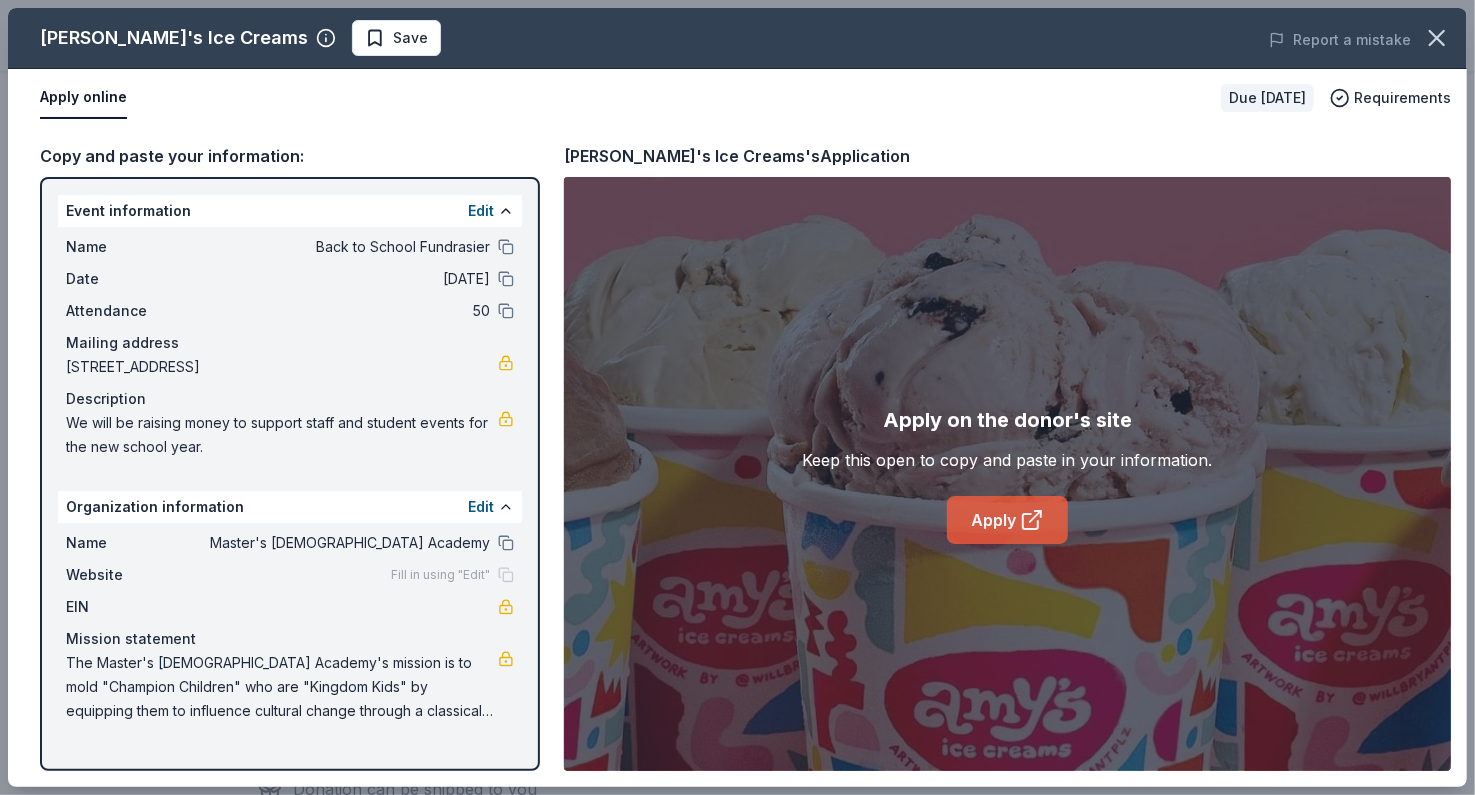 click on "Apply" at bounding box center (1007, 520) 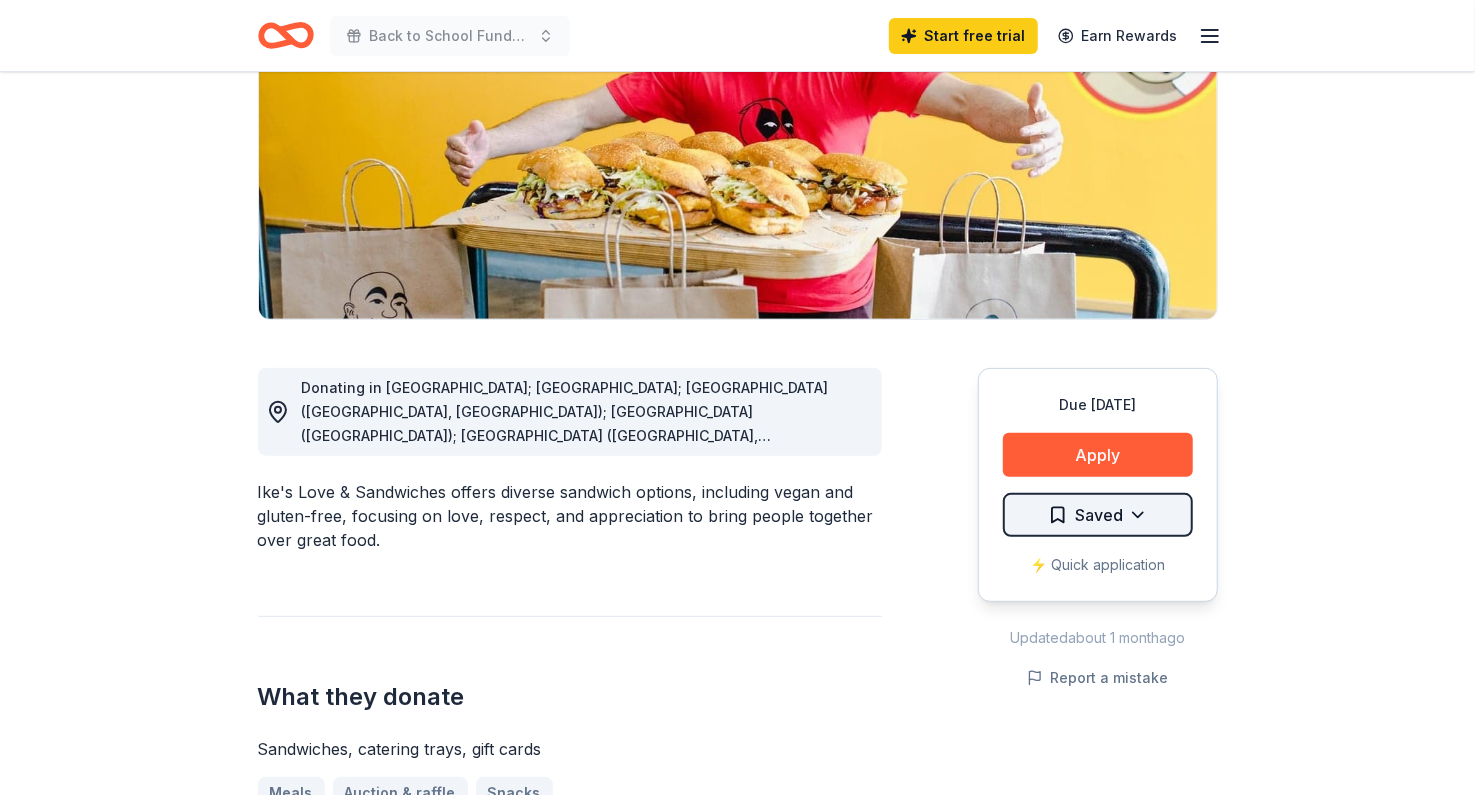 scroll, scrollTop: 312, scrollLeft: 0, axis: vertical 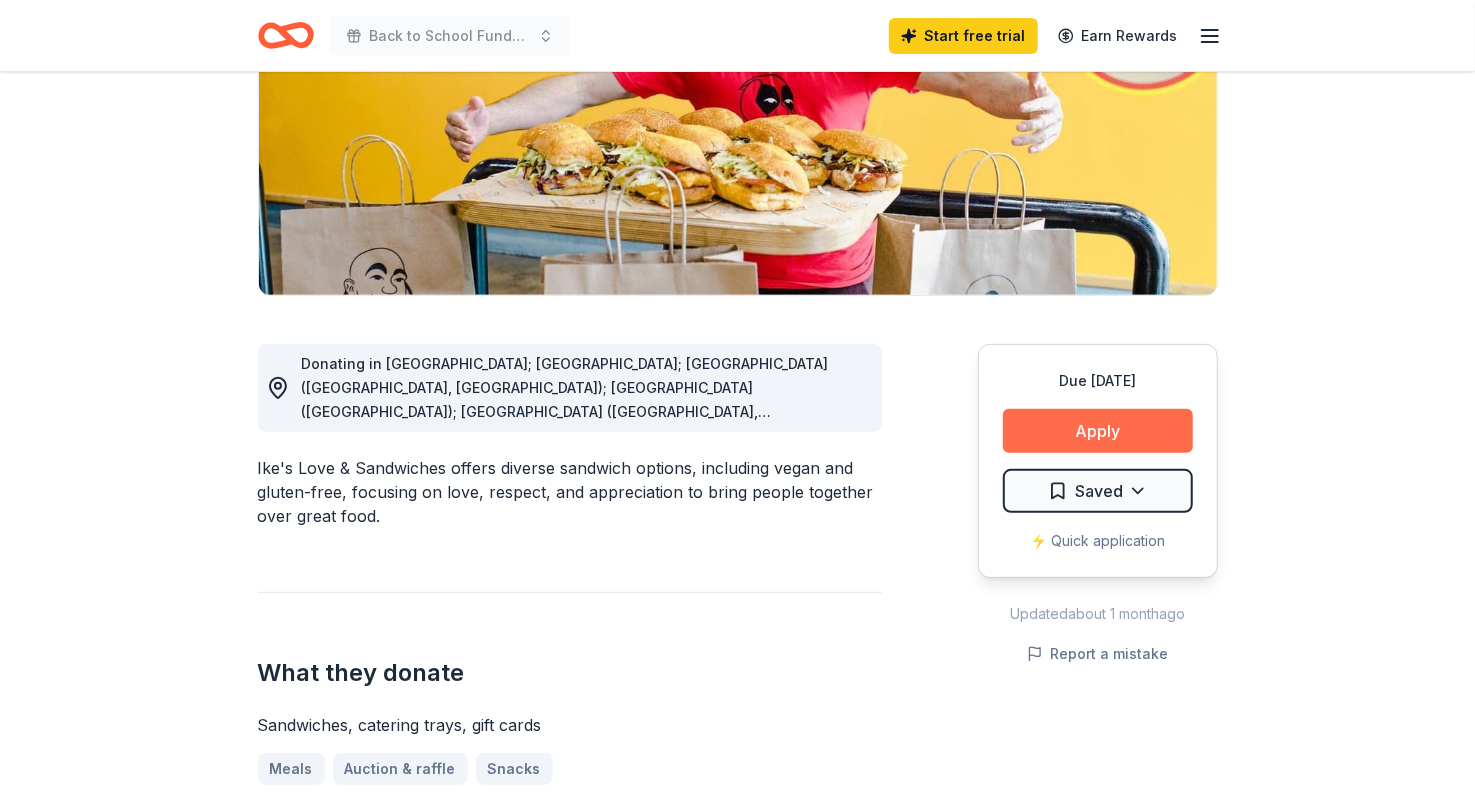 click on "Apply" at bounding box center (1098, 431) 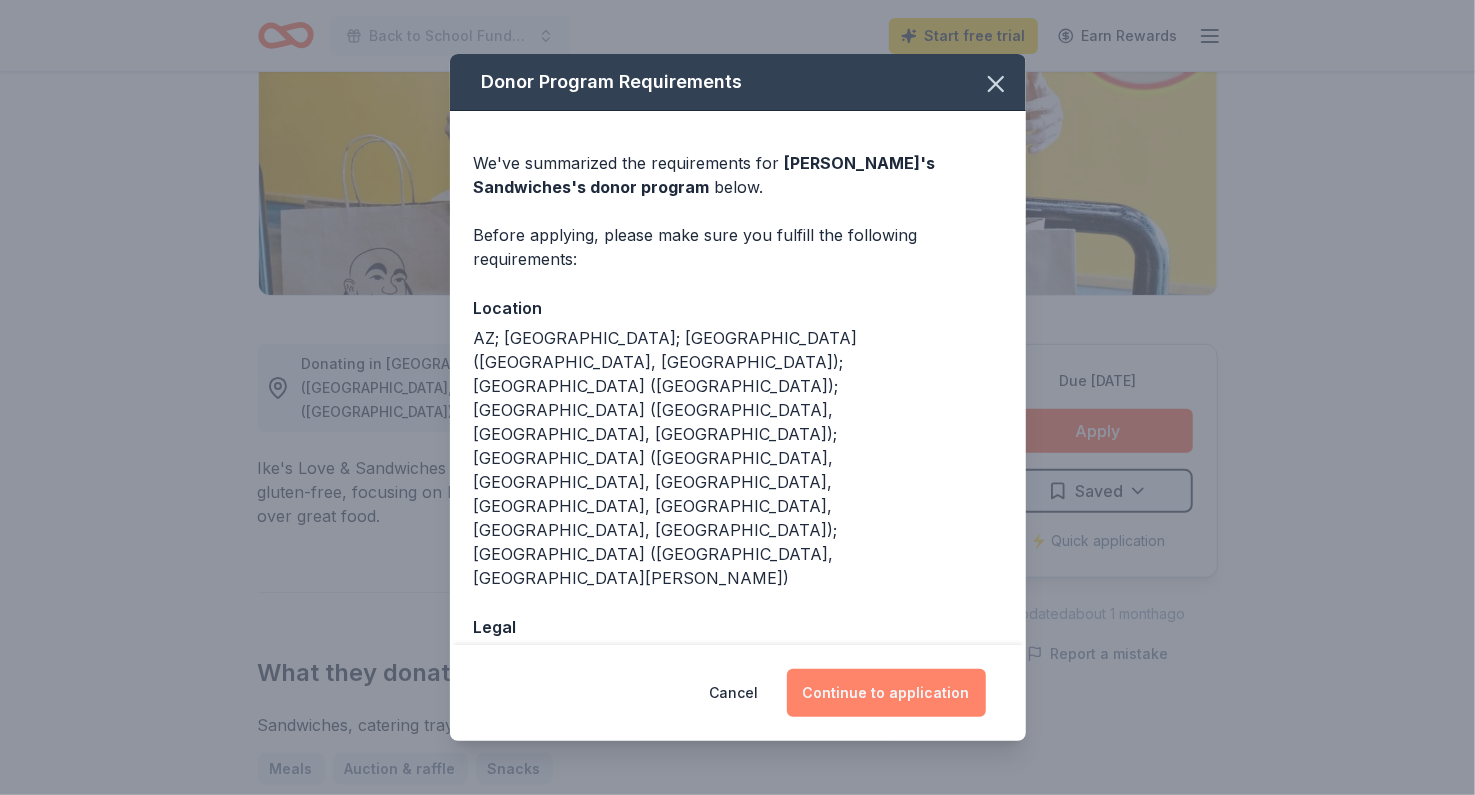 click on "Continue to application" at bounding box center (886, 693) 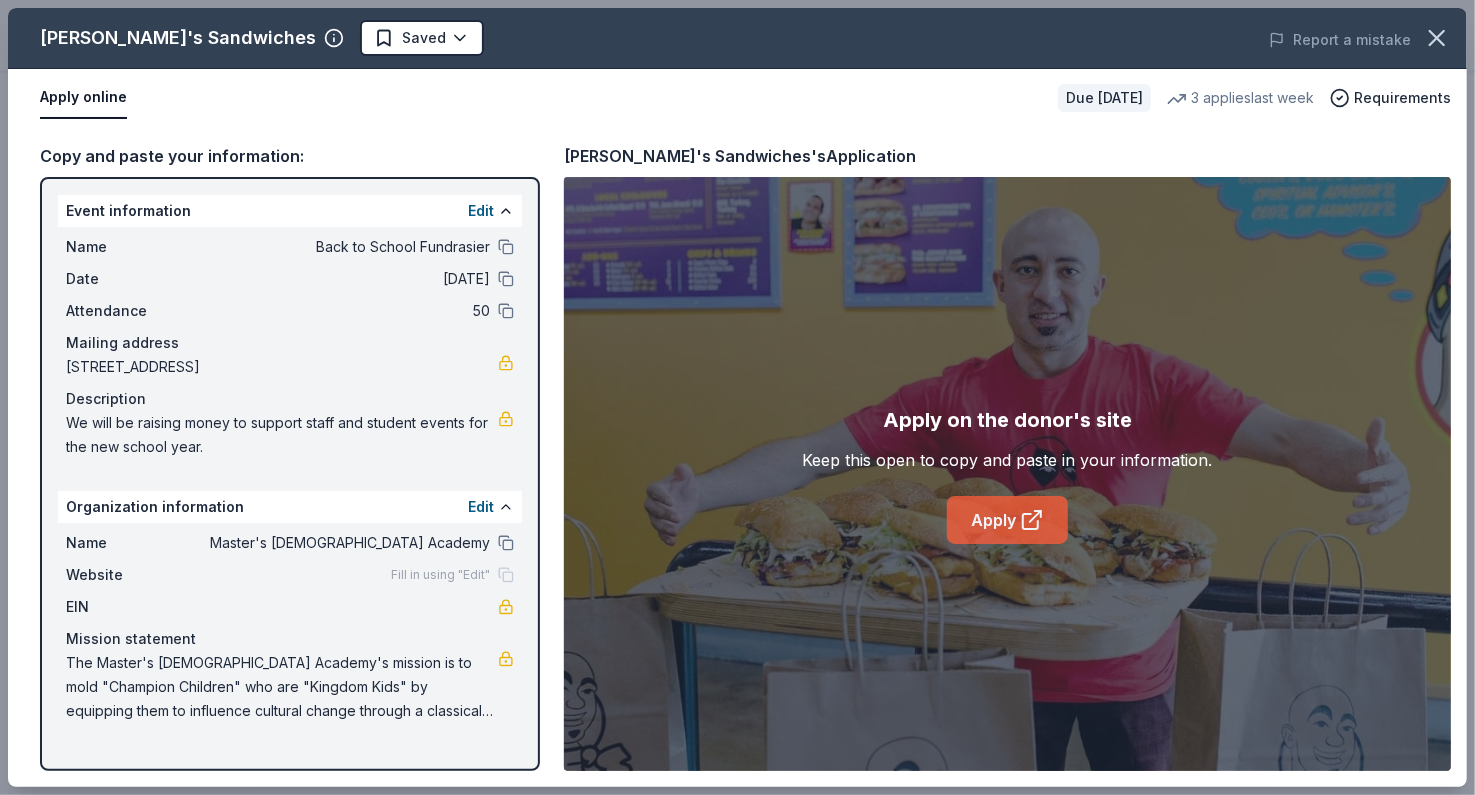 click 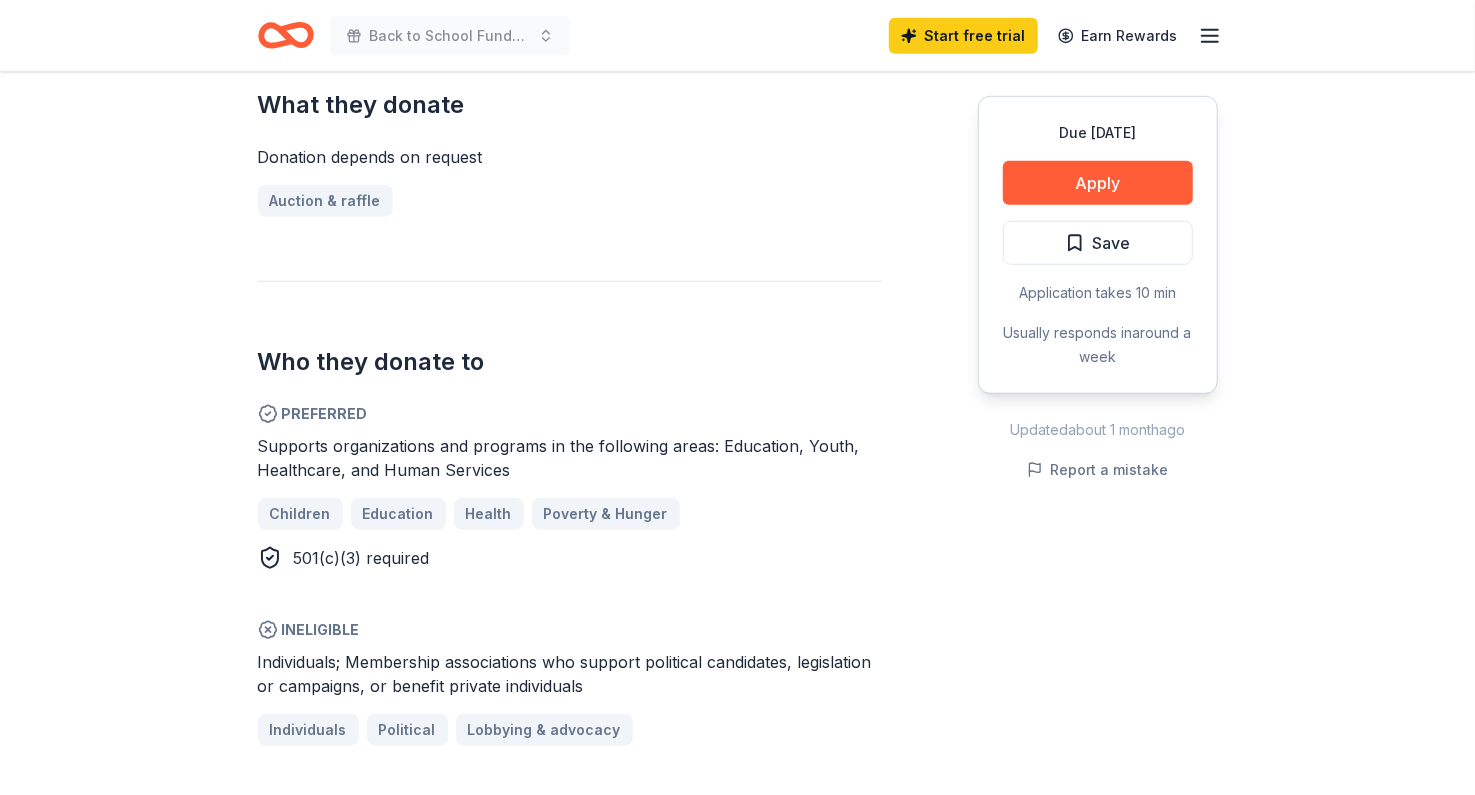 scroll, scrollTop: 1040, scrollLeft: 0, axis: vertical 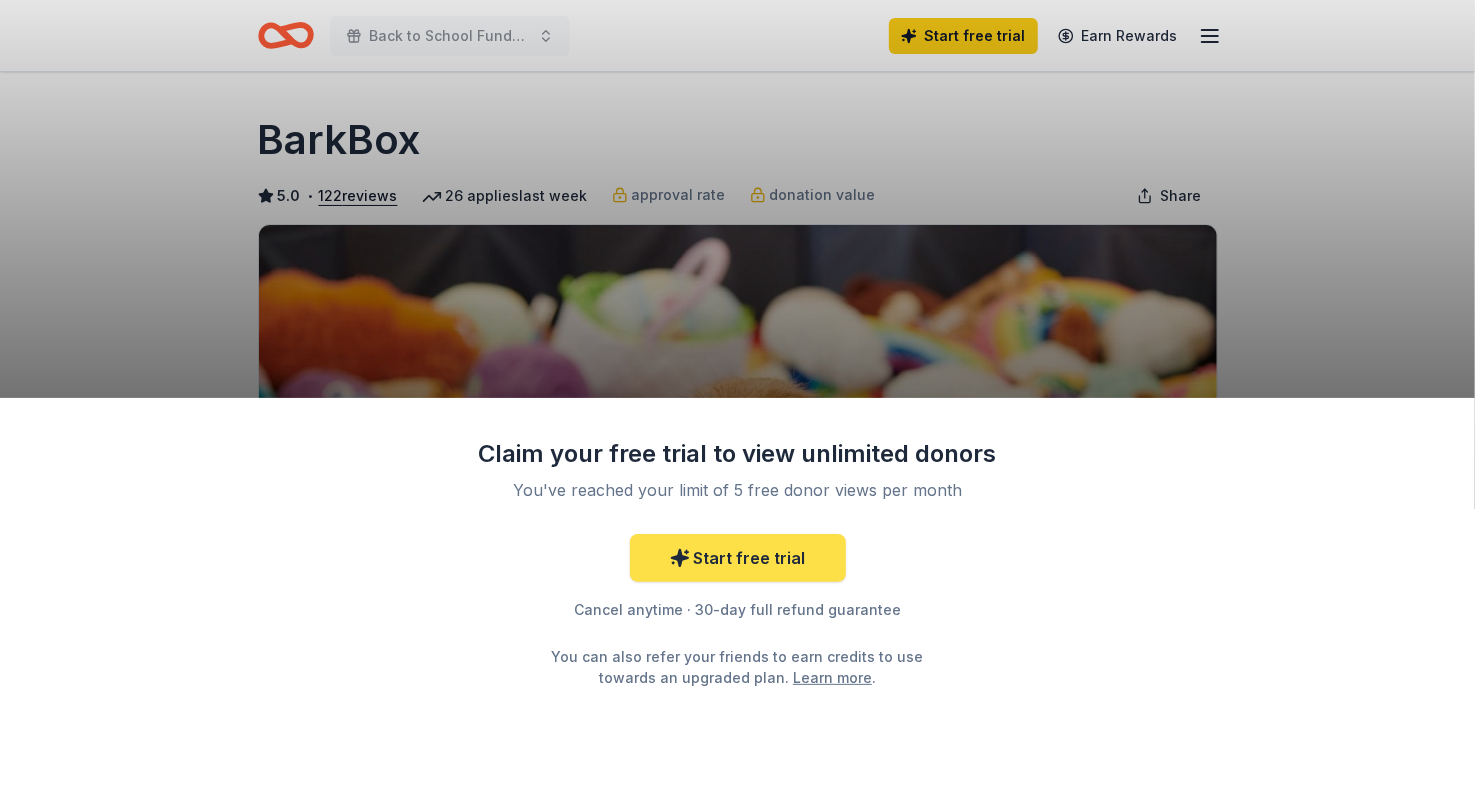 click on "Start free  trial" at bounding box center (738, 558) 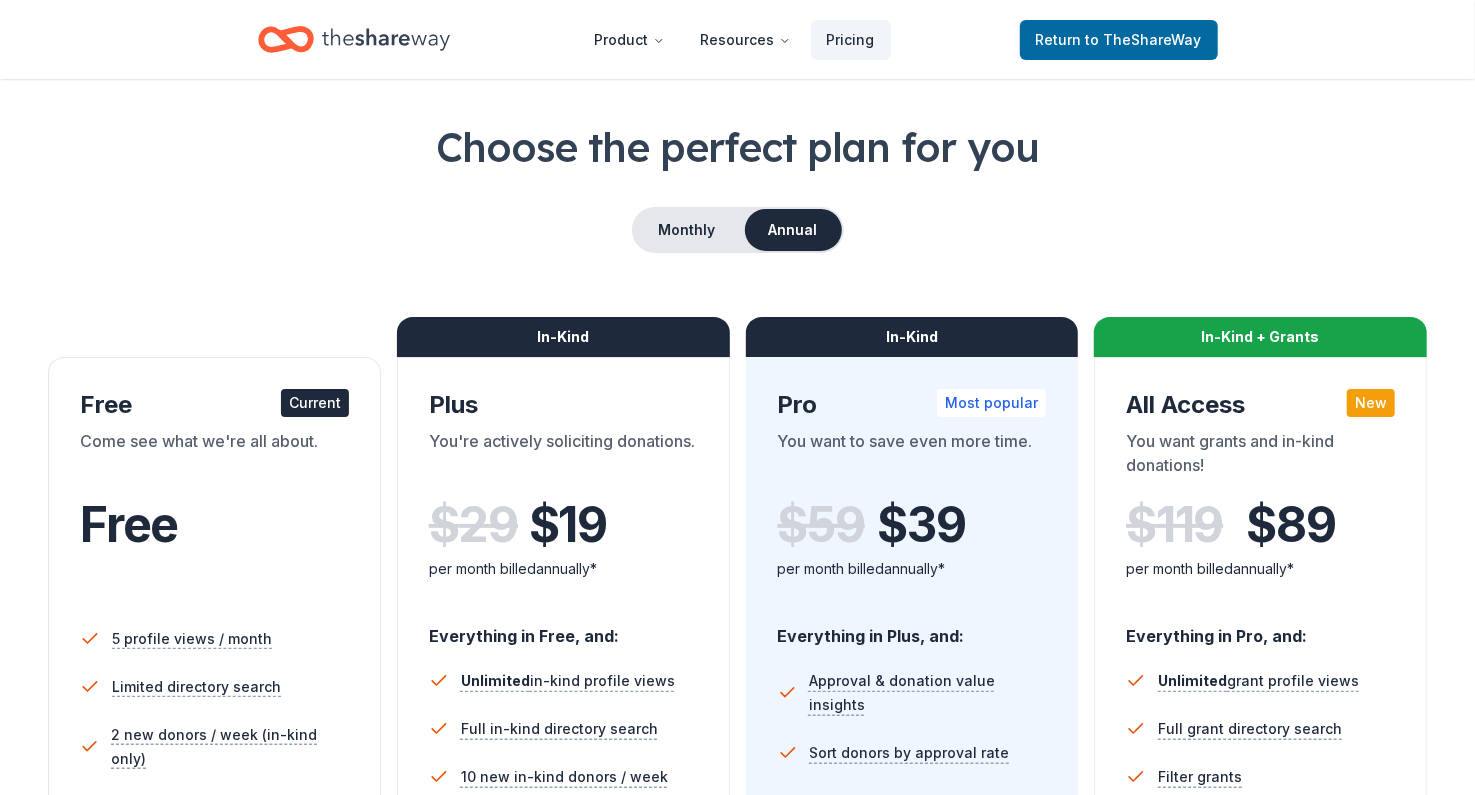 scroll, scrollTop: 104, scrollLeft: 0, axis: vertical 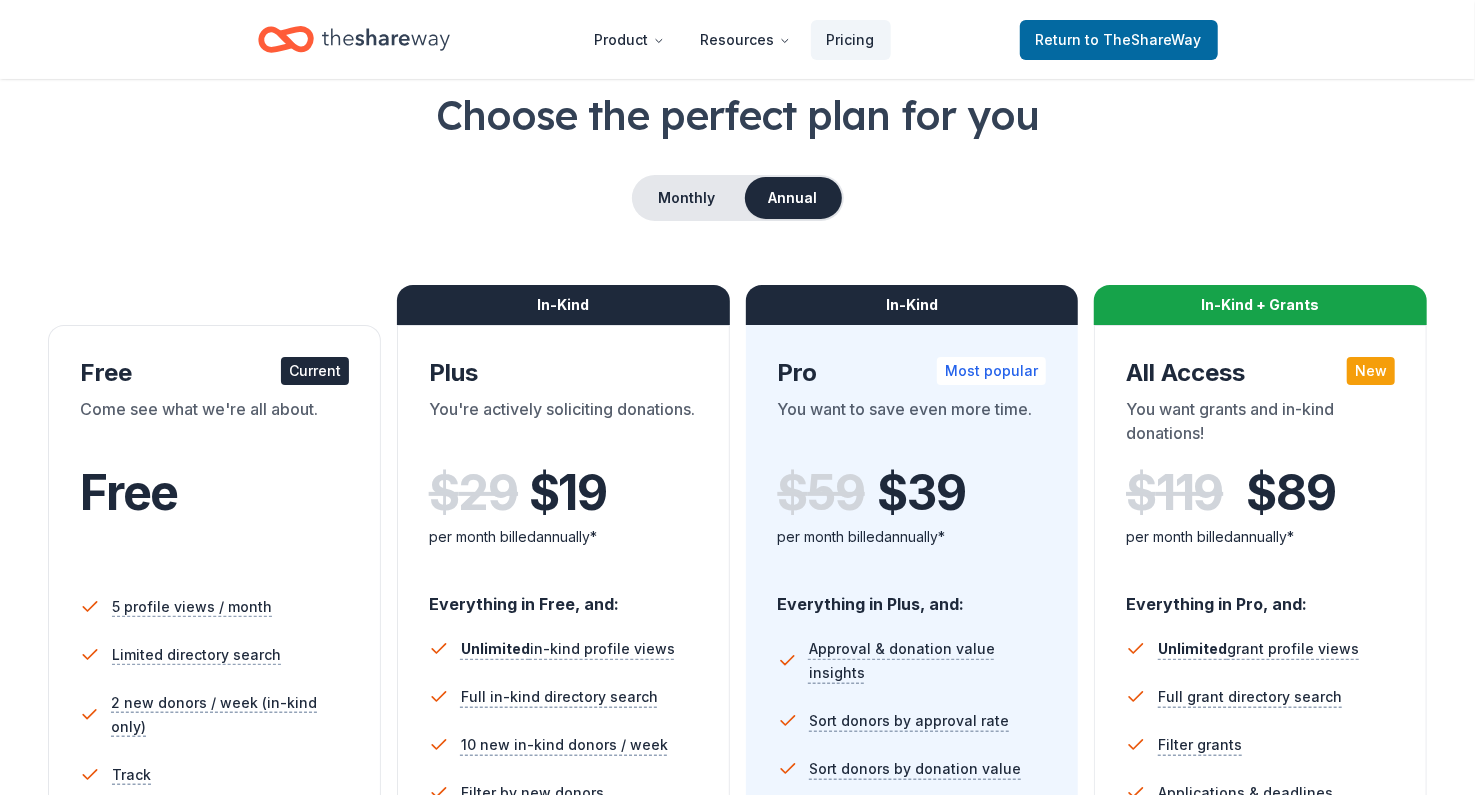 click on "Choose the perfect plan for you Monthly Annual Free Current Come see what we're all about. Free 5 profile views / month Limited directory search 2 new donors / week (in-kind only) Track Reminder emails Up-to-date data In-Kind Plus You're actively soliciting donations. $ 29 $ 19 per month billed  annually* Everything in Free, and: Unlimited  in-kind profile views Full in-kind directory search 10 new in-kind donors / week Filter by new donors Sort donors in Track Limited copy & paste shortcuts * Saving $120 per year Try for free In-Kind Pro Most popular You want to save even more time. $ 59 $ 39 per month billed  annually* Everything in Plus, and: Approval & donation value insights Sort donors by approval rate Sort donors by donation value Sort donors by due date Export donors Unlimited  copy & paste shortcuts * Saving $240 per year Try for free In-Kind + Grants All Access New You want grants and in-kind donations! $ 119 $ 89 per month billed  annually* Everything in Pro, and: Unlimited  grant profile views" at bounding box center [737, 616] 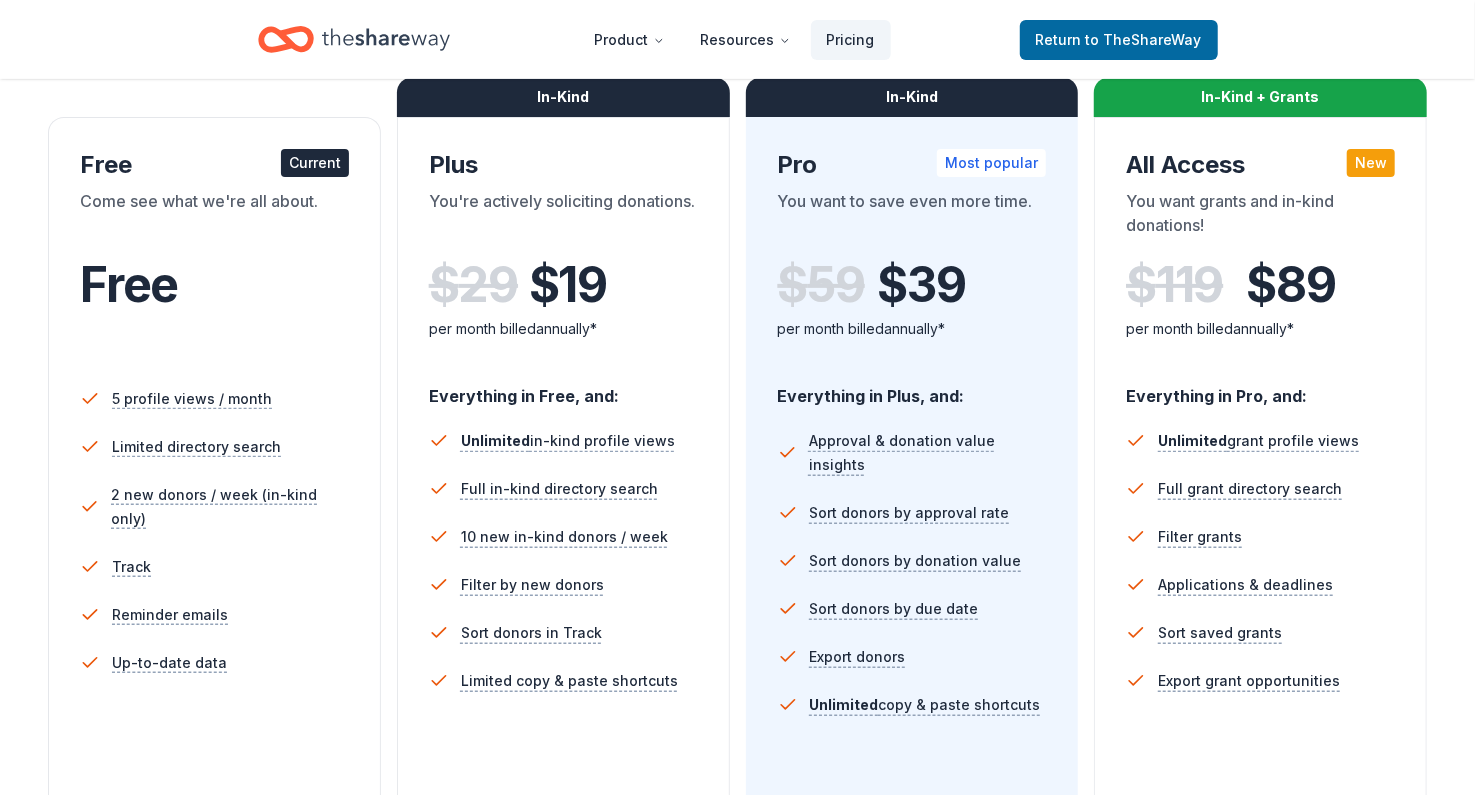 scroll, scrollTop: 0, scrollLeft: 0, axis: both 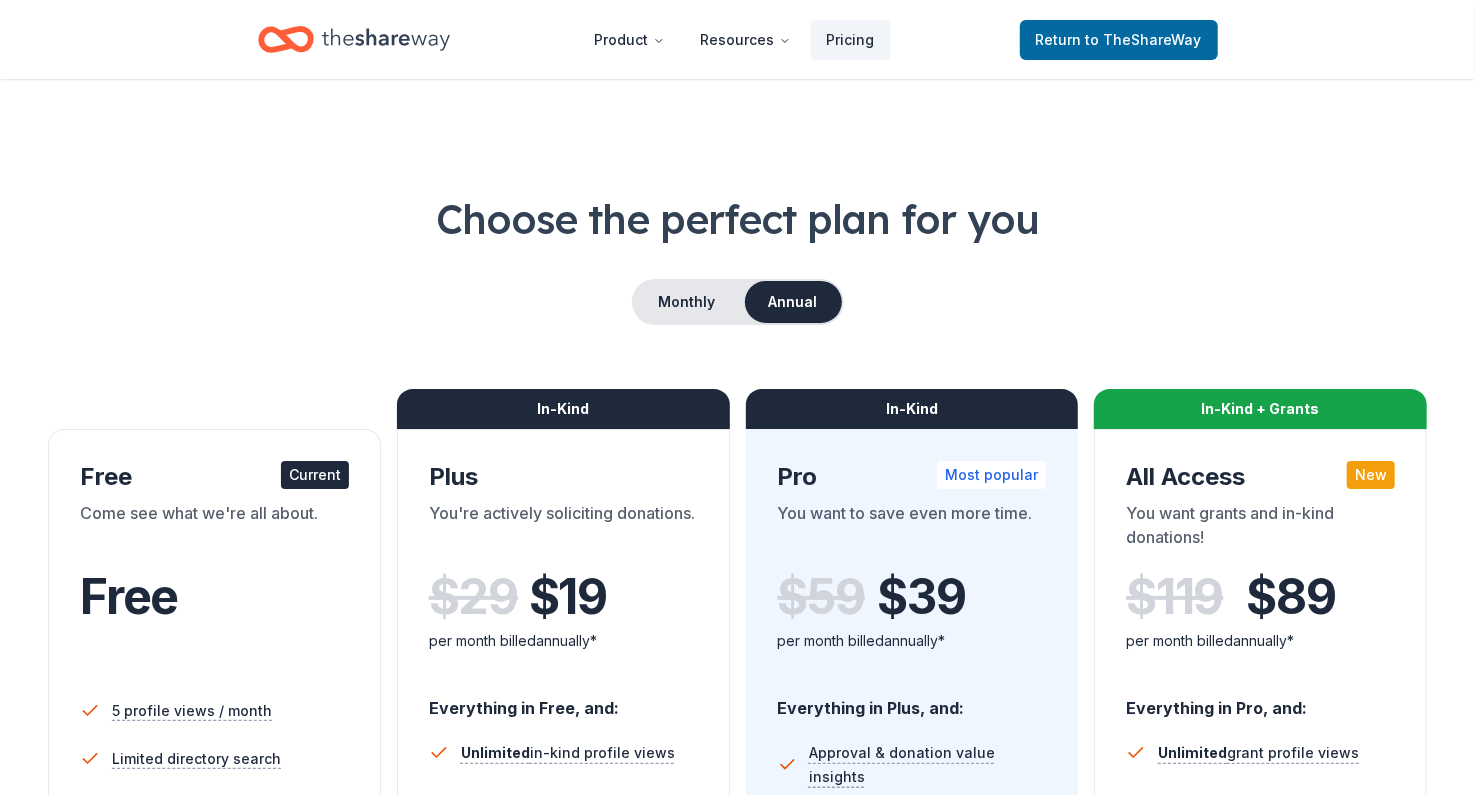click 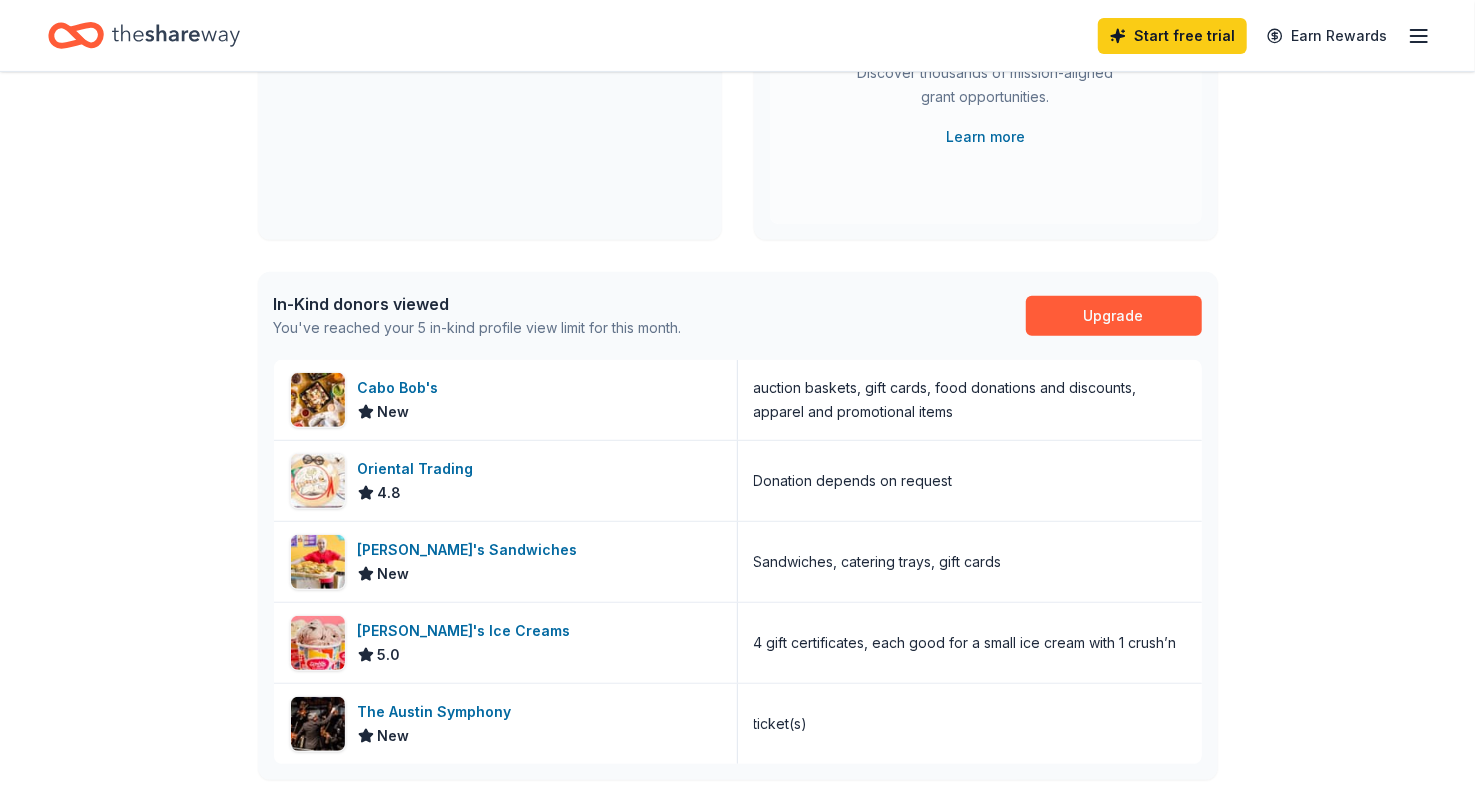 scroll, scrollTop: 303, scrollLeft: 0, axis: vertical 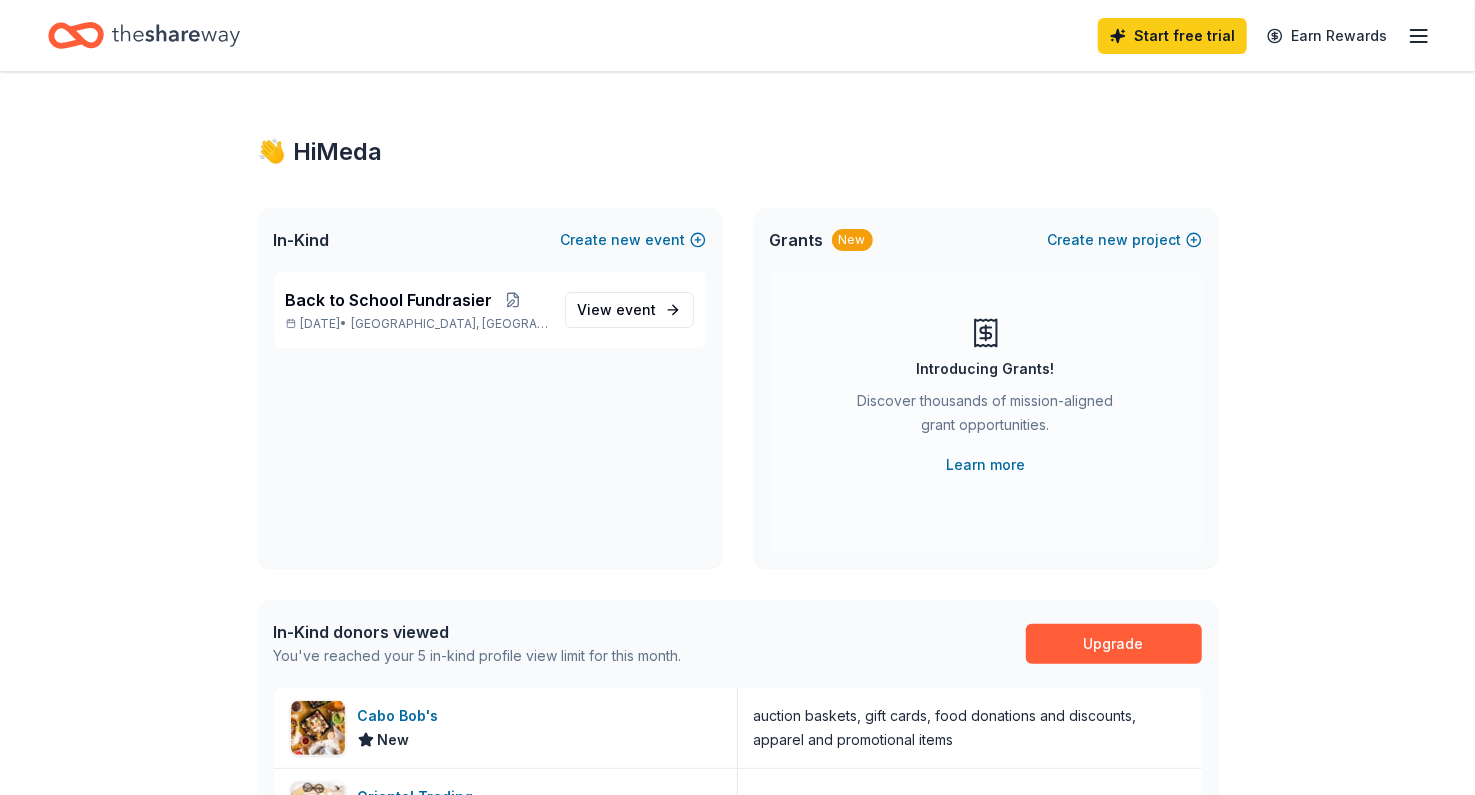 click 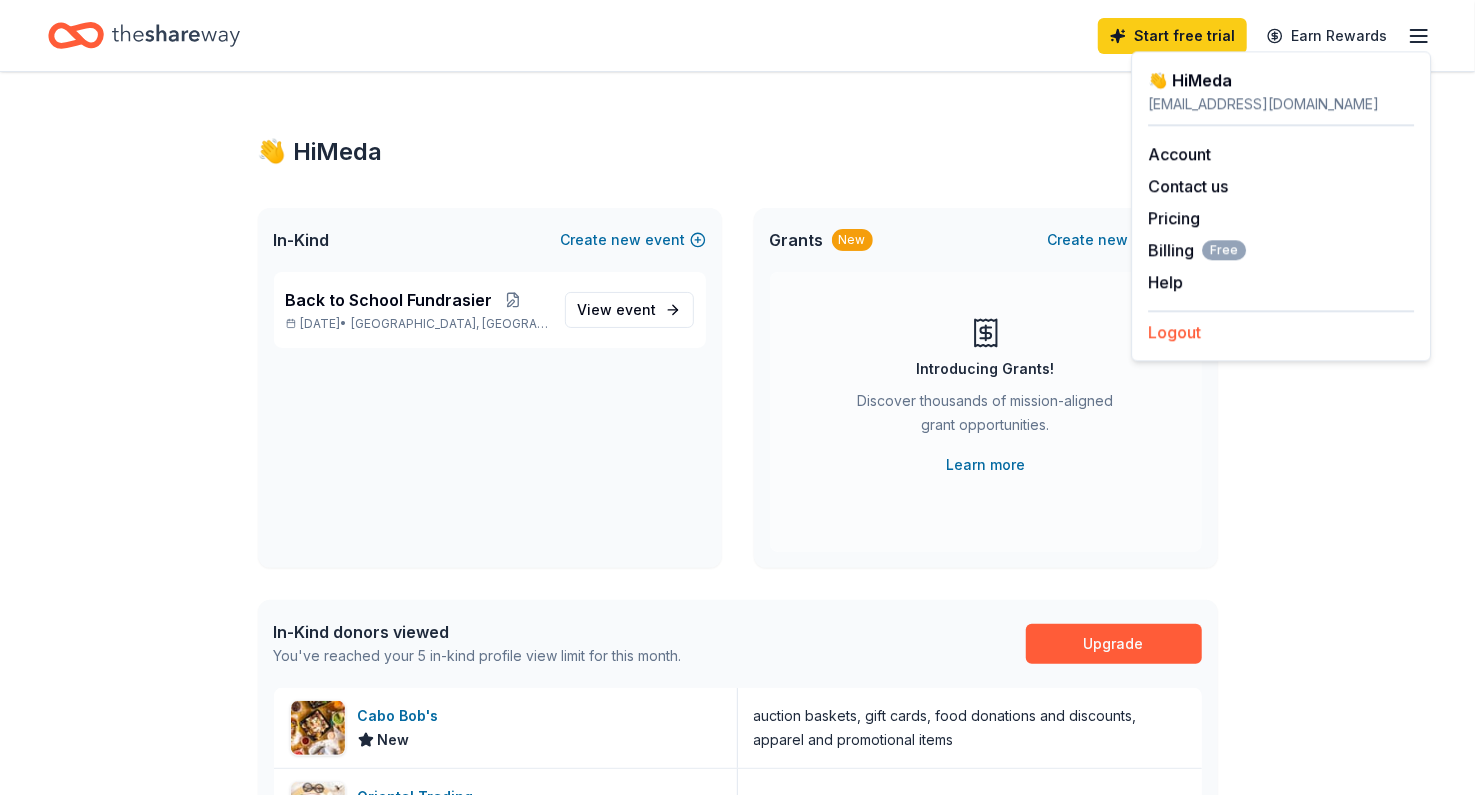 click on "Logout" at bounding box center [1174, 332] 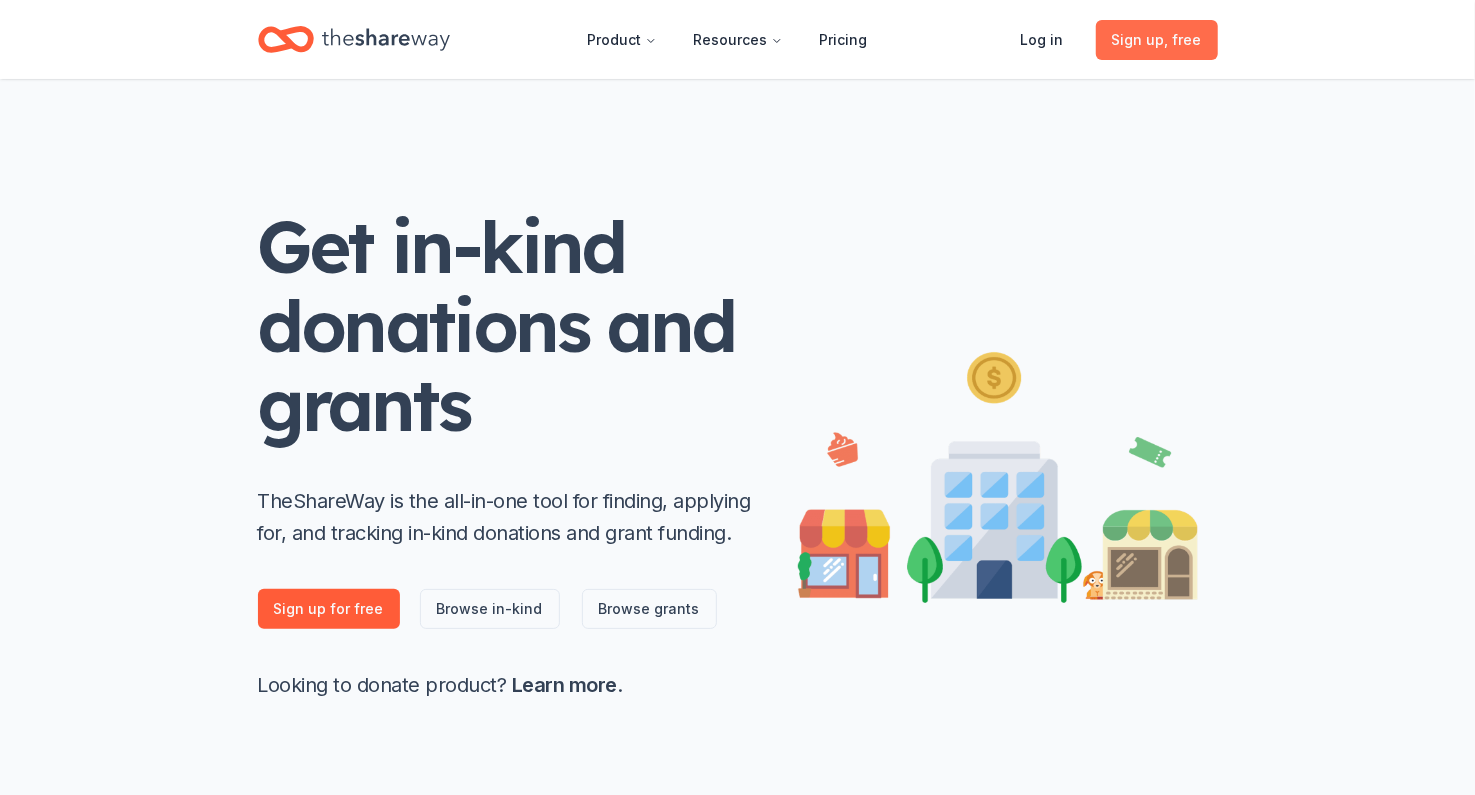 click on "Sign up , free" at bounding box center [1157, 40] 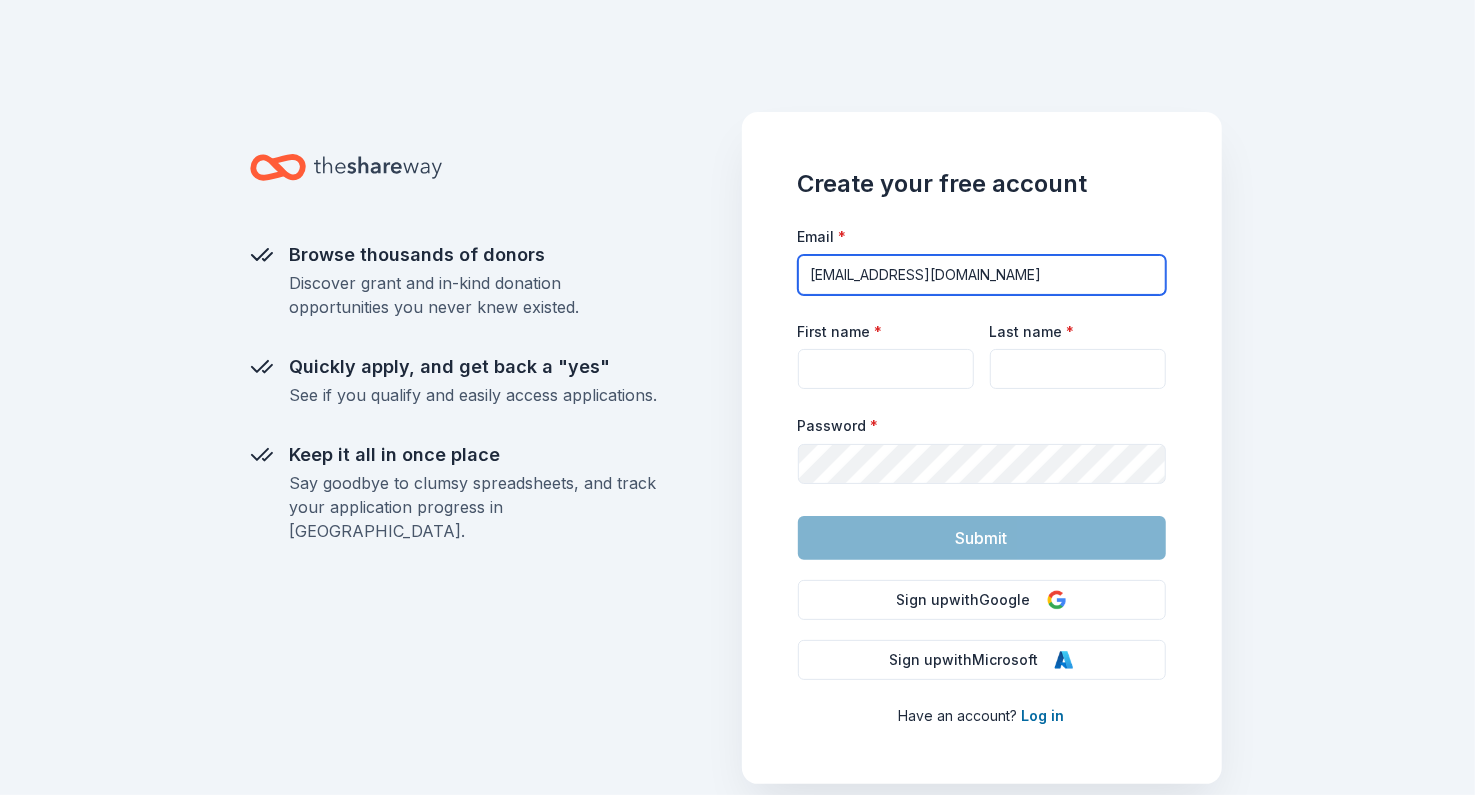 click on "medakathleen@gmail.com" at bounding box center [982, 275] 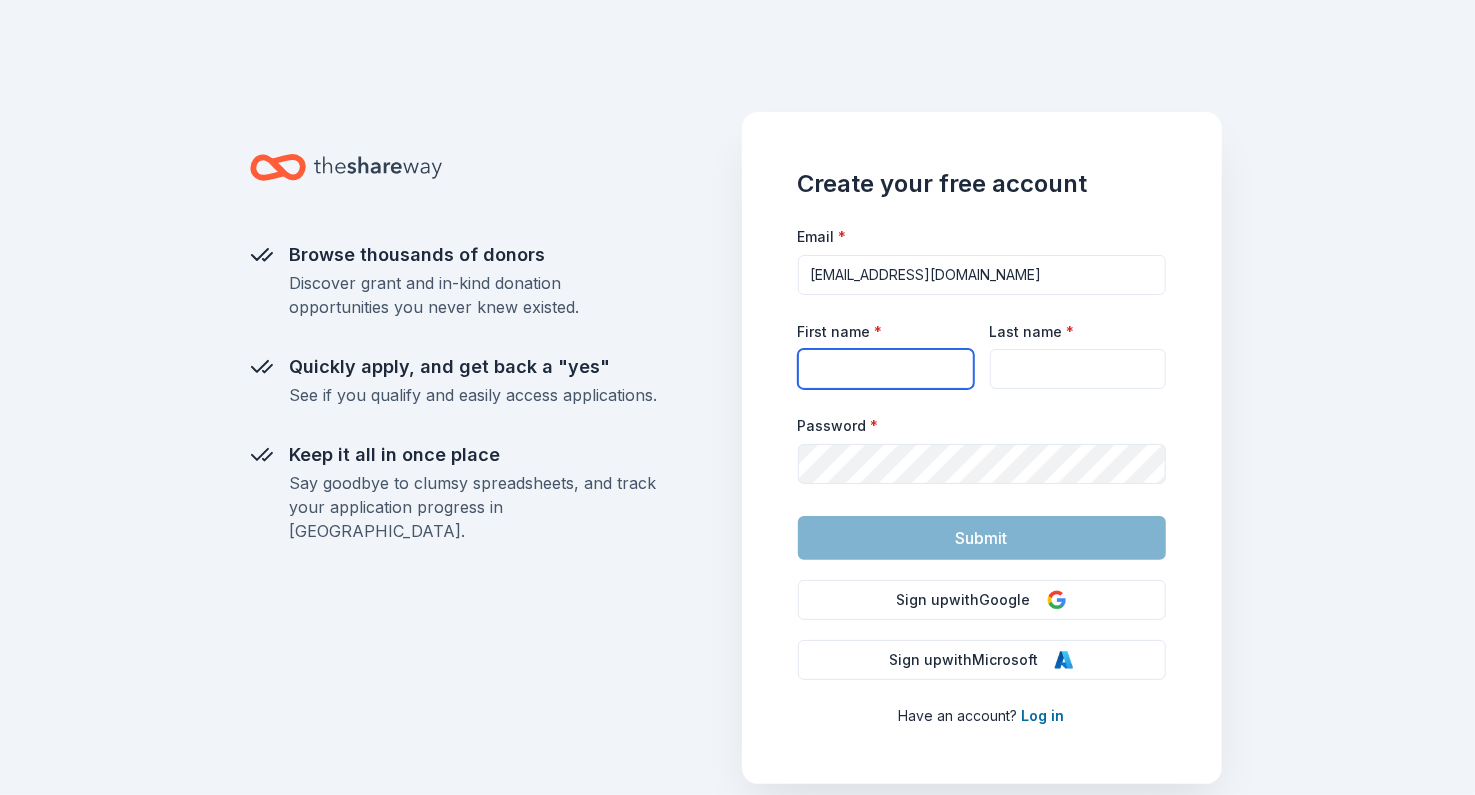 click on "First name *" at bounding box center (886, 369) 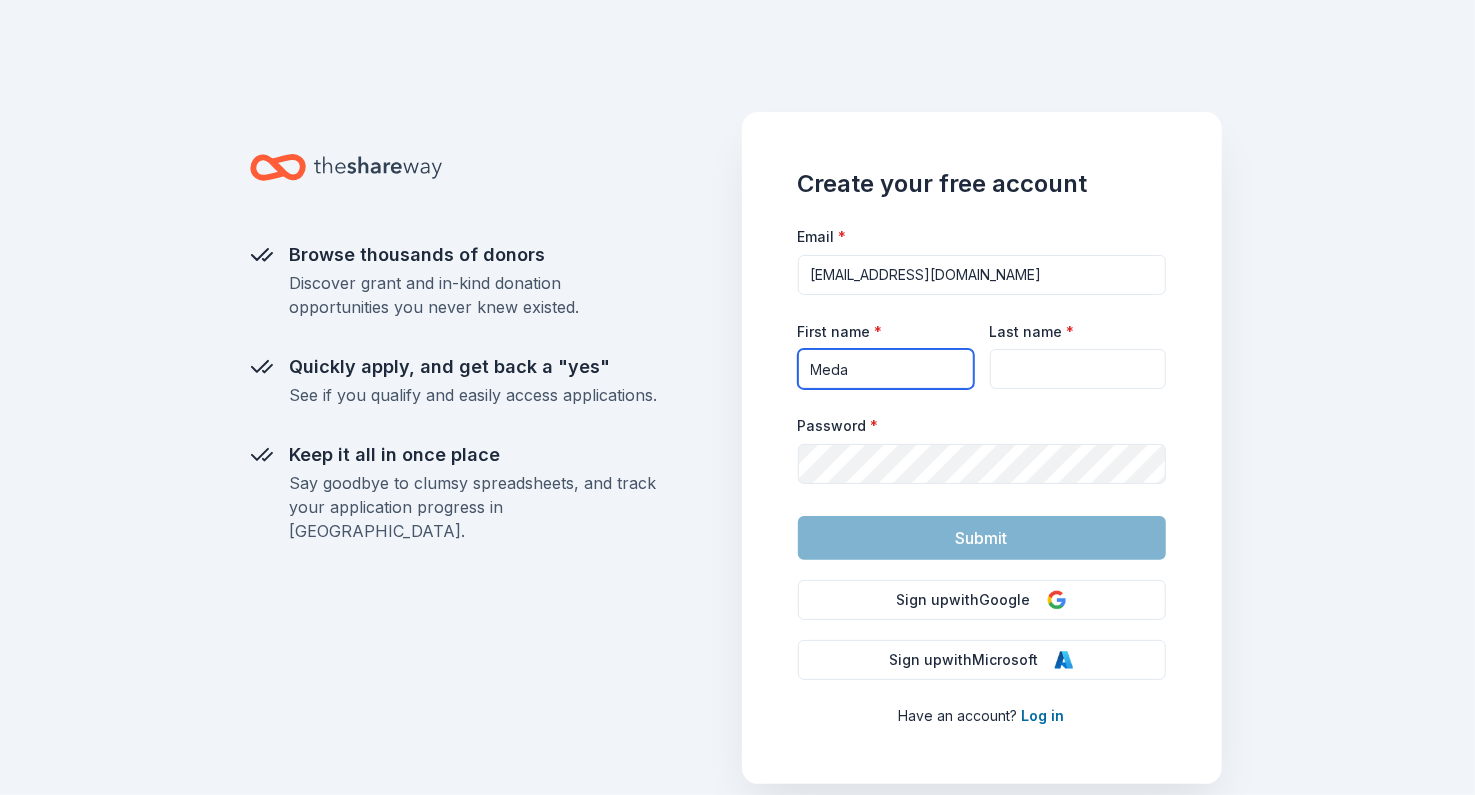 type on "Meda" 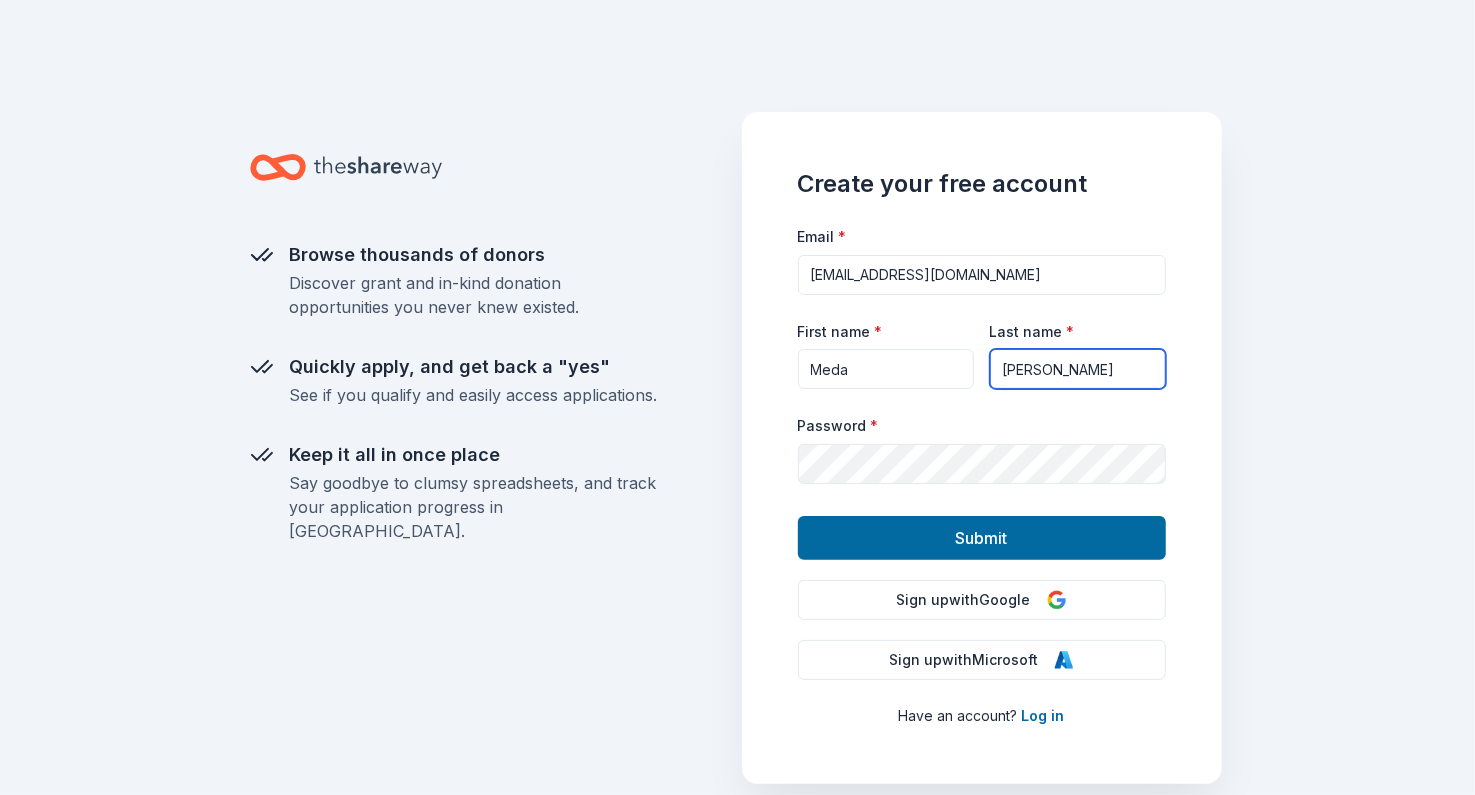 type on "Nix" 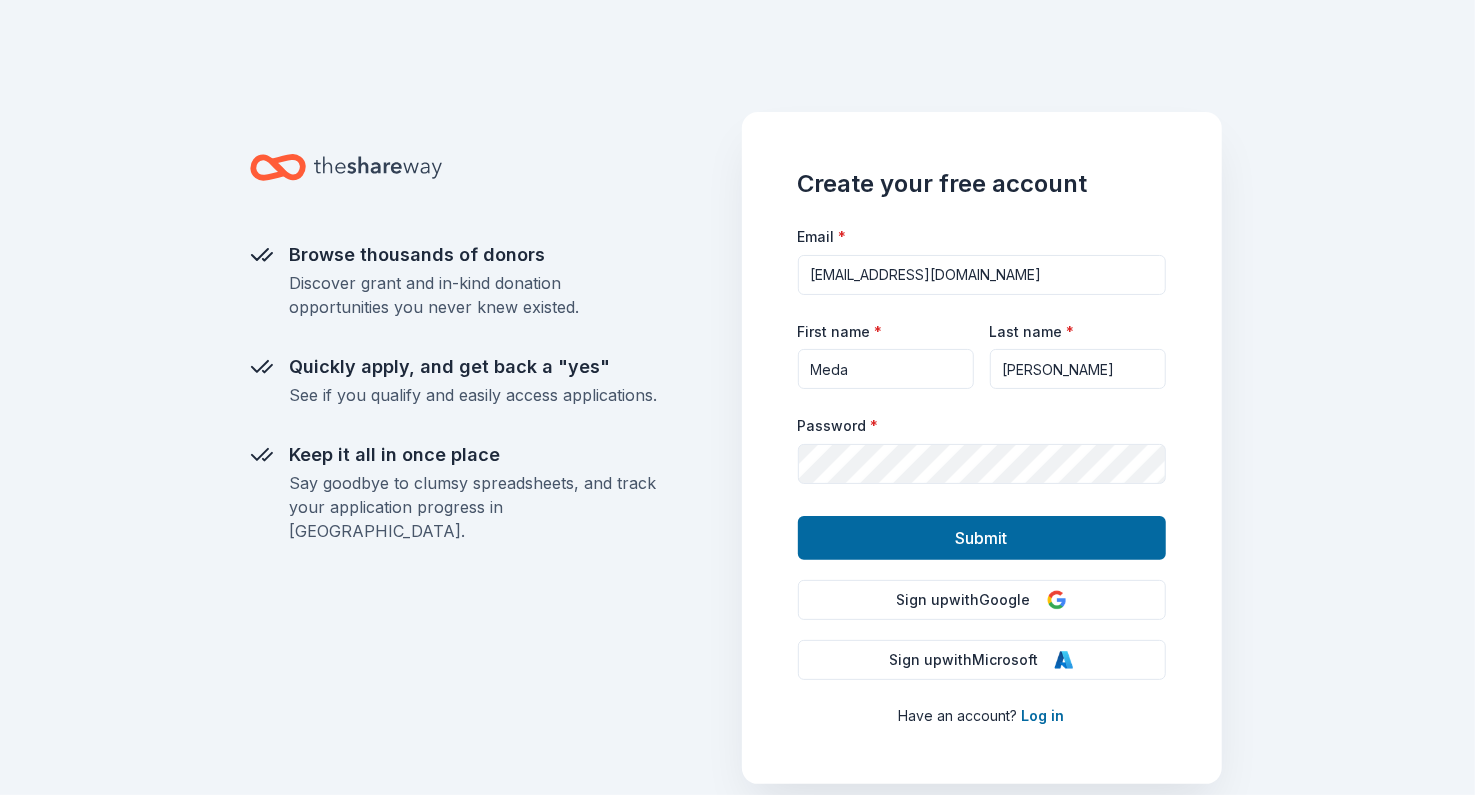 click on "Create your free account Email * medakathleen@icloud.com First name * Meda Last name * Nix Password * Submit Sign up  with  Google Sign up  with  Microsoft Have an account? Log in" at bounding box center [982, 448] 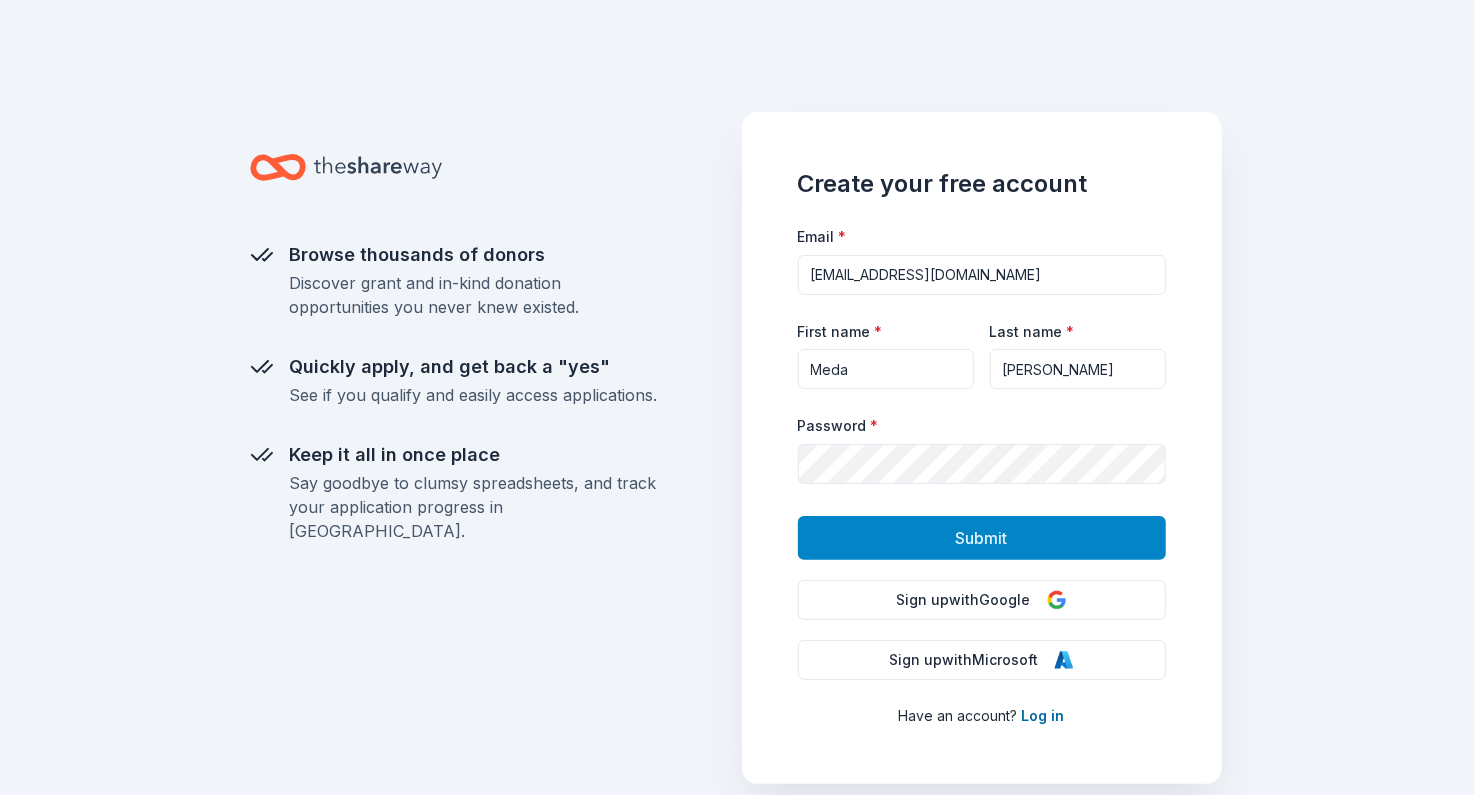 click on "Submit" at bounding box center [982, 538] 